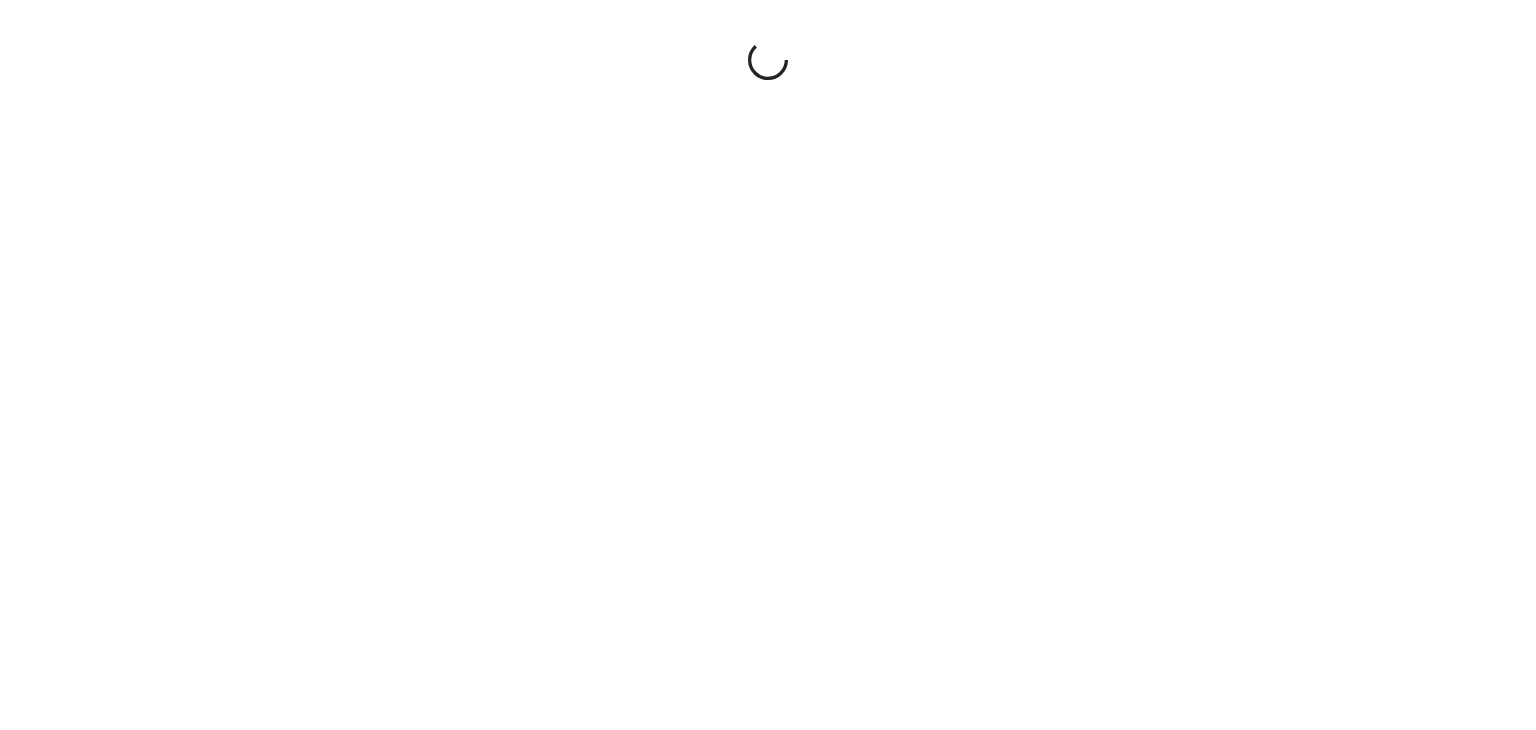 scroll, scrollTop: 0, scrollLeft: 0, axis: both 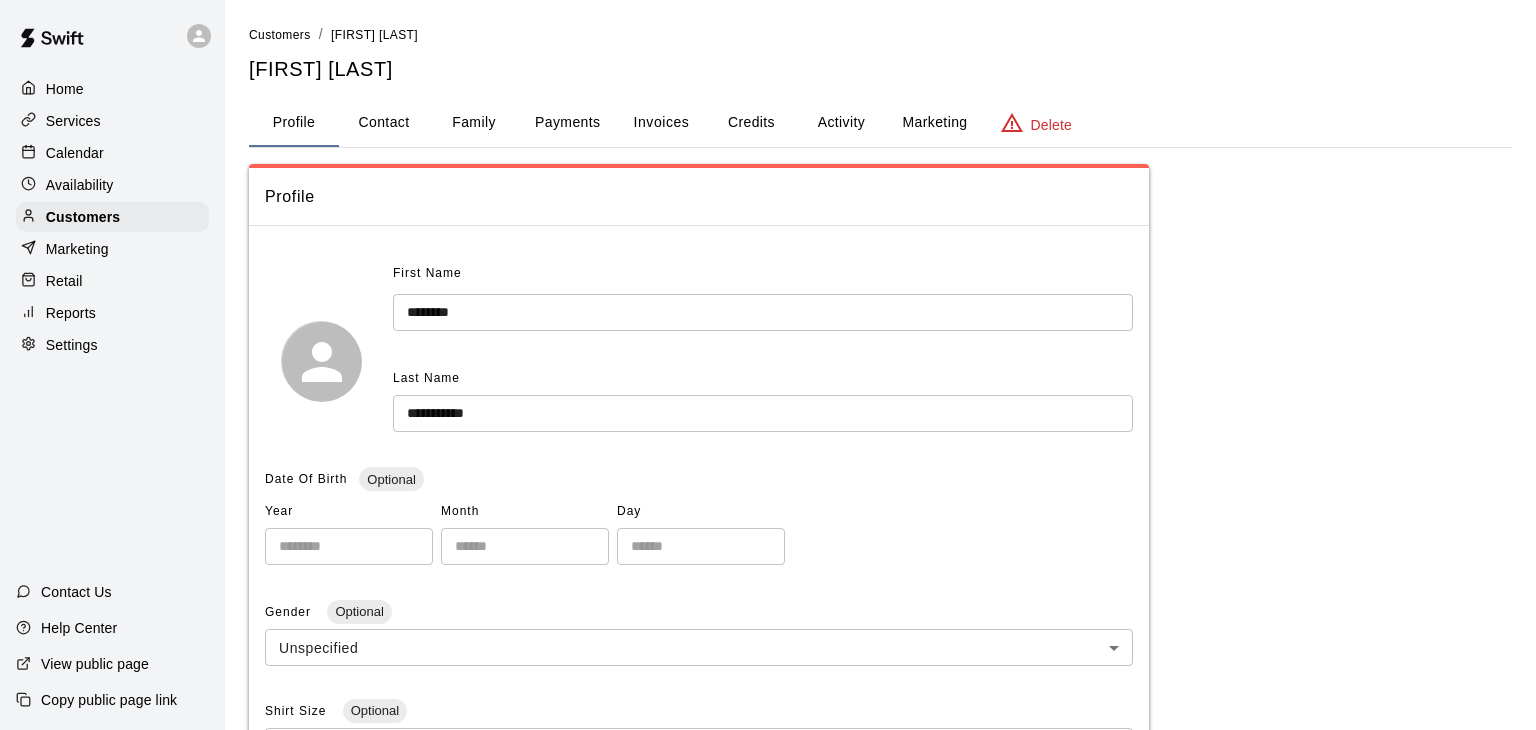 click on "Calendar" at bounding box center (75, 153) 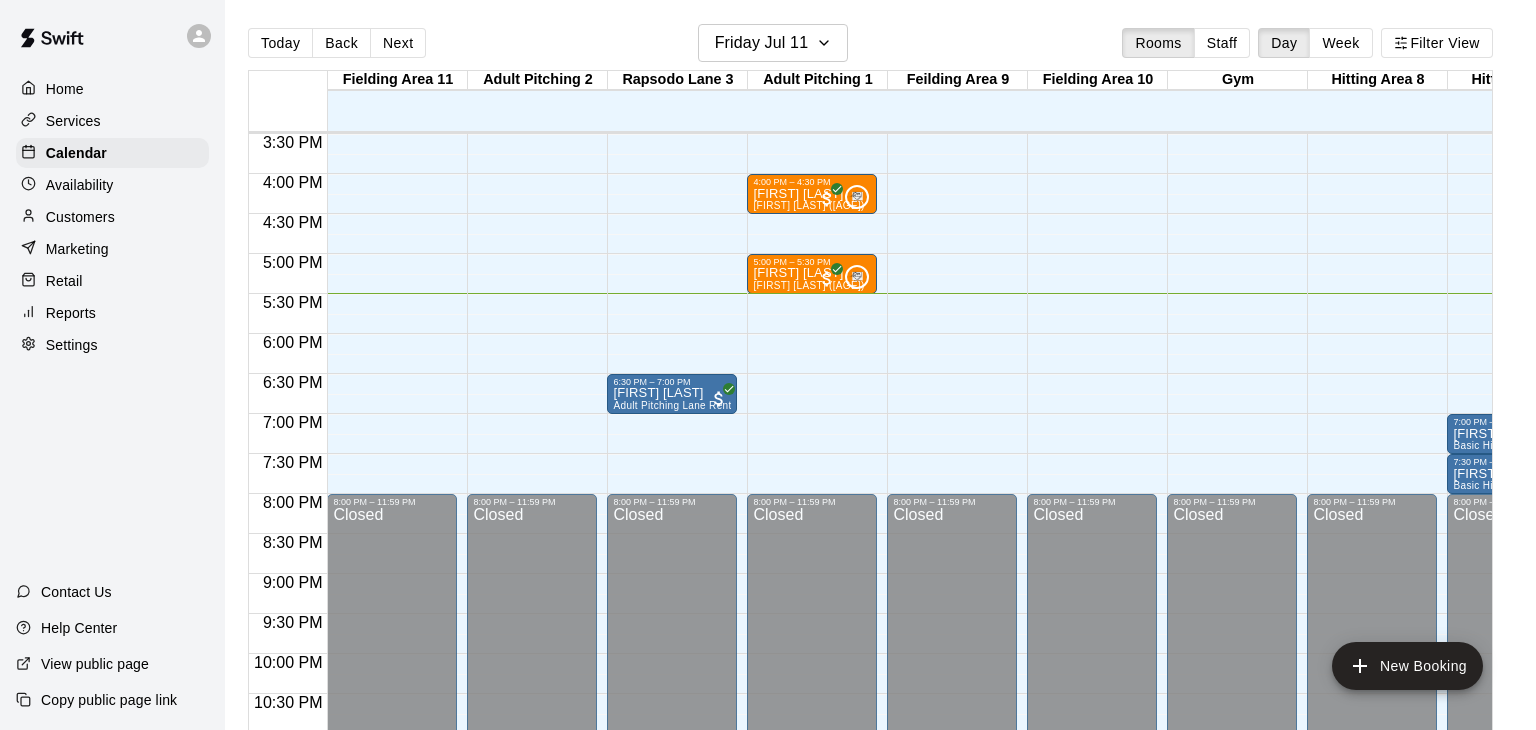 scroll, scrollTop: 1239, scrollLeft: 297, axis: both 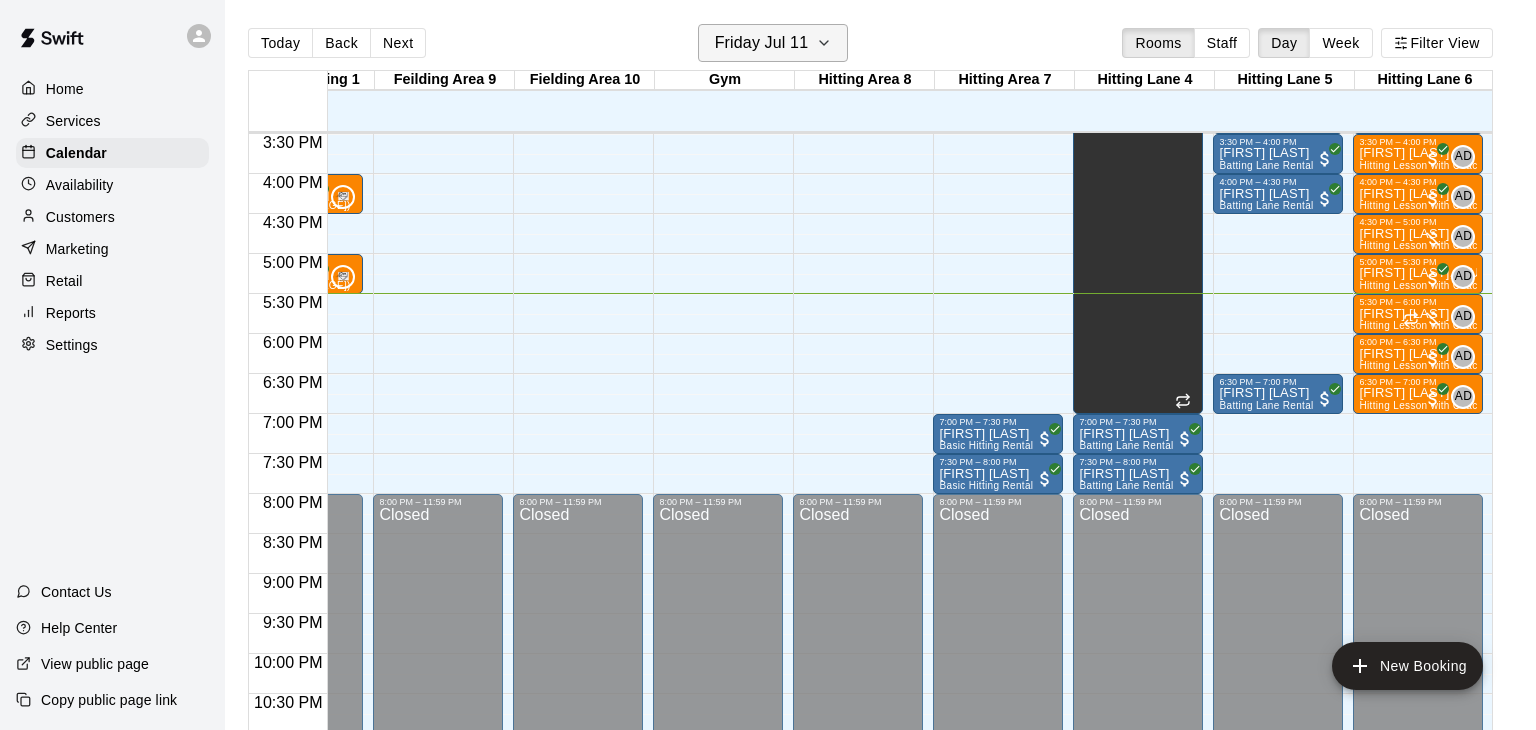 click on "Friday Jul 11" at bounding box center [773, 43] 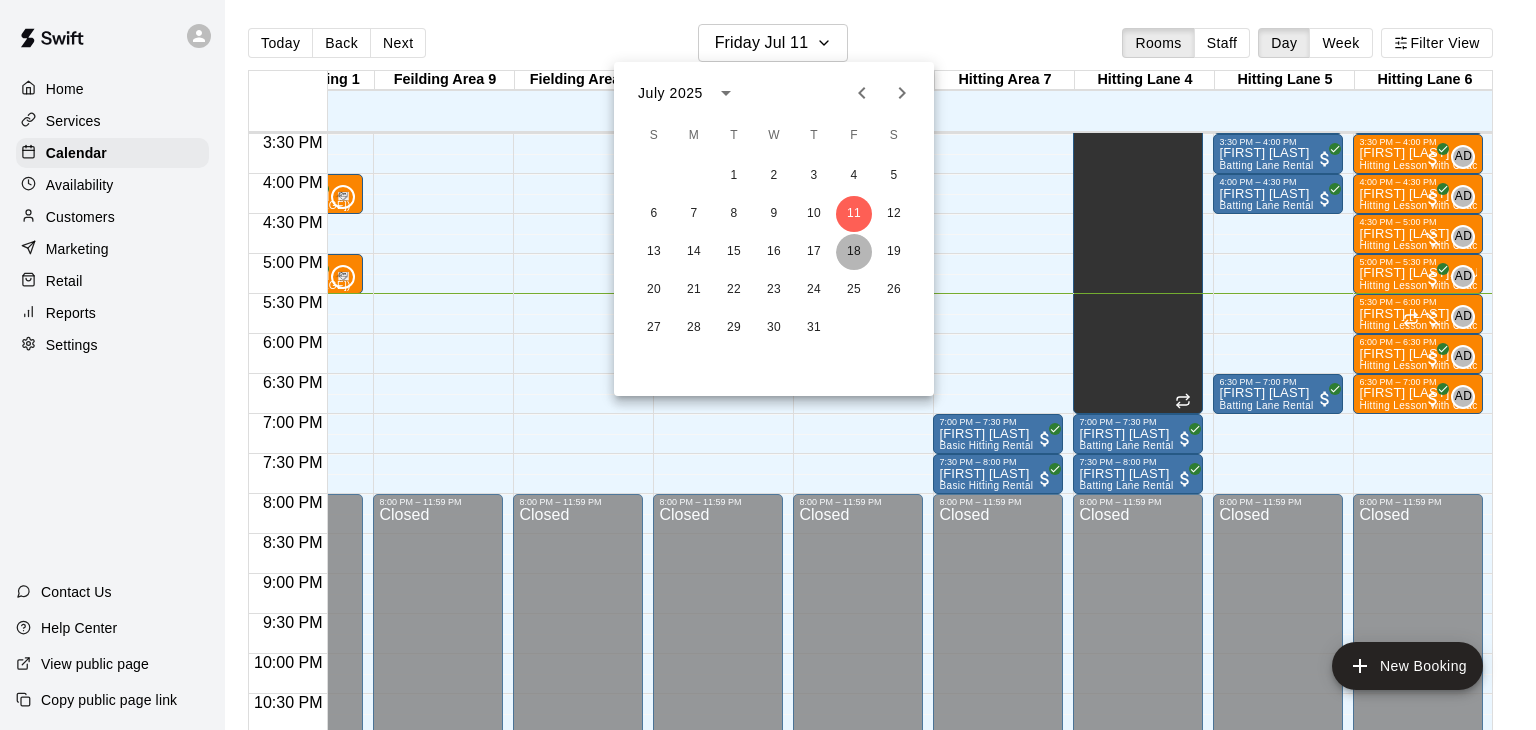 click on "18" at bounding box center (854, 252) 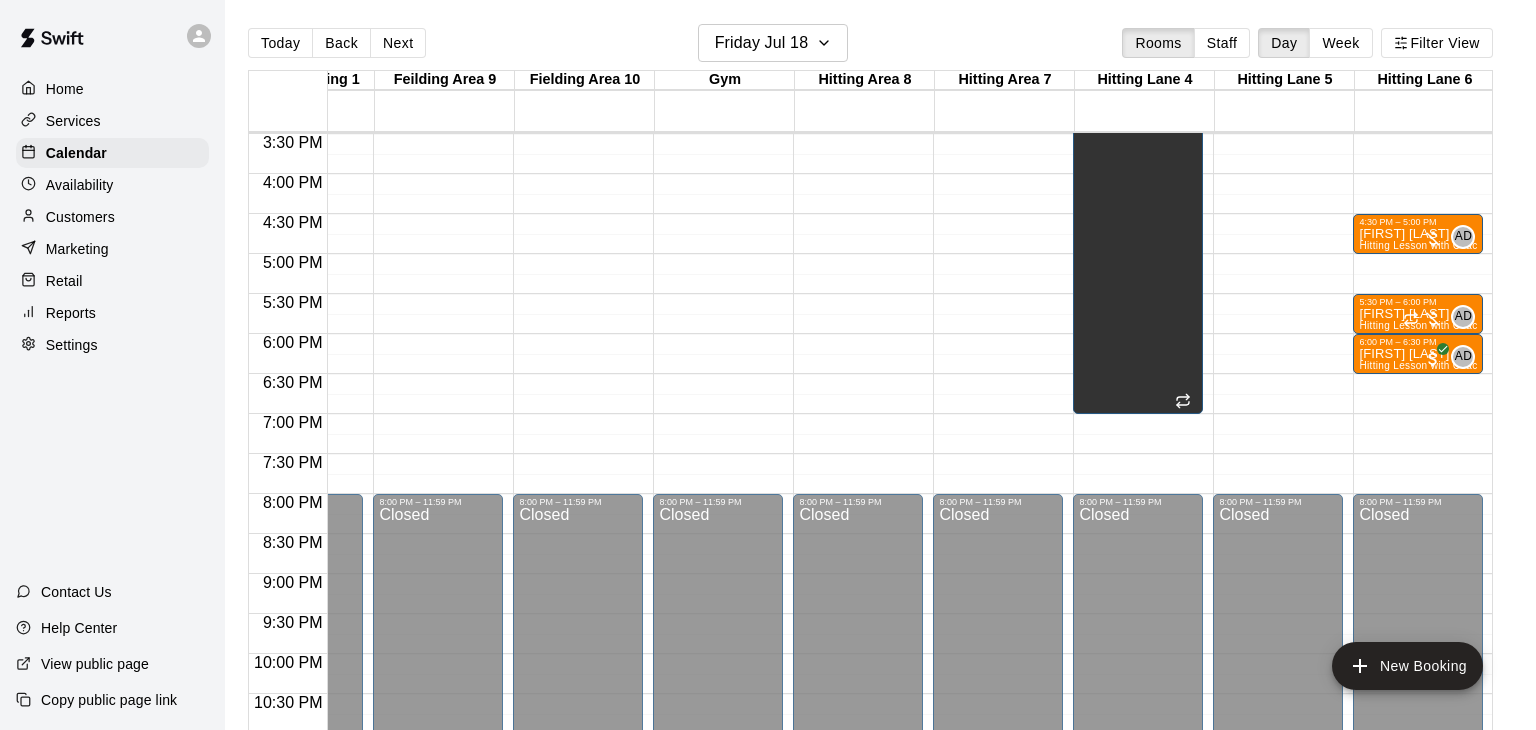 drag, startPoint x: 1387, startPoint y: 327, endPoint x: 1385, endPoint y: 271, distance: 56.0357 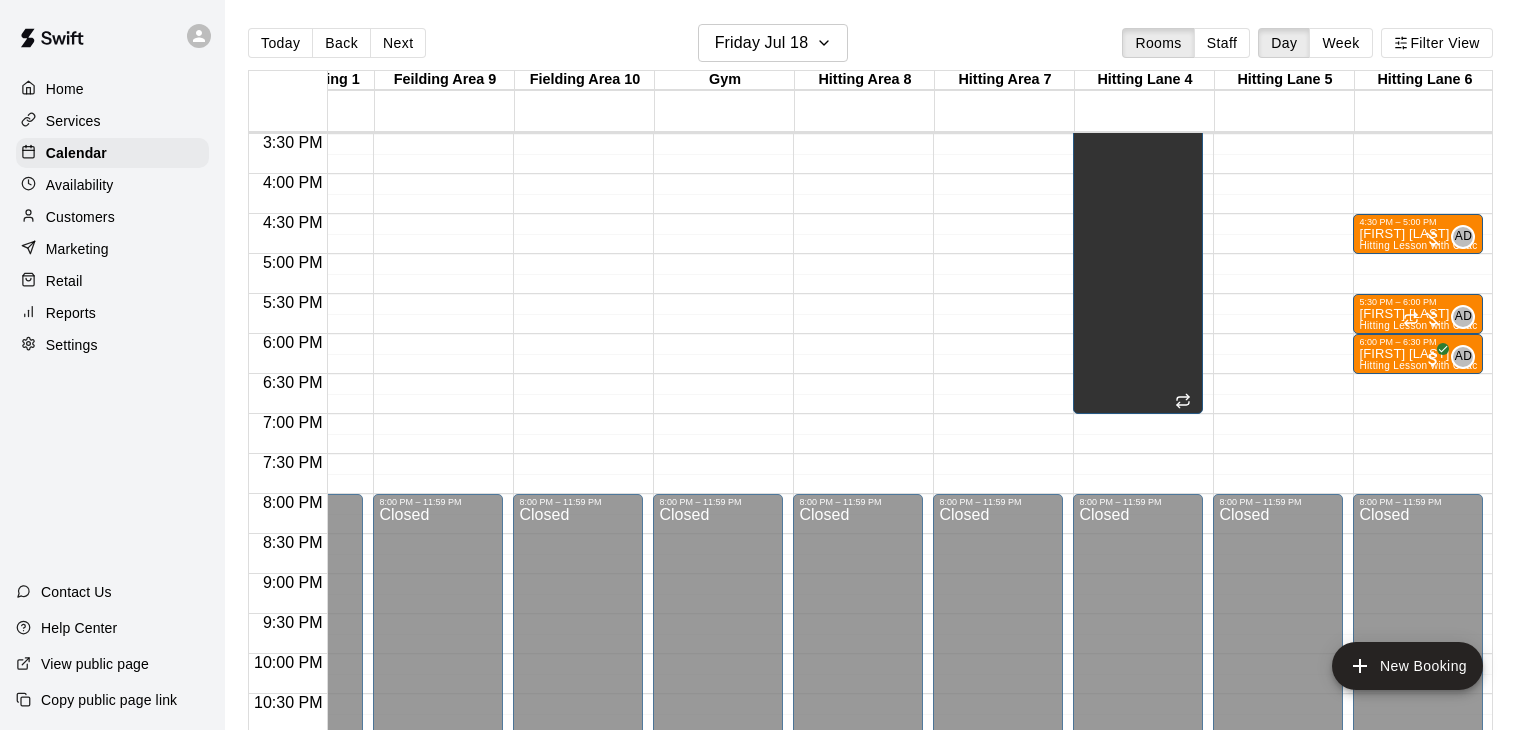 drag, startPoint x: 1382, startPoint y: 312, endPoint x: 1385, endPoint y: 281, distance: 31.144823 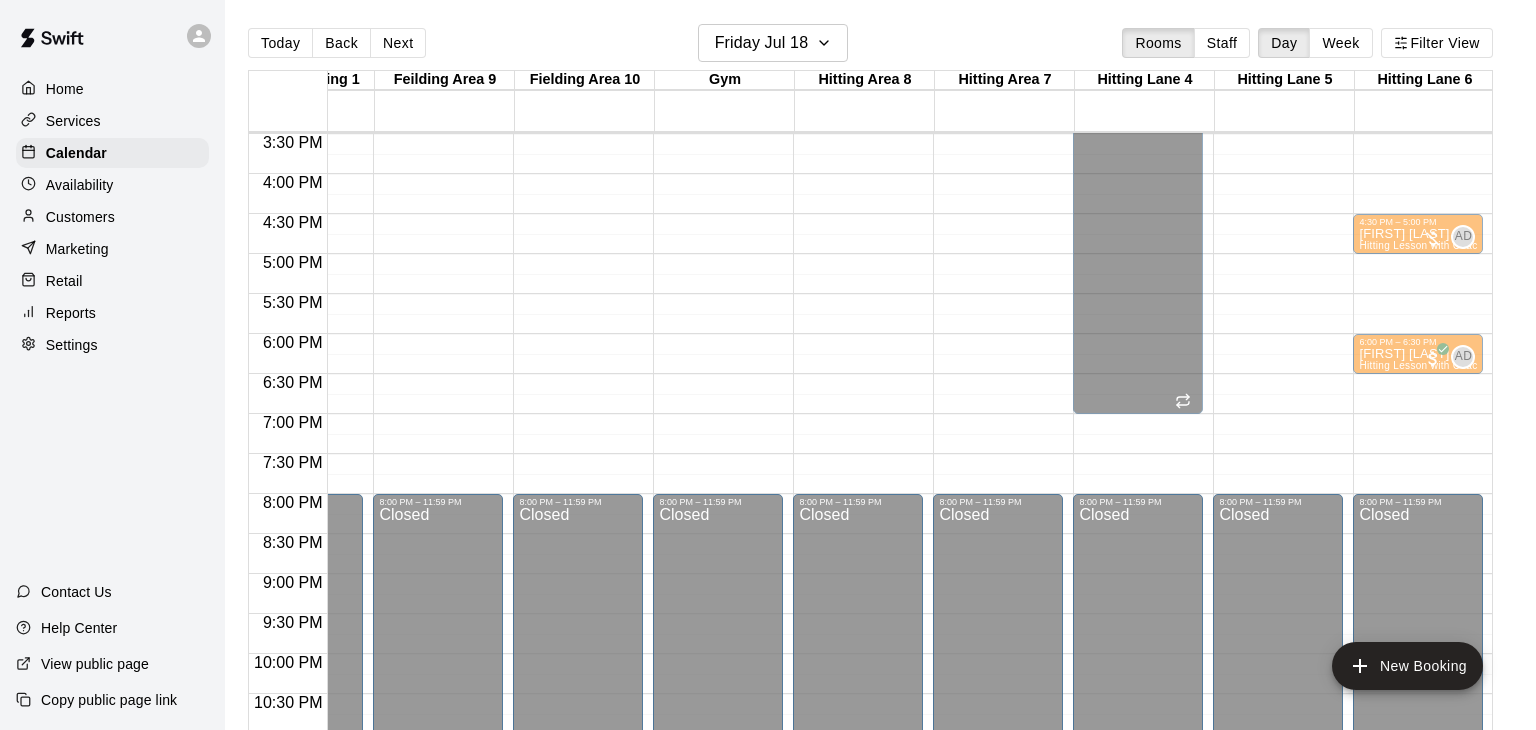 click on "5:30 PM – 6:00 PM Dominiic Baumann Hitting Lesson with Coach Anthony AD 0" at bounding box center (1418, 314) 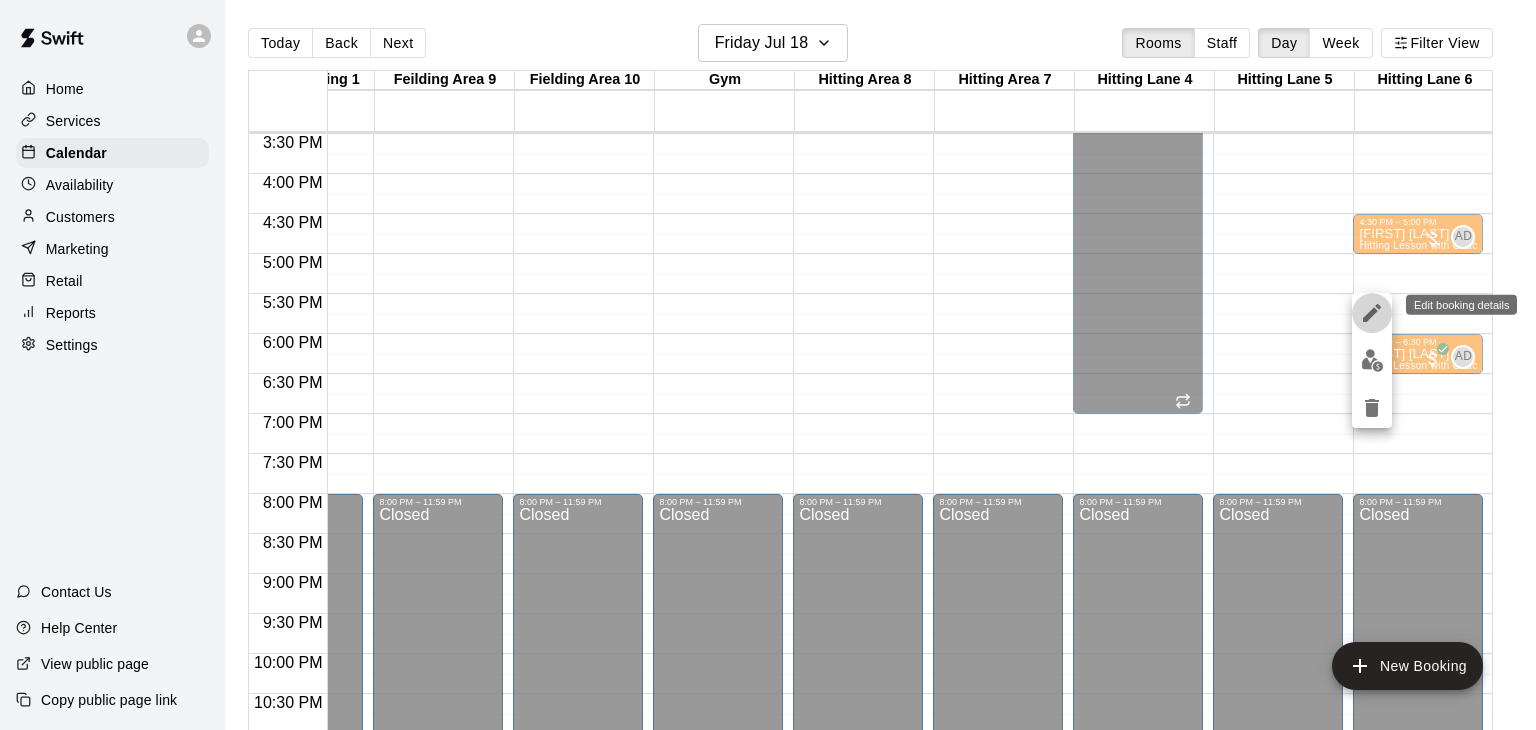 click 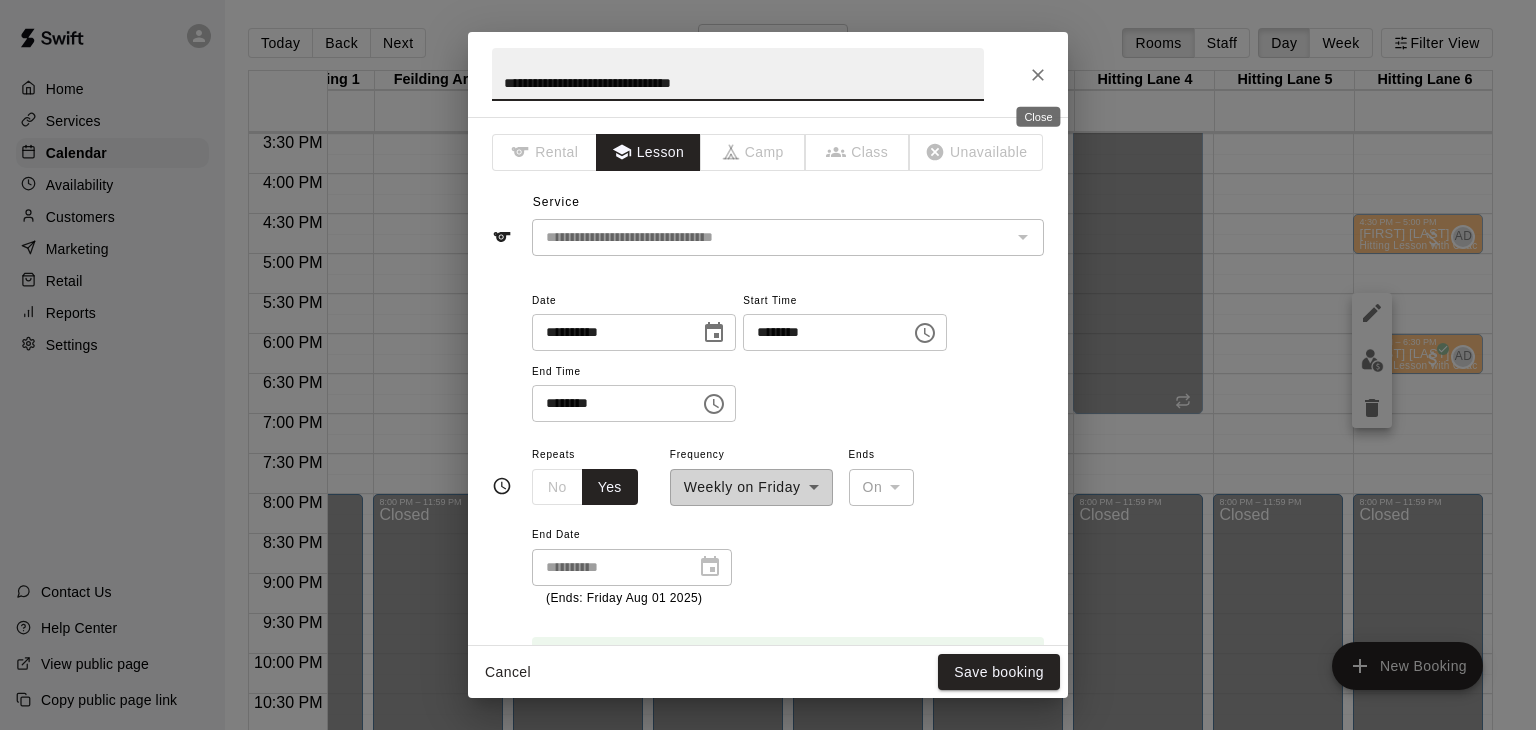 click 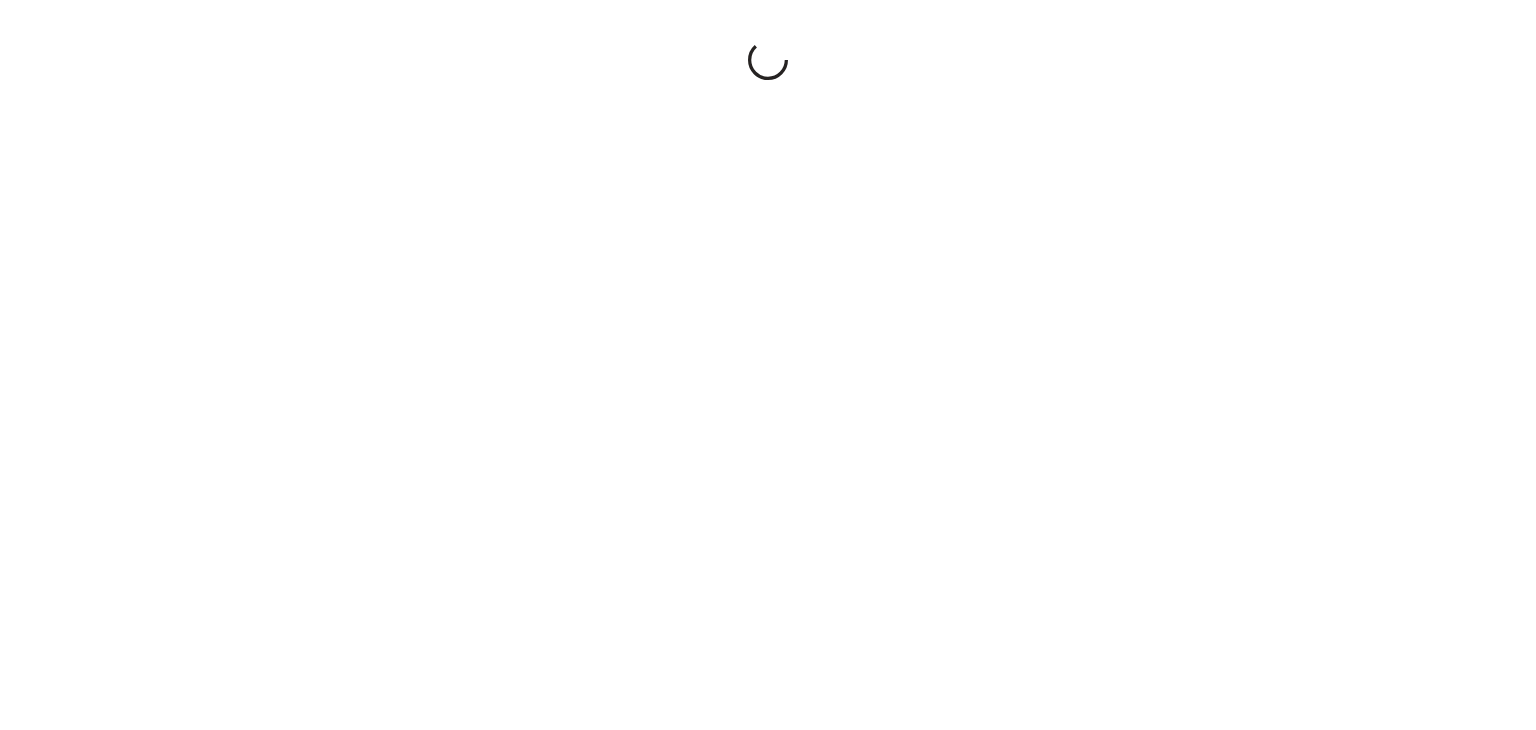 scroll, scrollTop: 0, scrollLeft: 0, axis: both 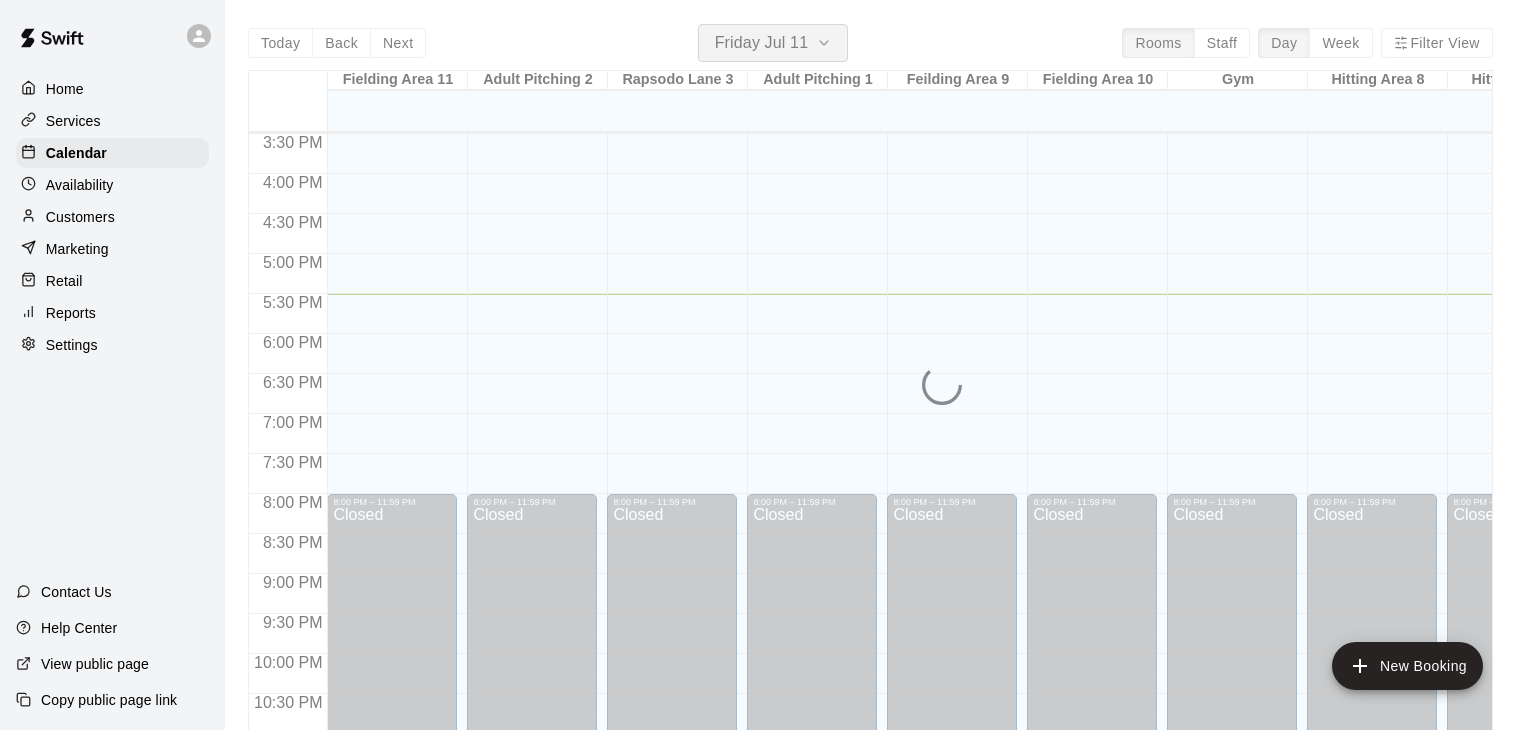 click 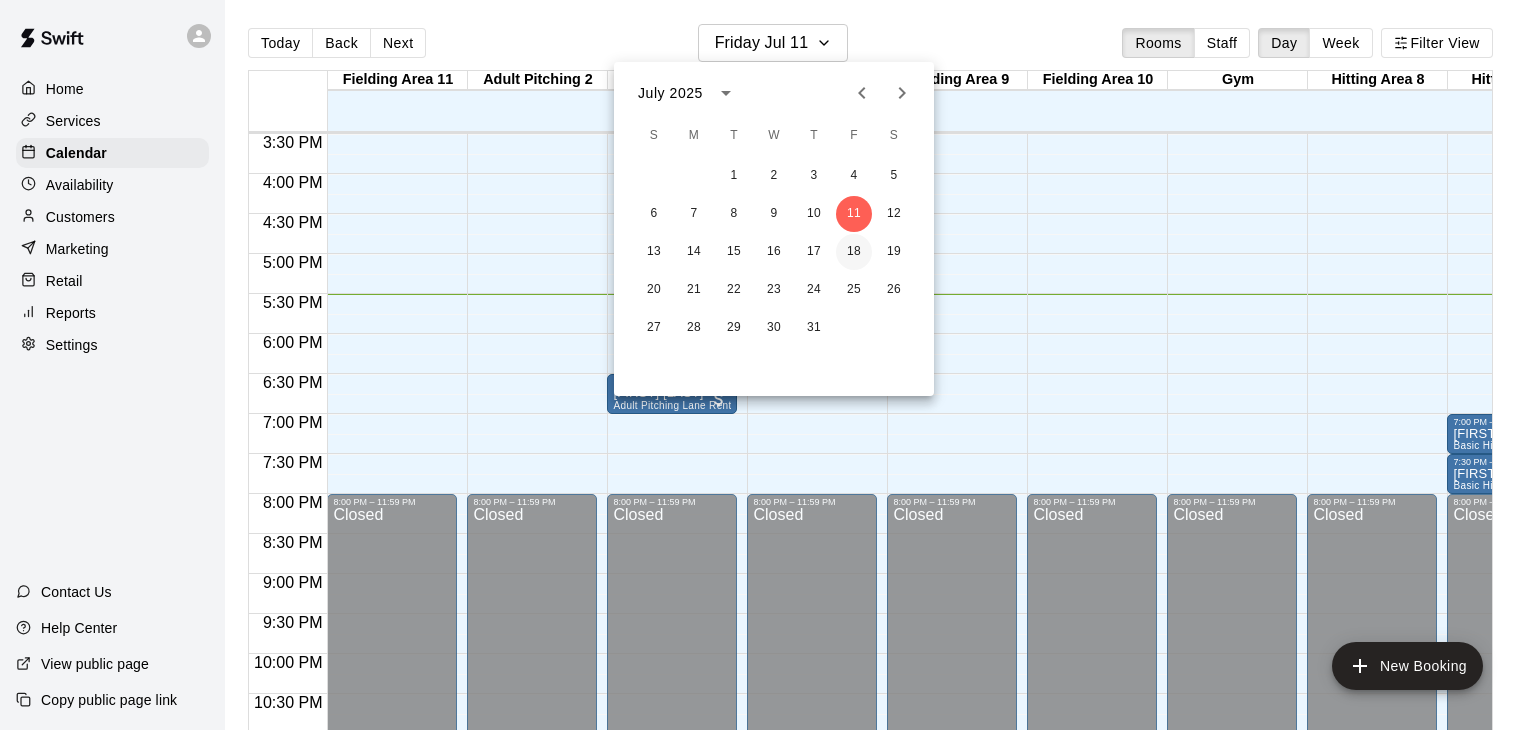click on "18" at bounding box center [854, 252] 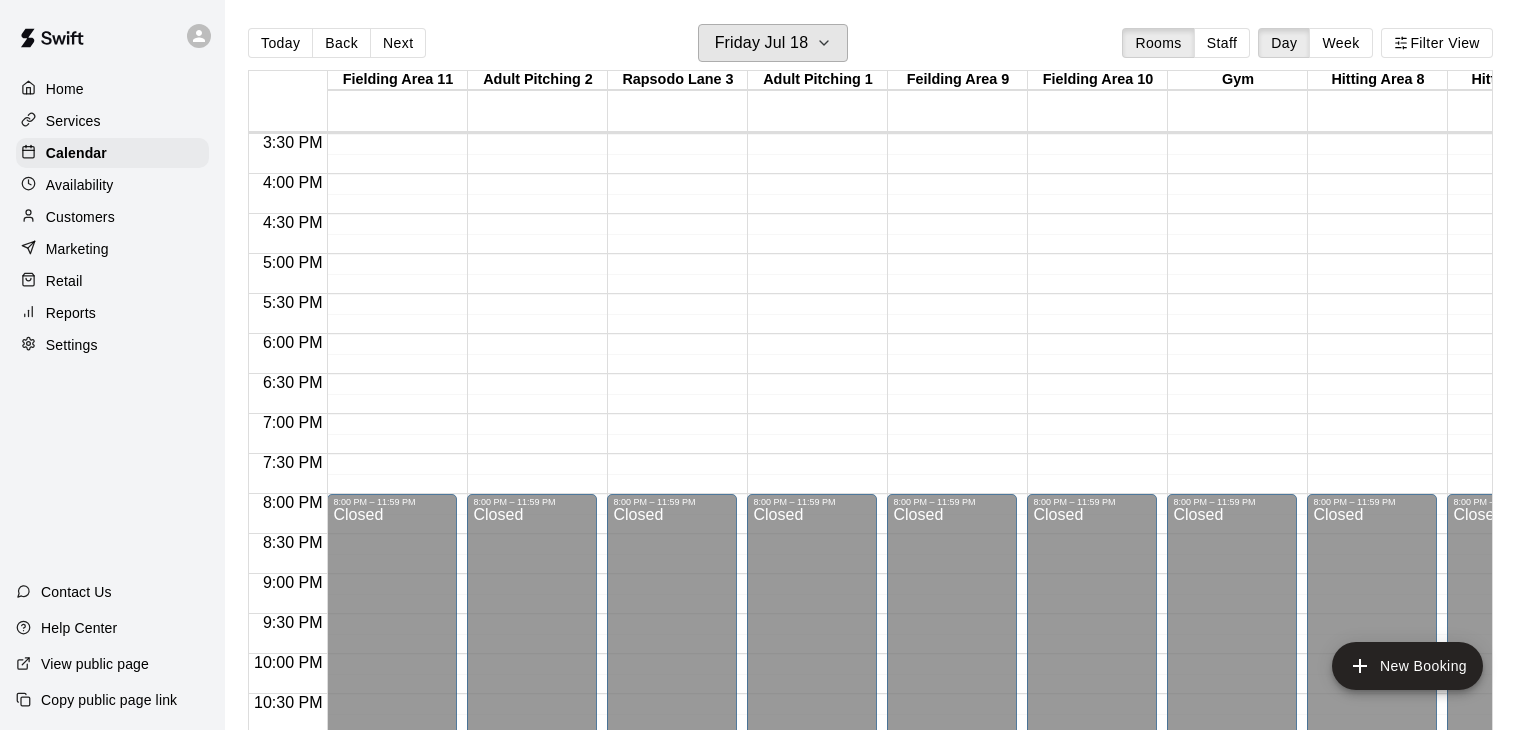scroll, scrollTop: 1239, scrollLeft: 206, axis: both 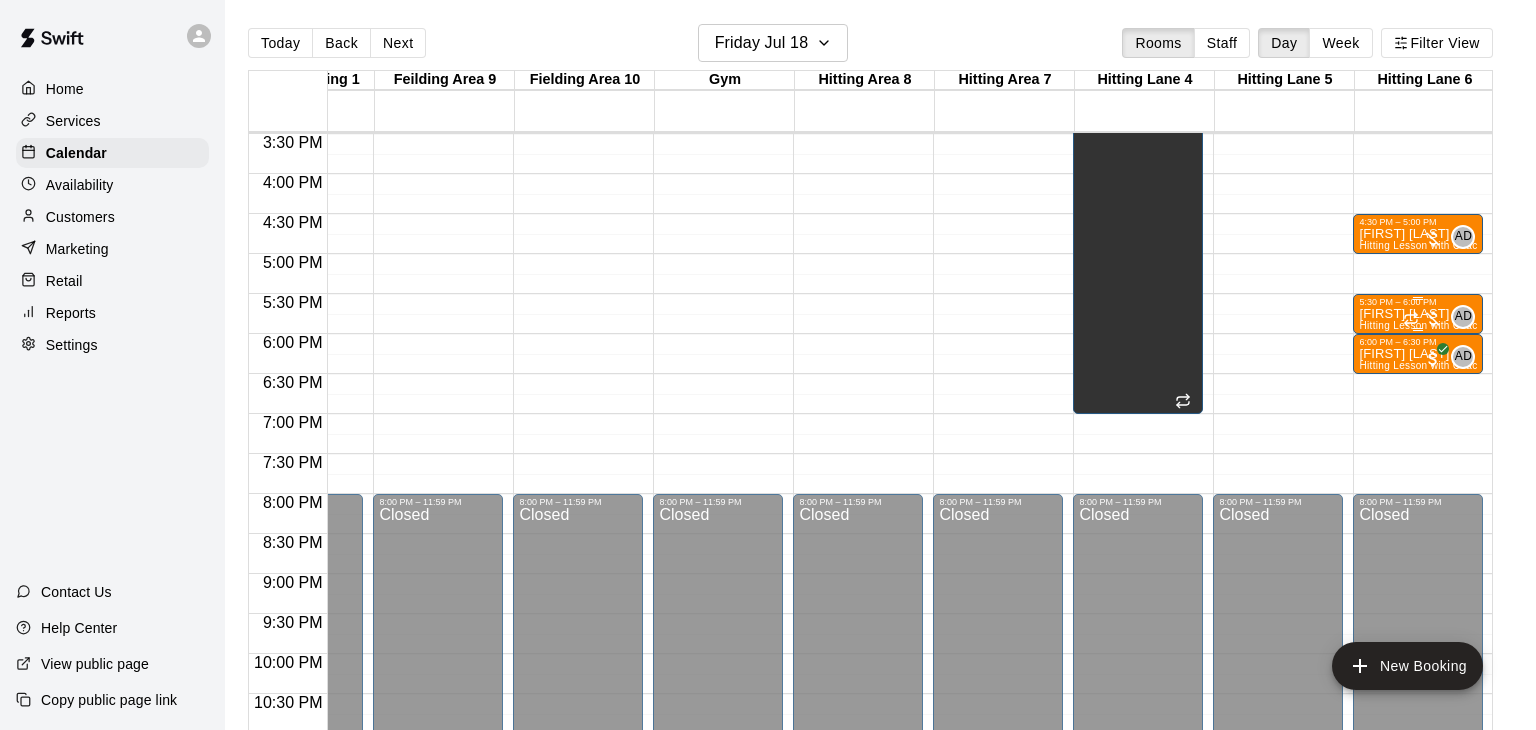 click on "Hitting Lesson with Coach [FIRST]" at bounding box center [1441, 325] 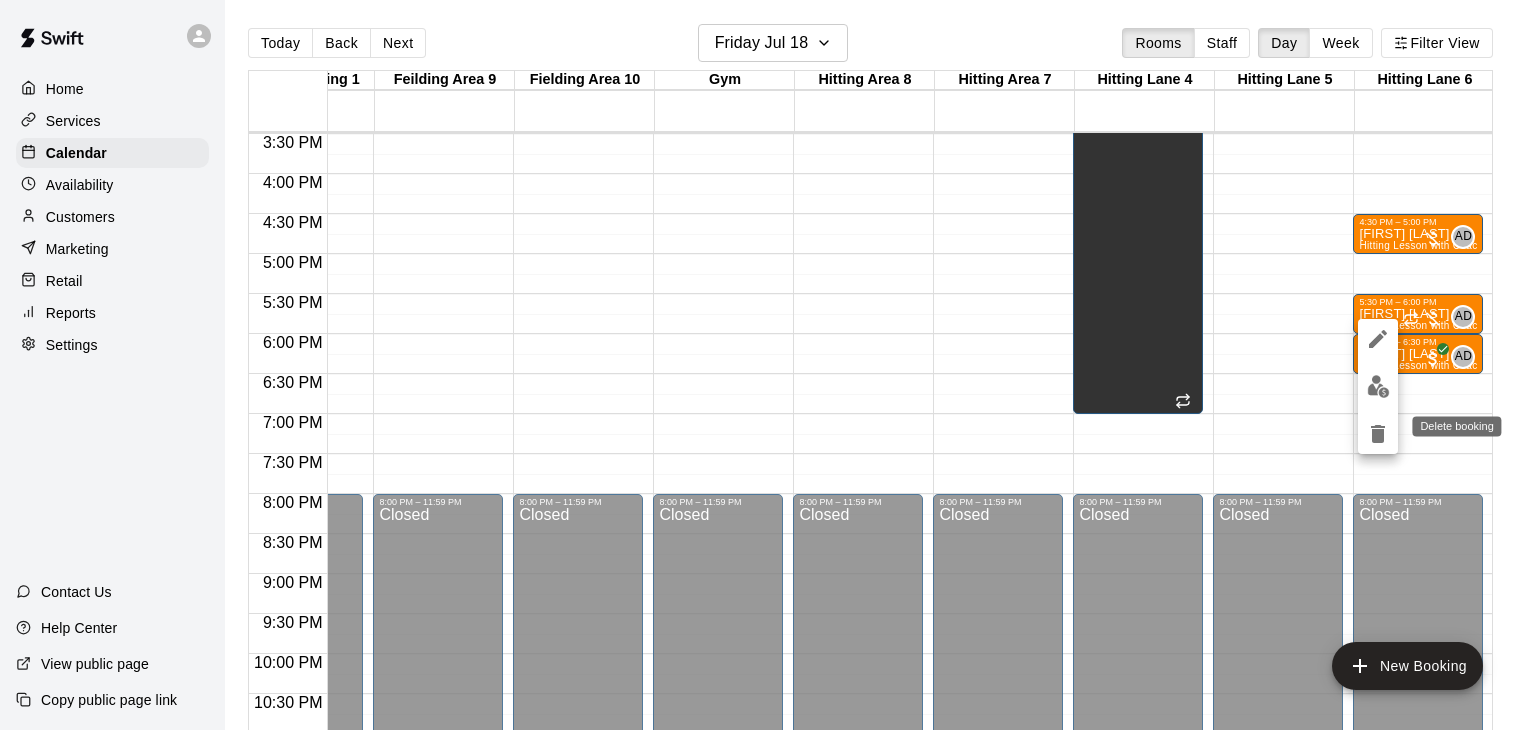 click 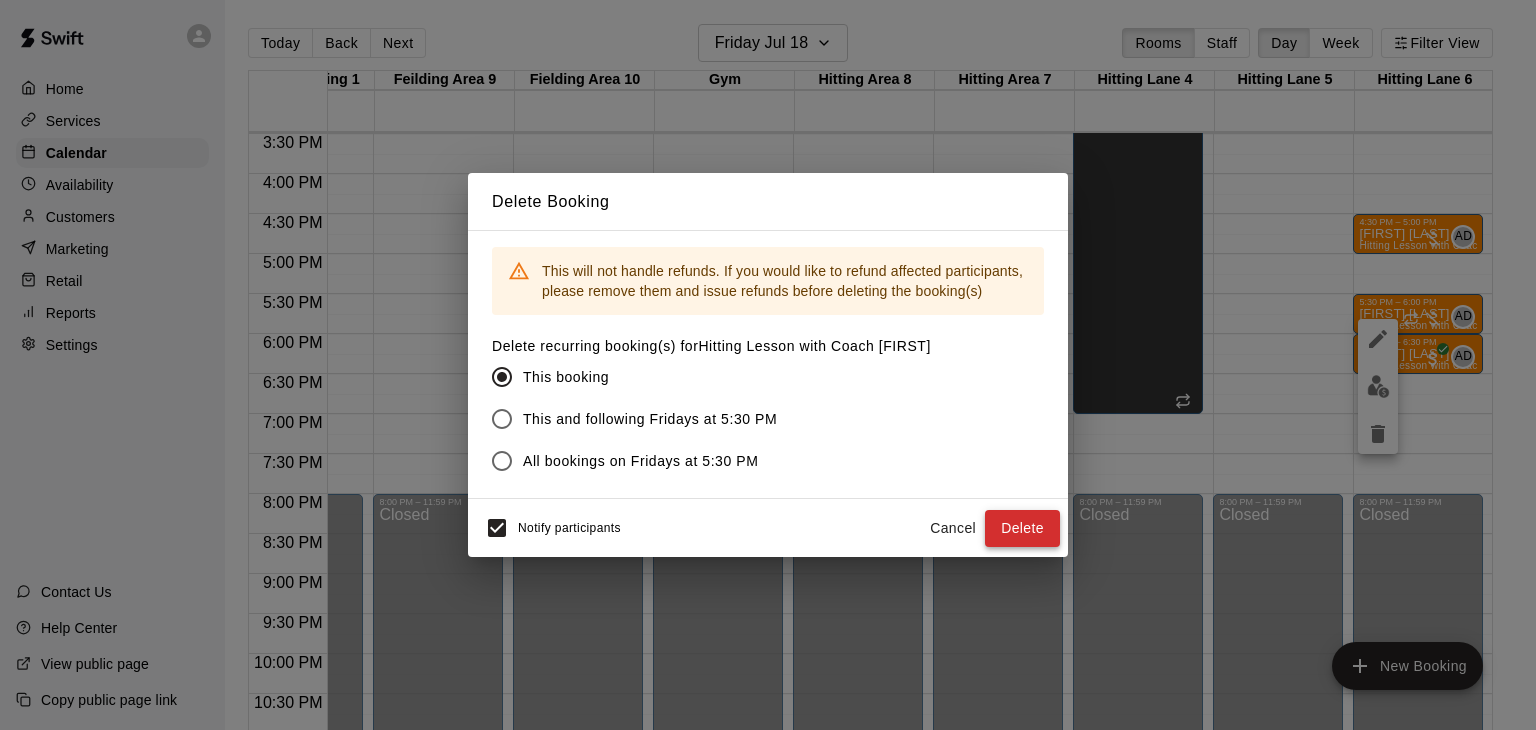click on "Delete" at bounding box center (1022, 528) 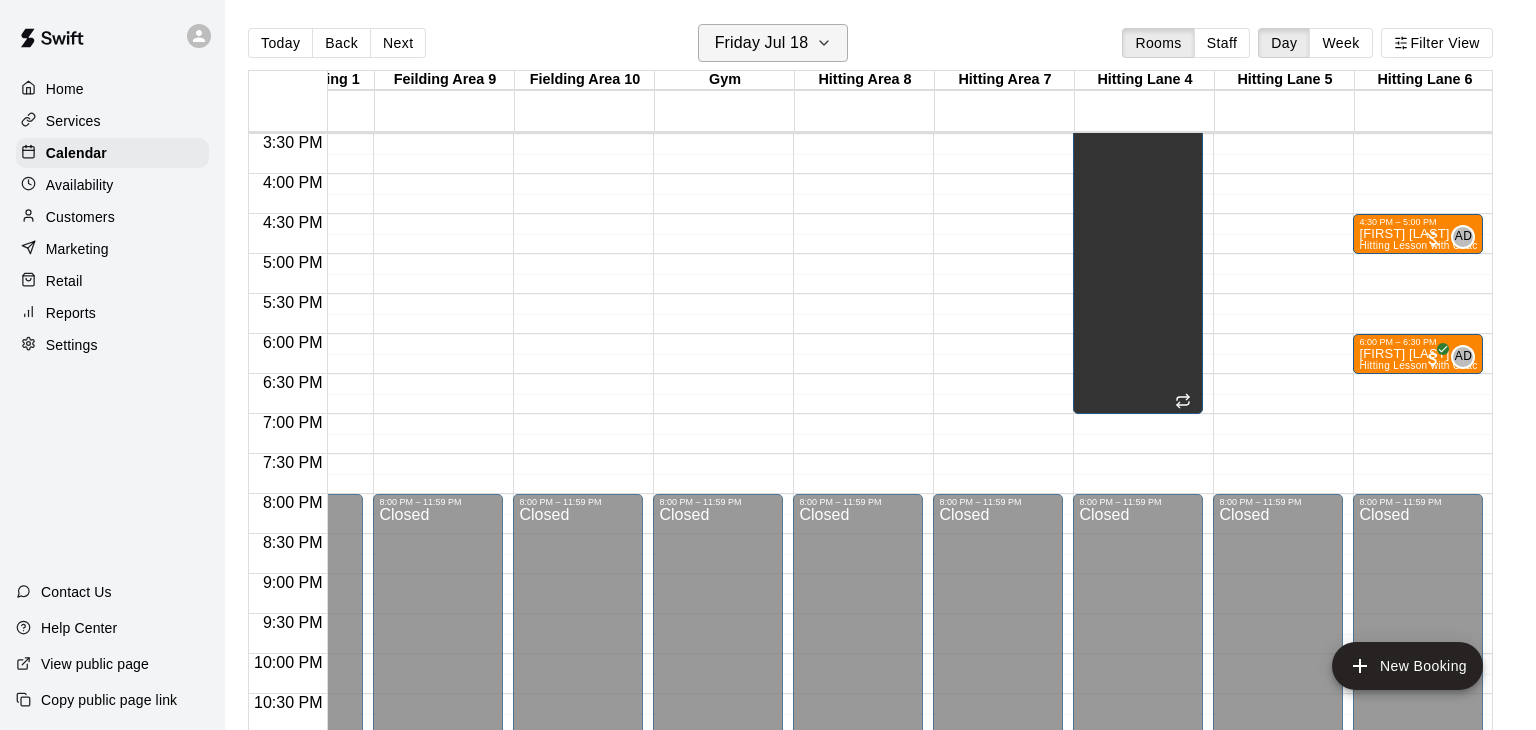 click 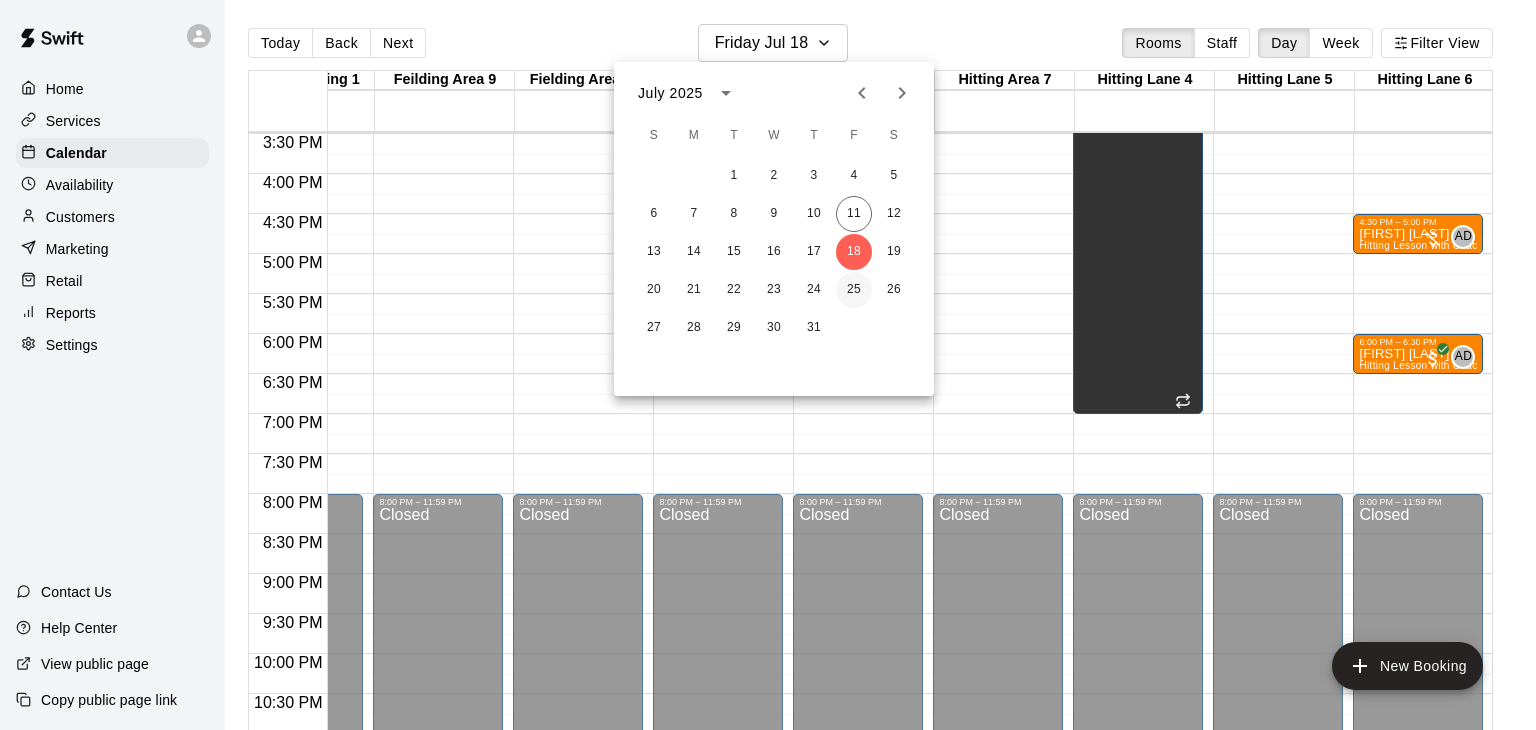 click on "25" at bounding box center [854, 290] 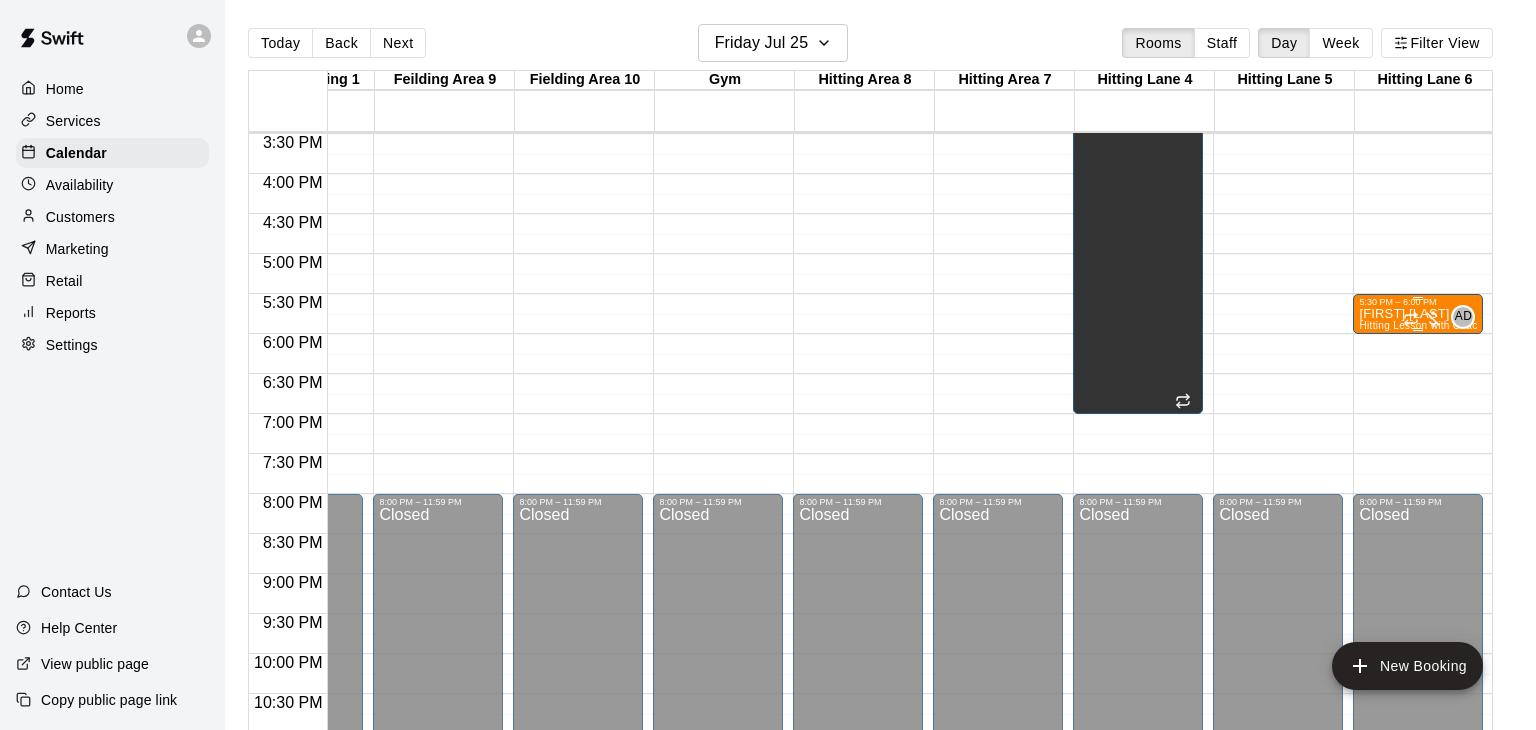 click on "Hitting Lesson with Coach [FIRST]" at bounding box center (1441, 325) 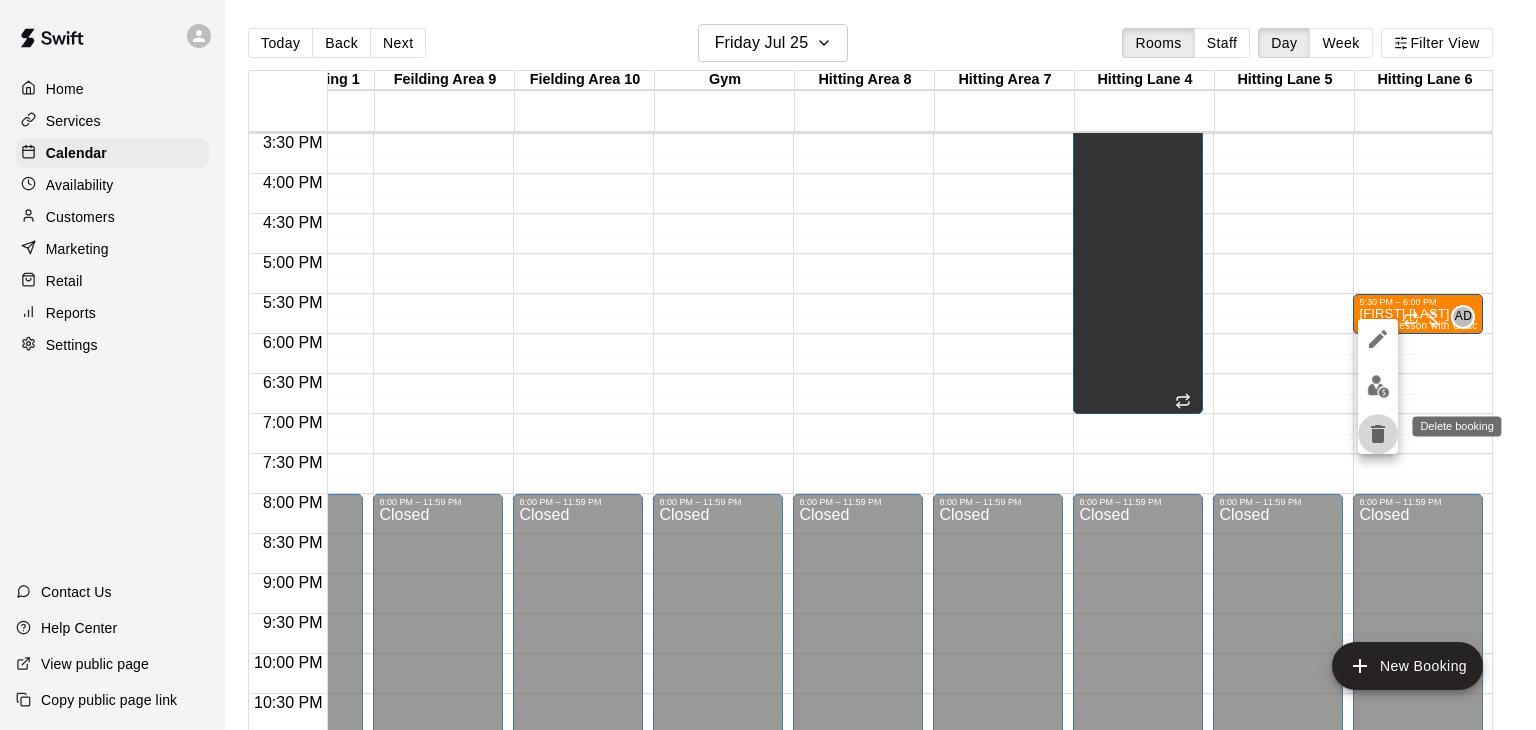 click at bounding box center (1378, 434) 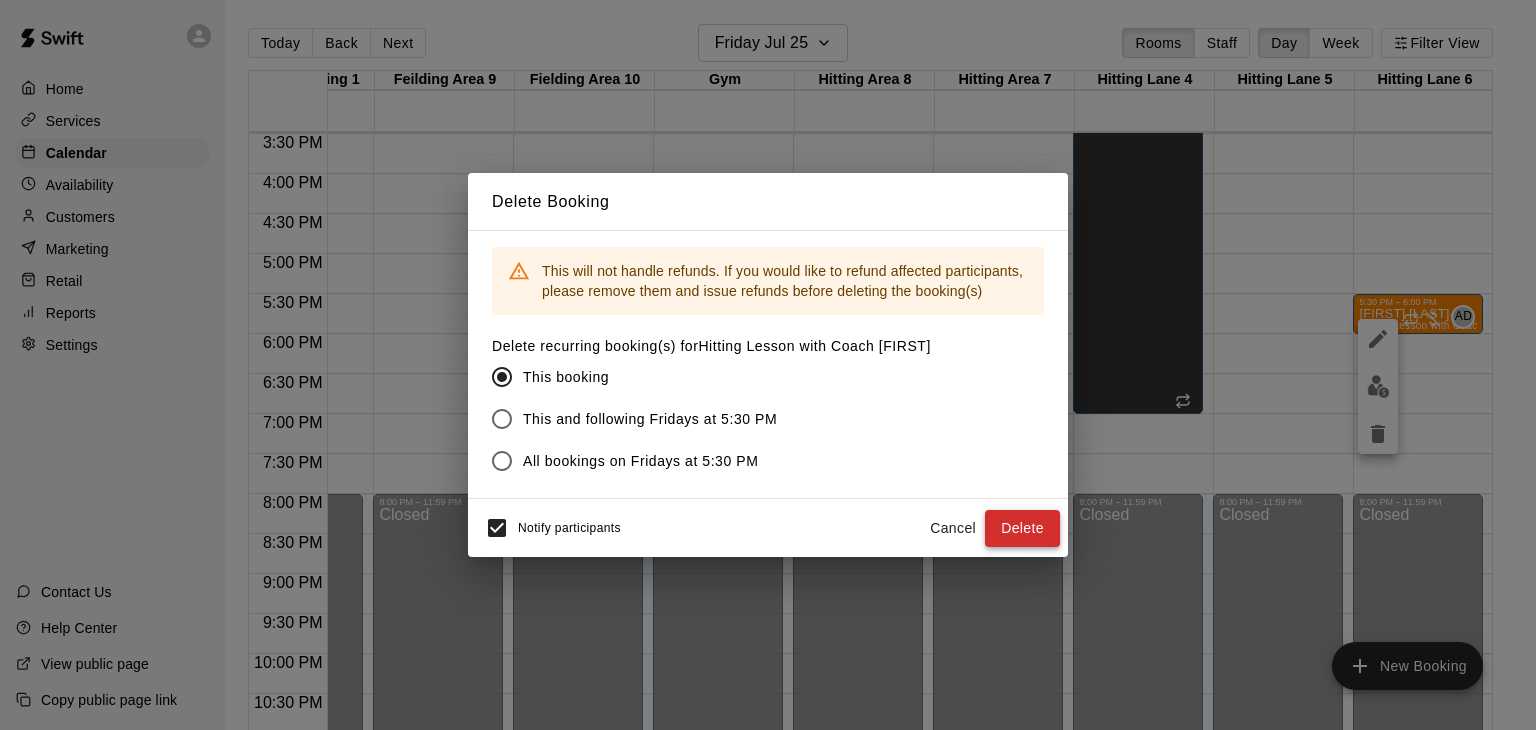 click on "Delete" at bounding box center (1022, 528) 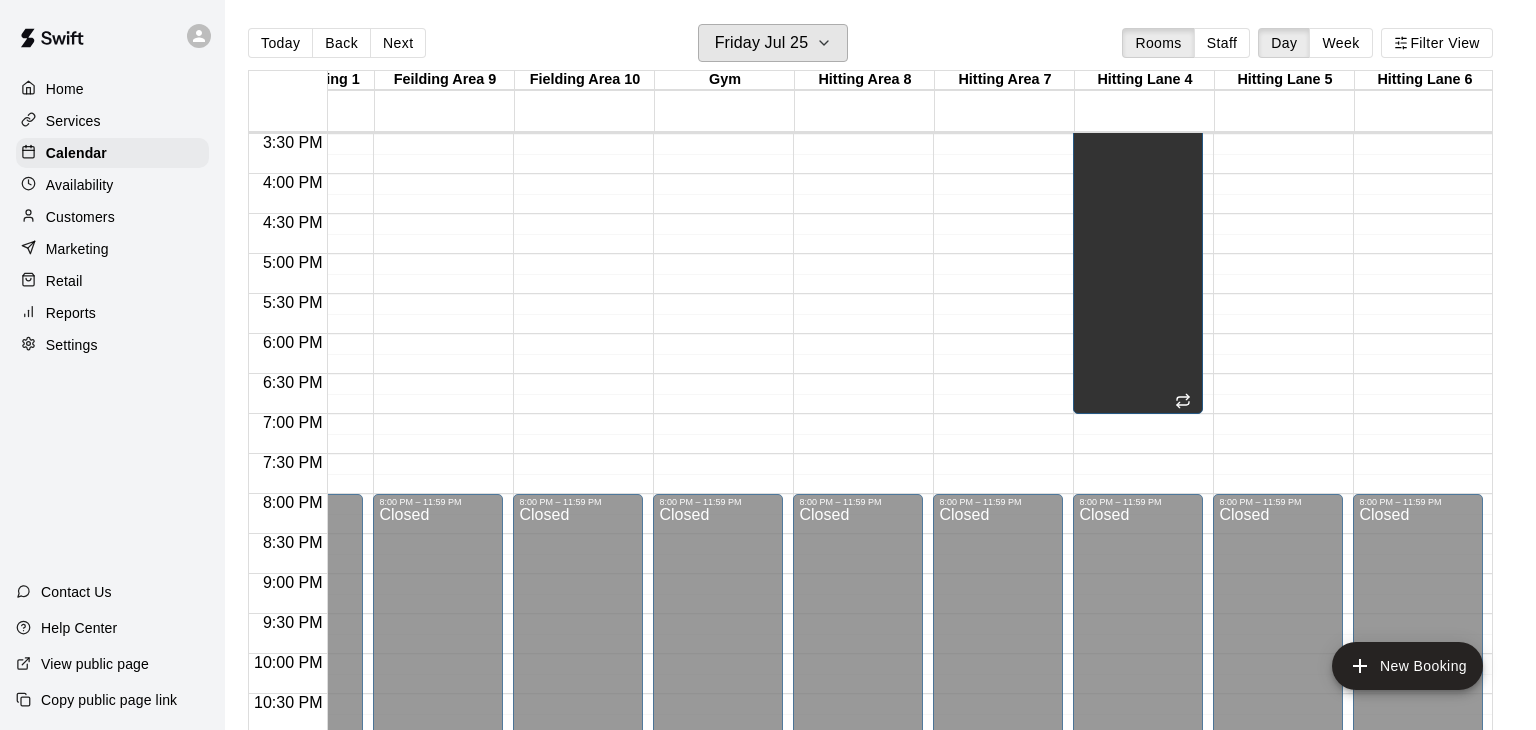 click 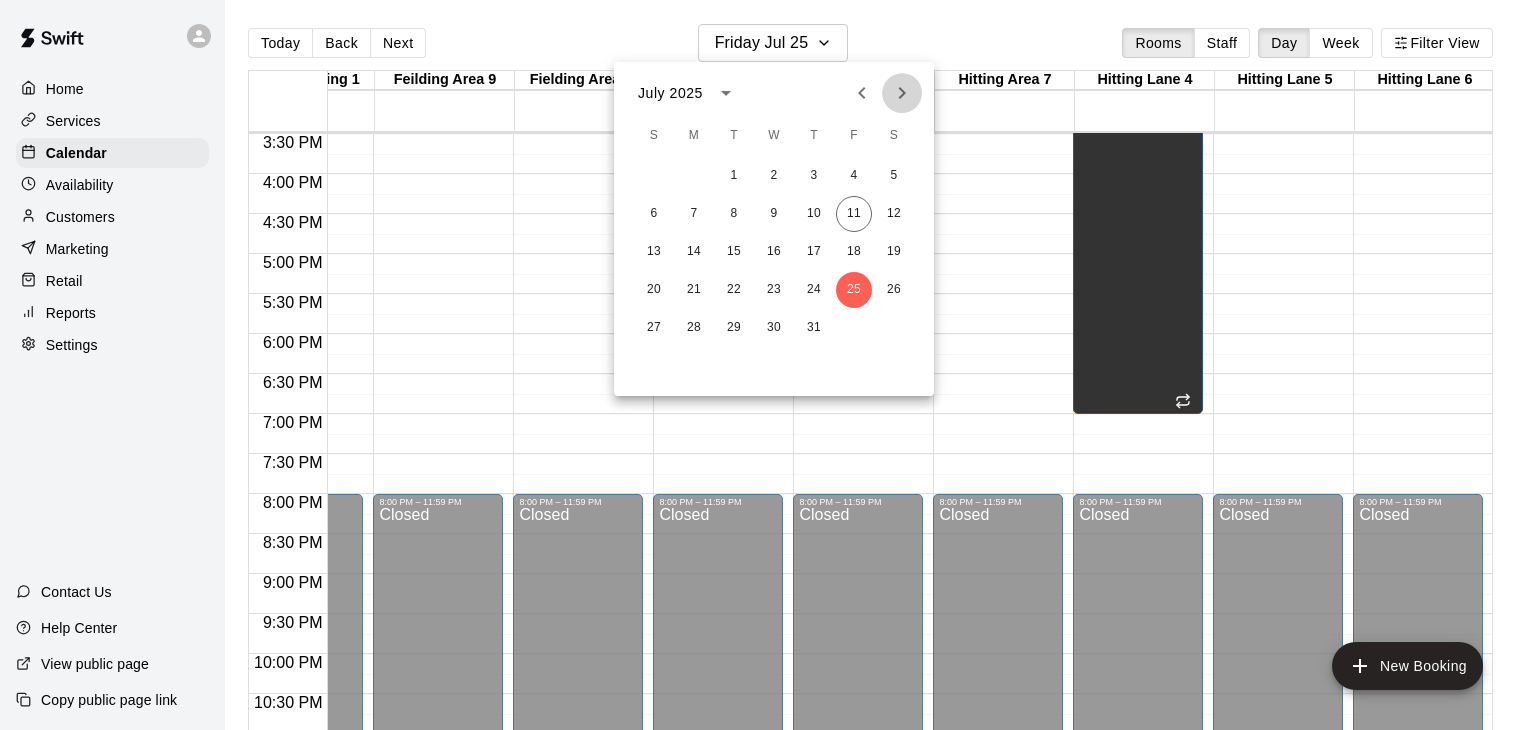click 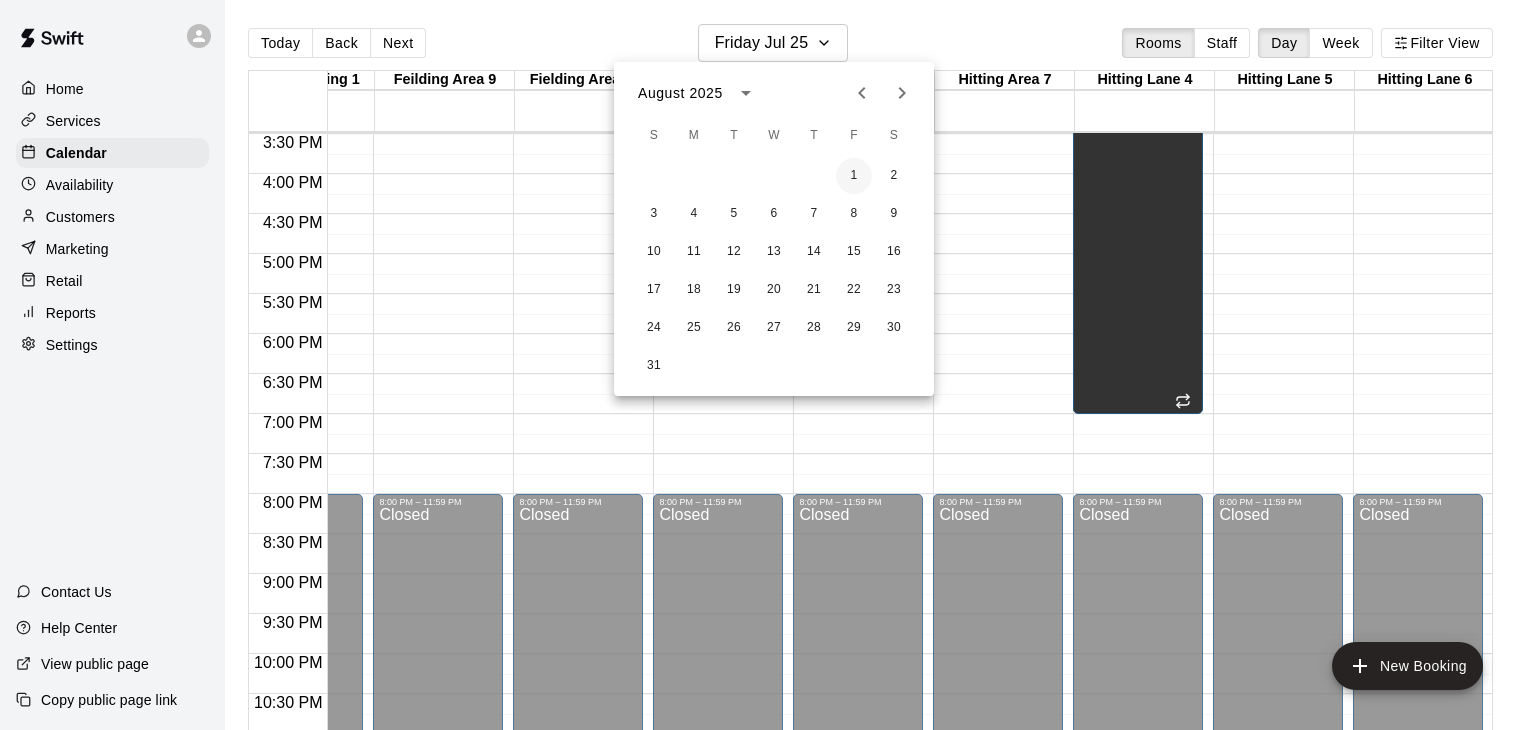 click on "1" at bounding box center (854, 176) 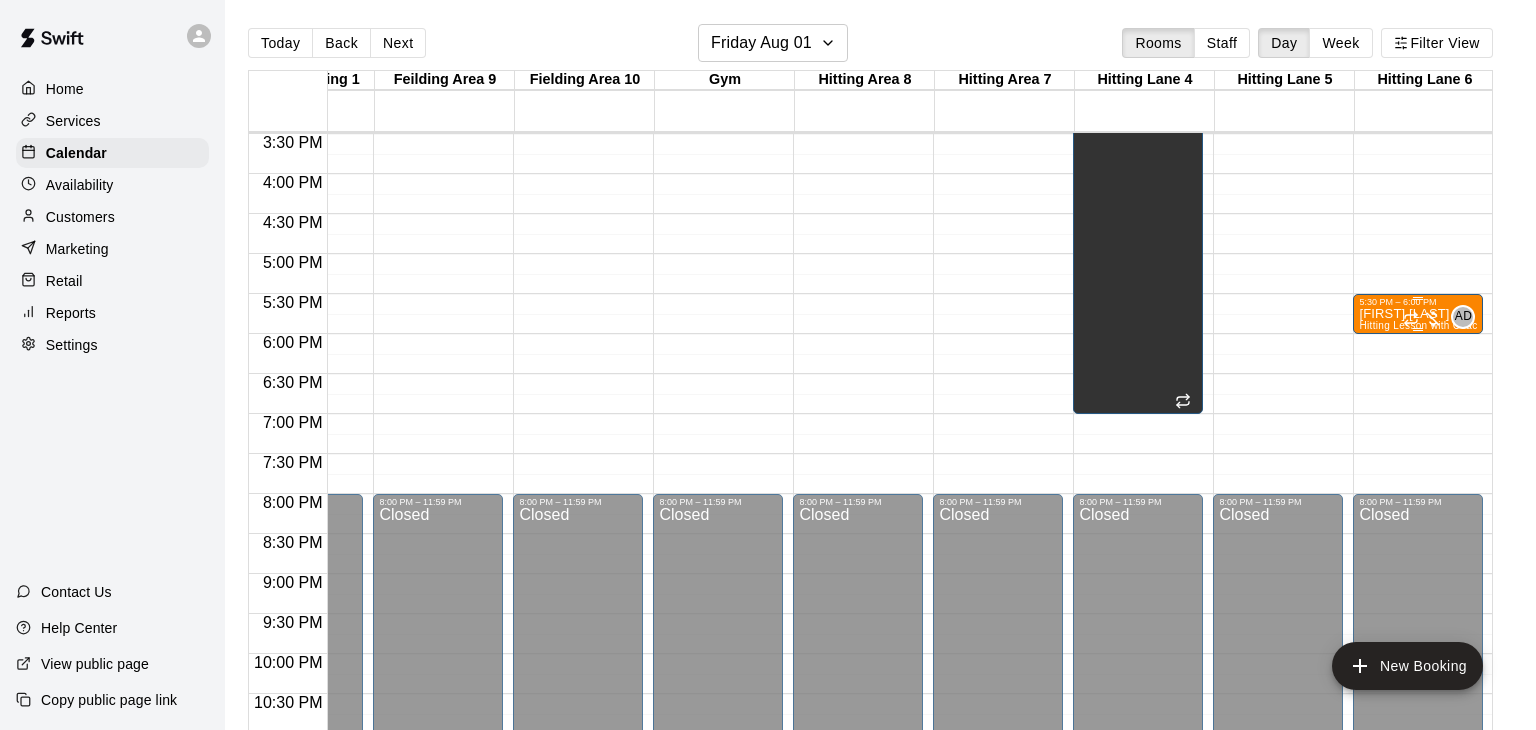 click on "Hitting Lesson with Coach [FIRST]" at bounding box center (1441, 325) 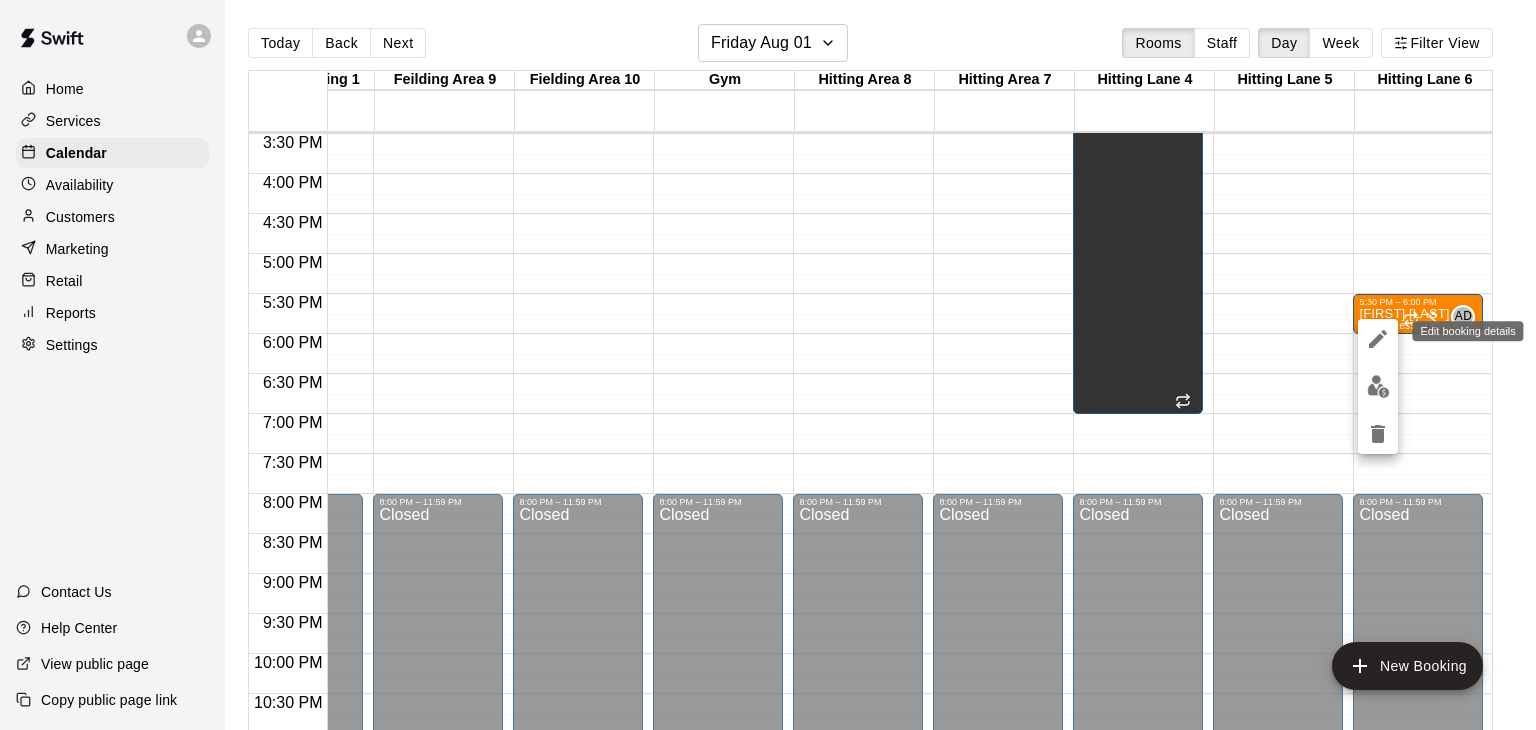 click 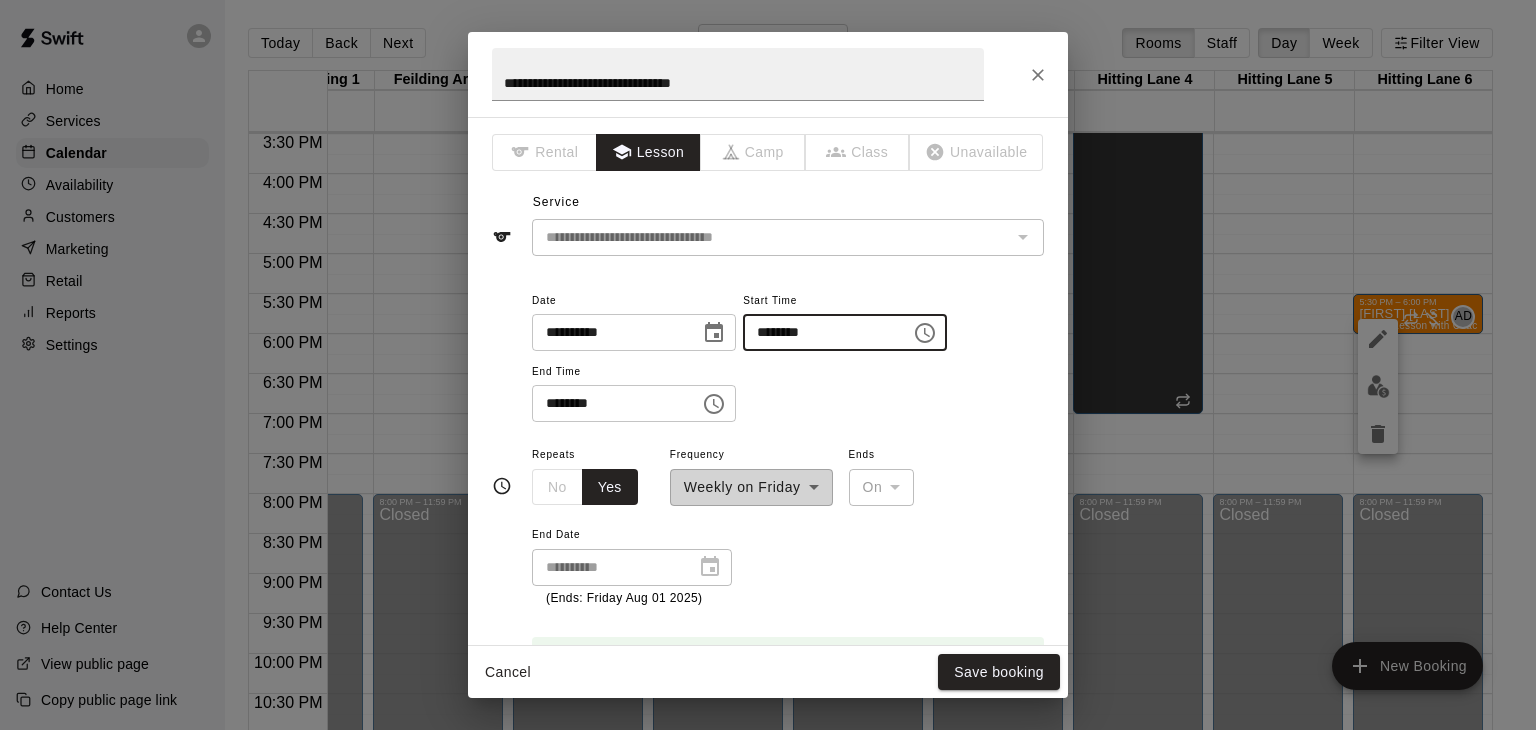 click on "********" at bounding box center [820, 332] 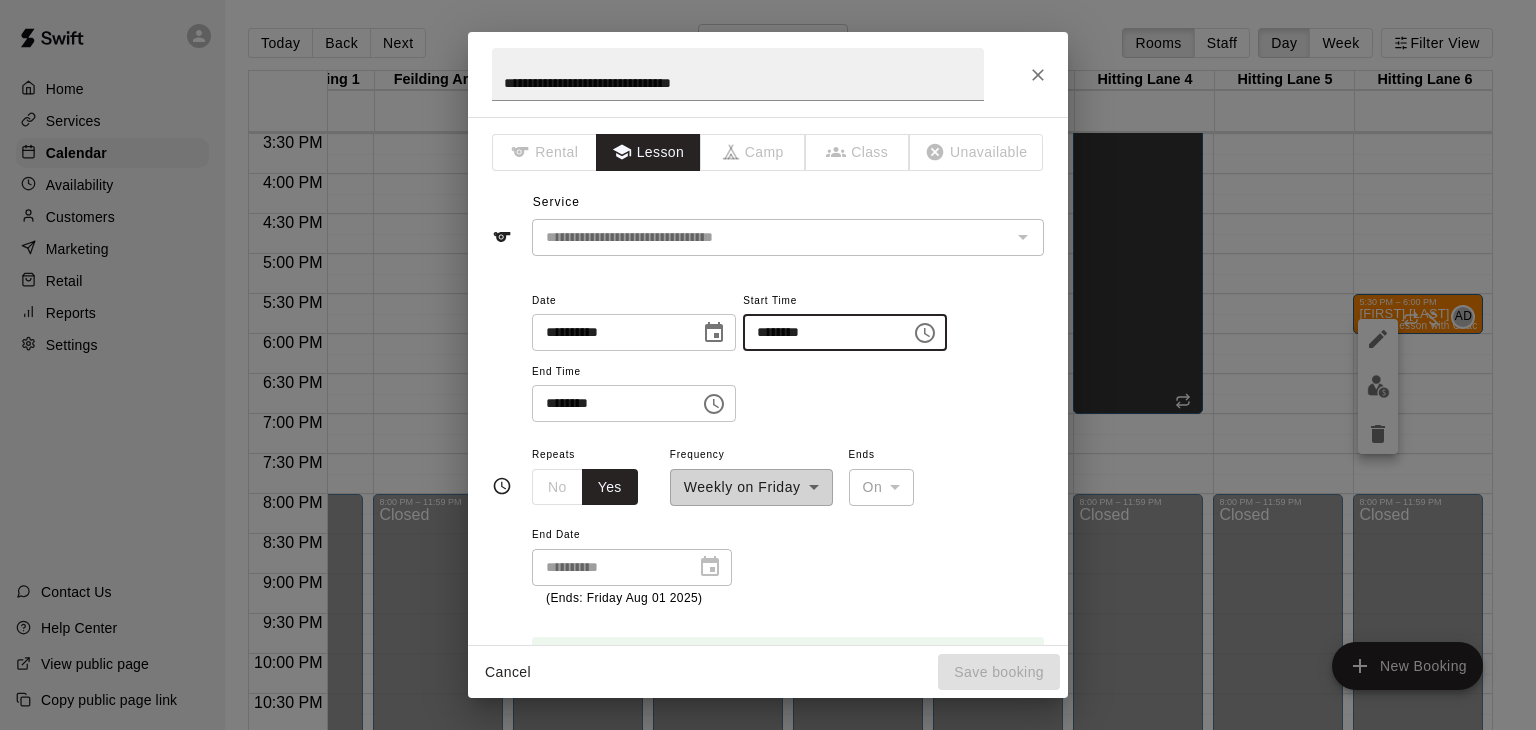 type on "********" 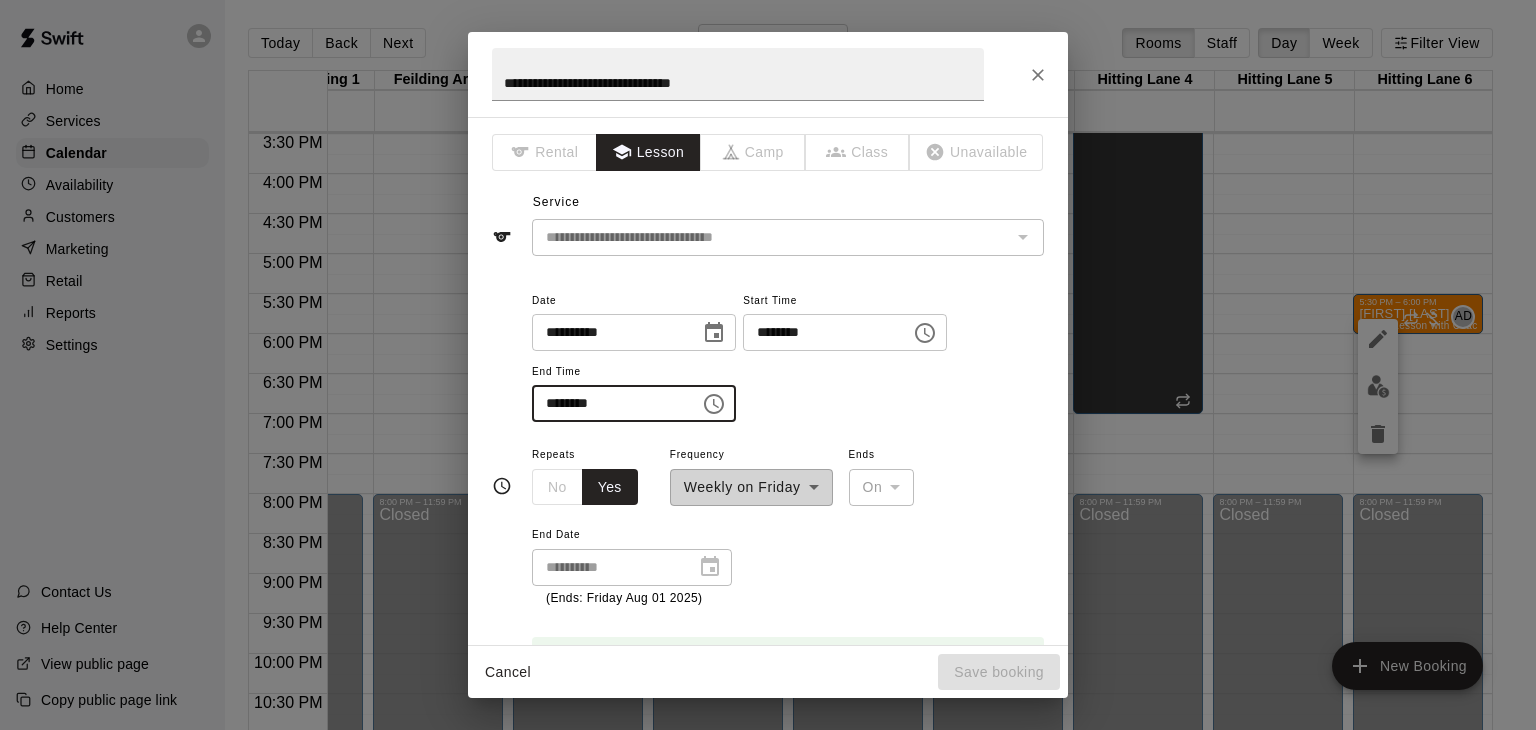 click on "********" at bounding box center (609, 403) 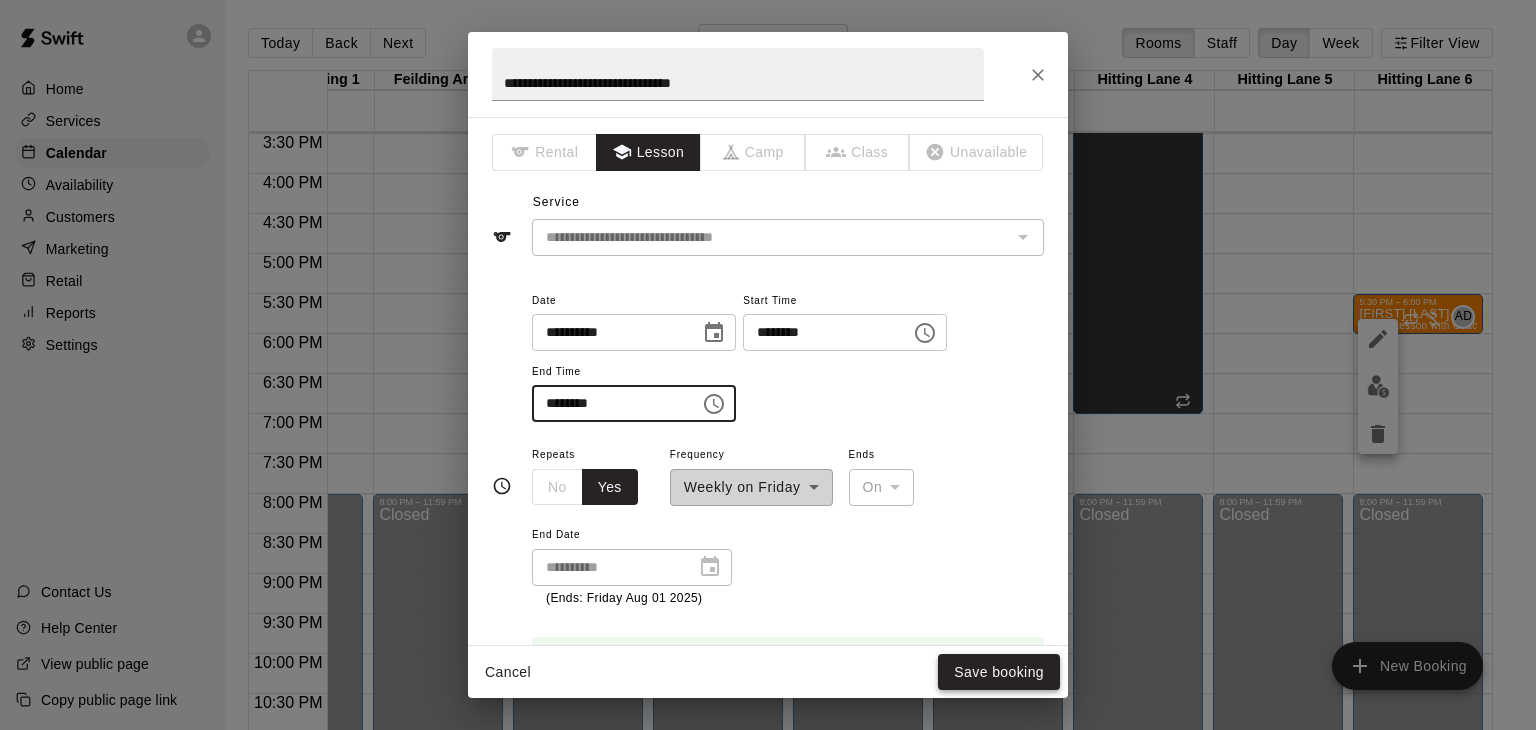 type on "********" 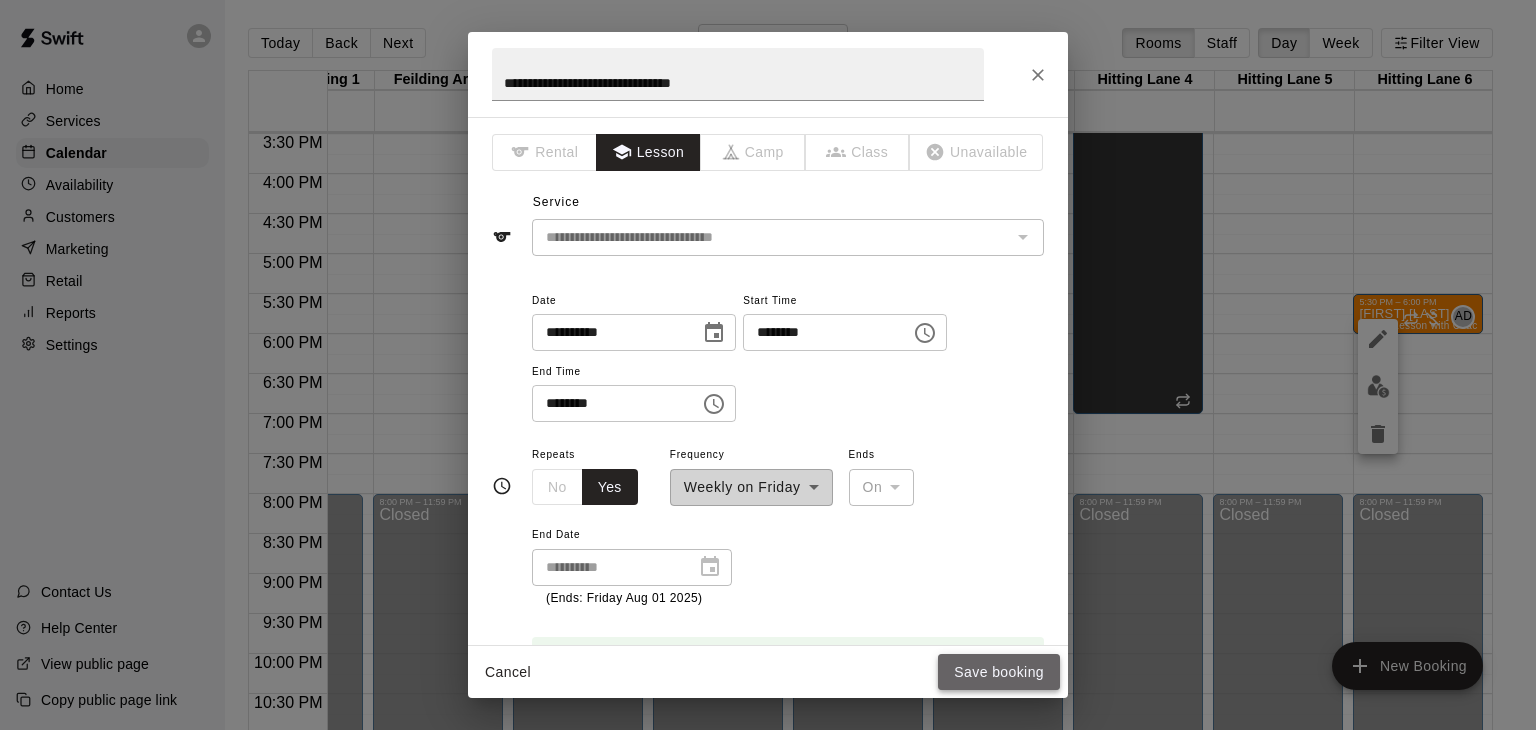 click on "Save booking" at bounding box center (999, 672) 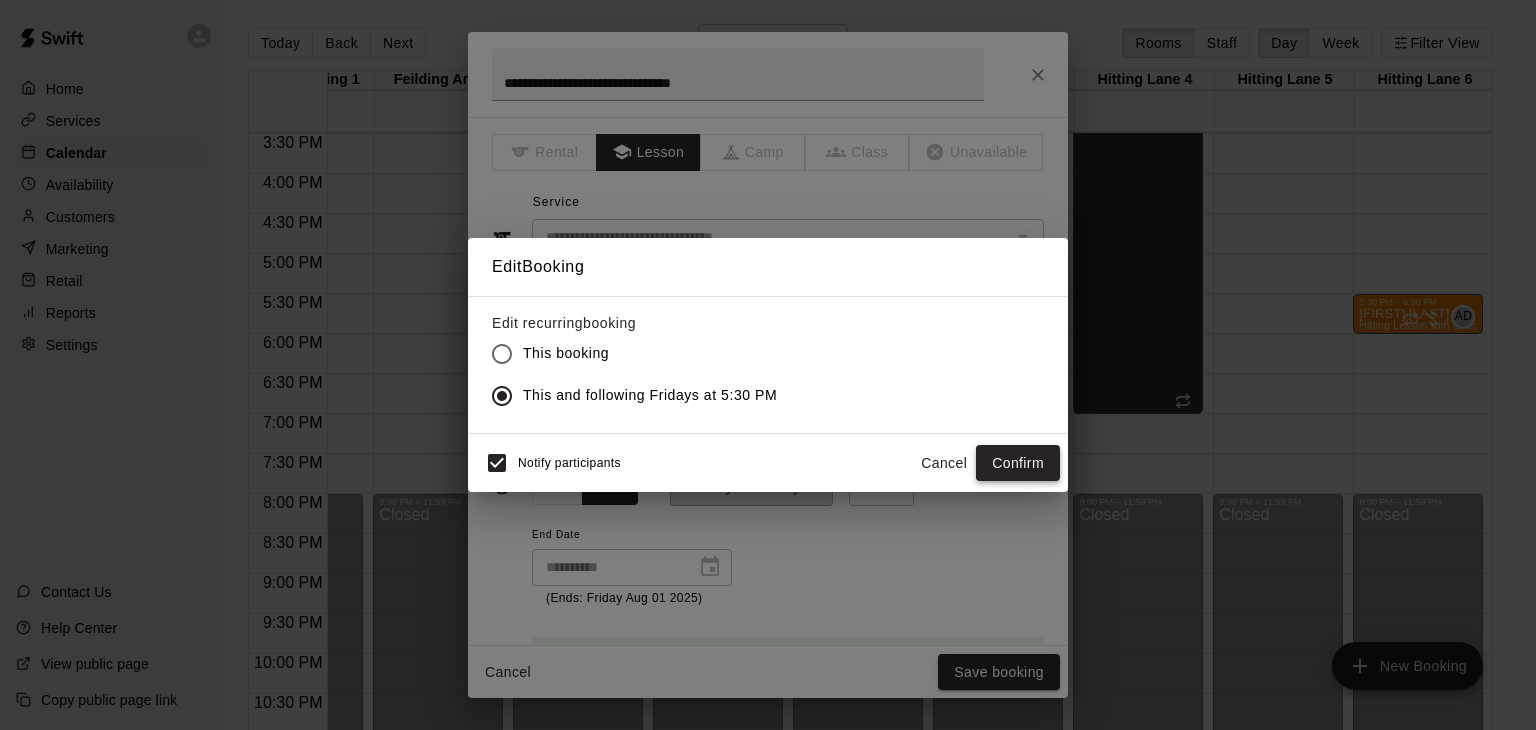 click on "Confirm" at bounding box center (1018, 463) 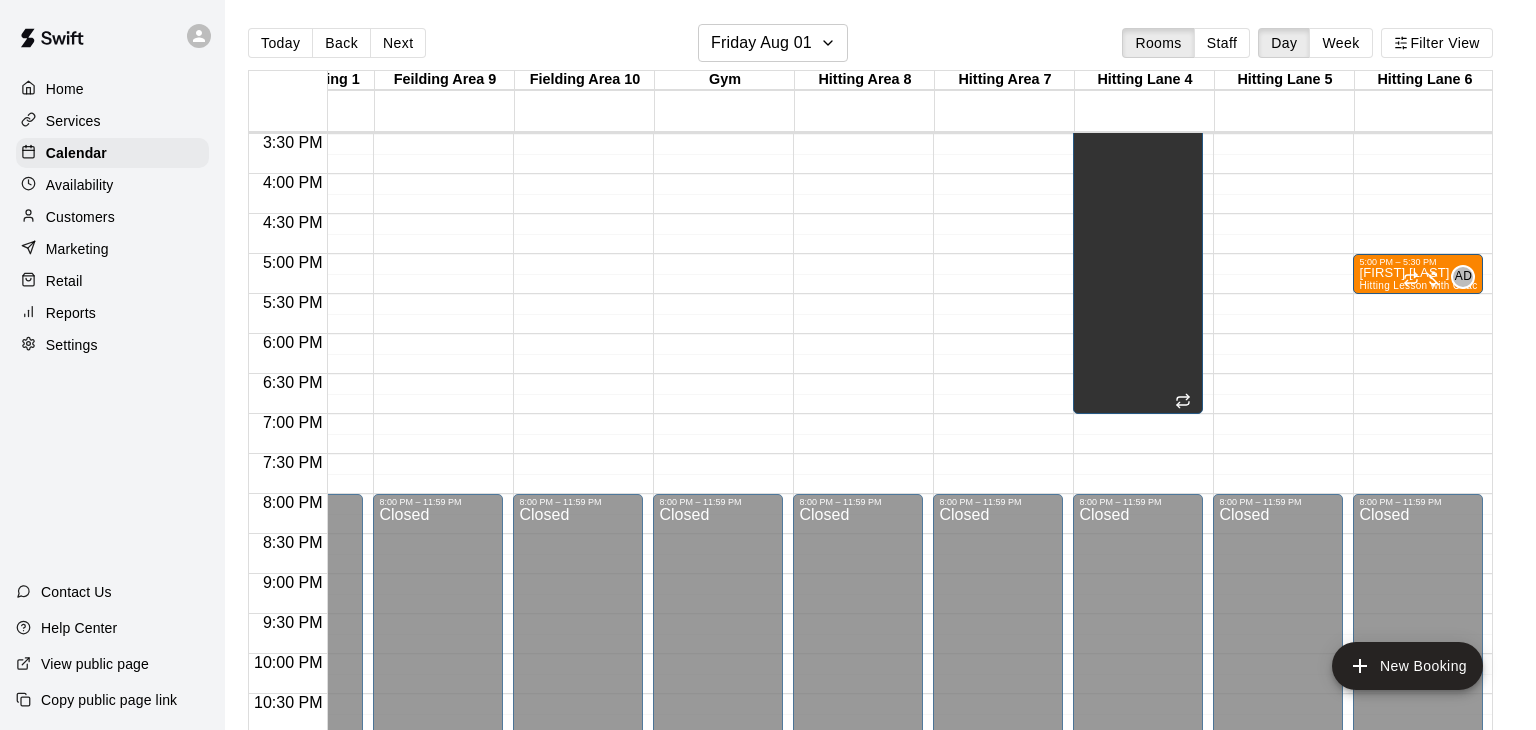 click on "Today Back Next Friday Aug 01 Rooms Staff Day Week Filter View" at bounding box center (870, 47) 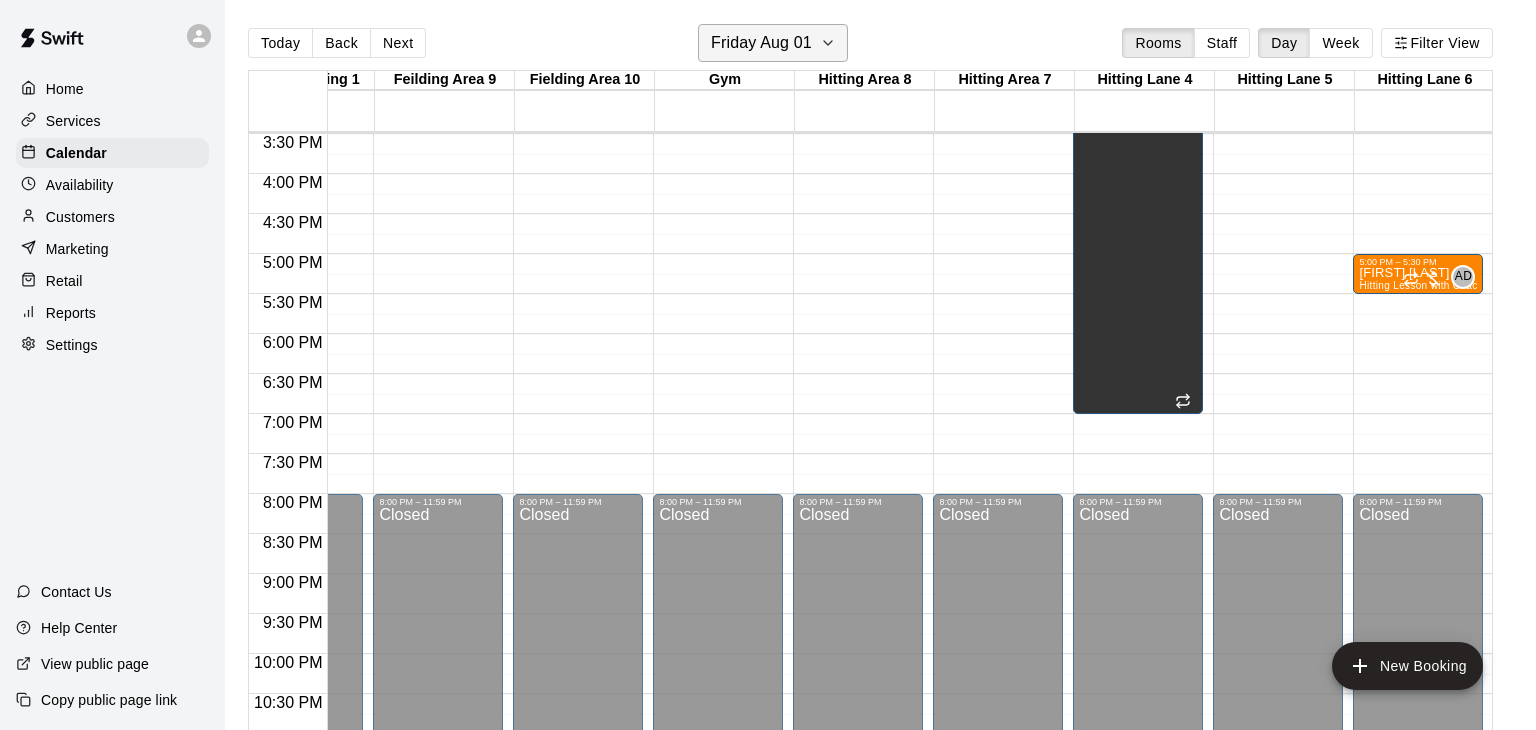 click on "Friday Aug 01" at bounding box center (773, 43) 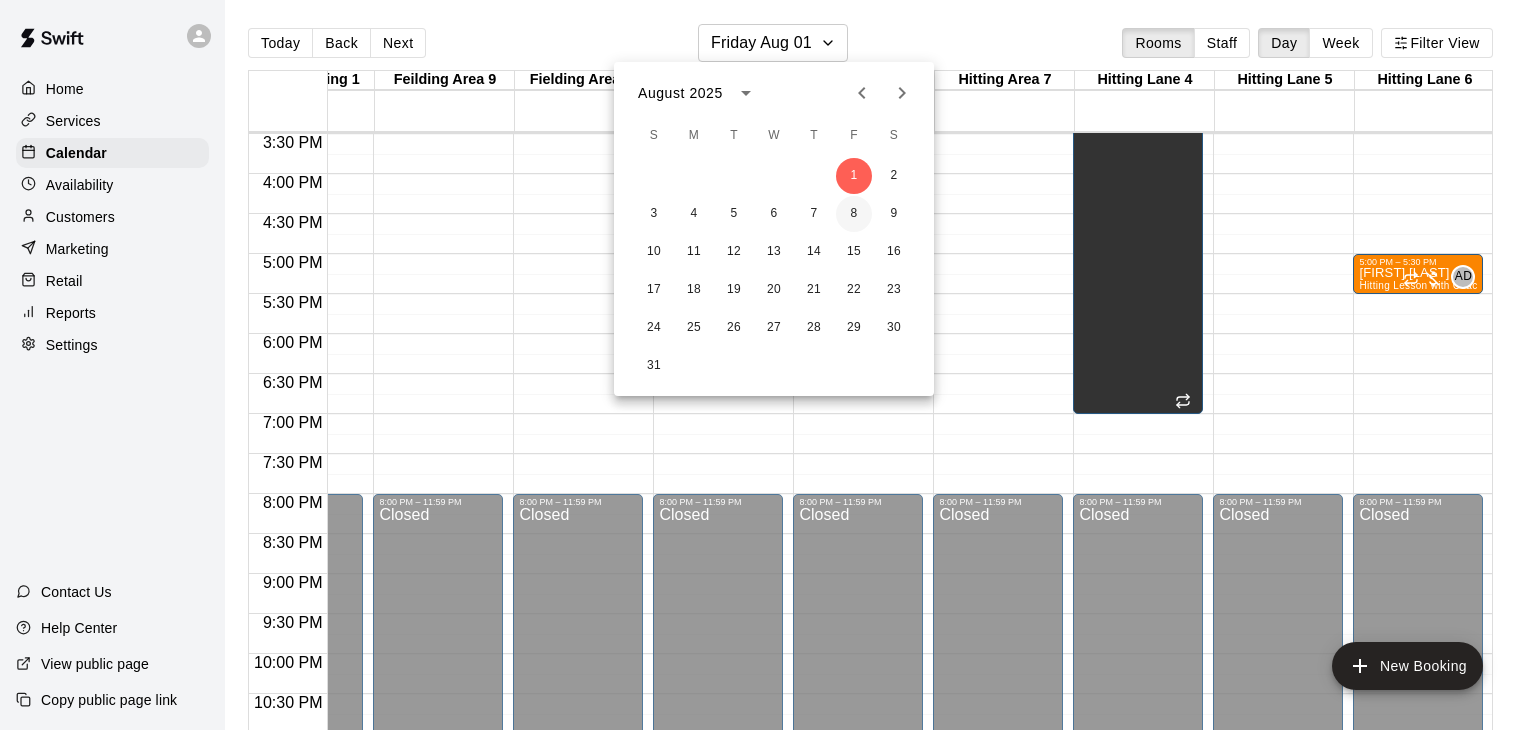 click on "8" at bounding box center [854, 214] 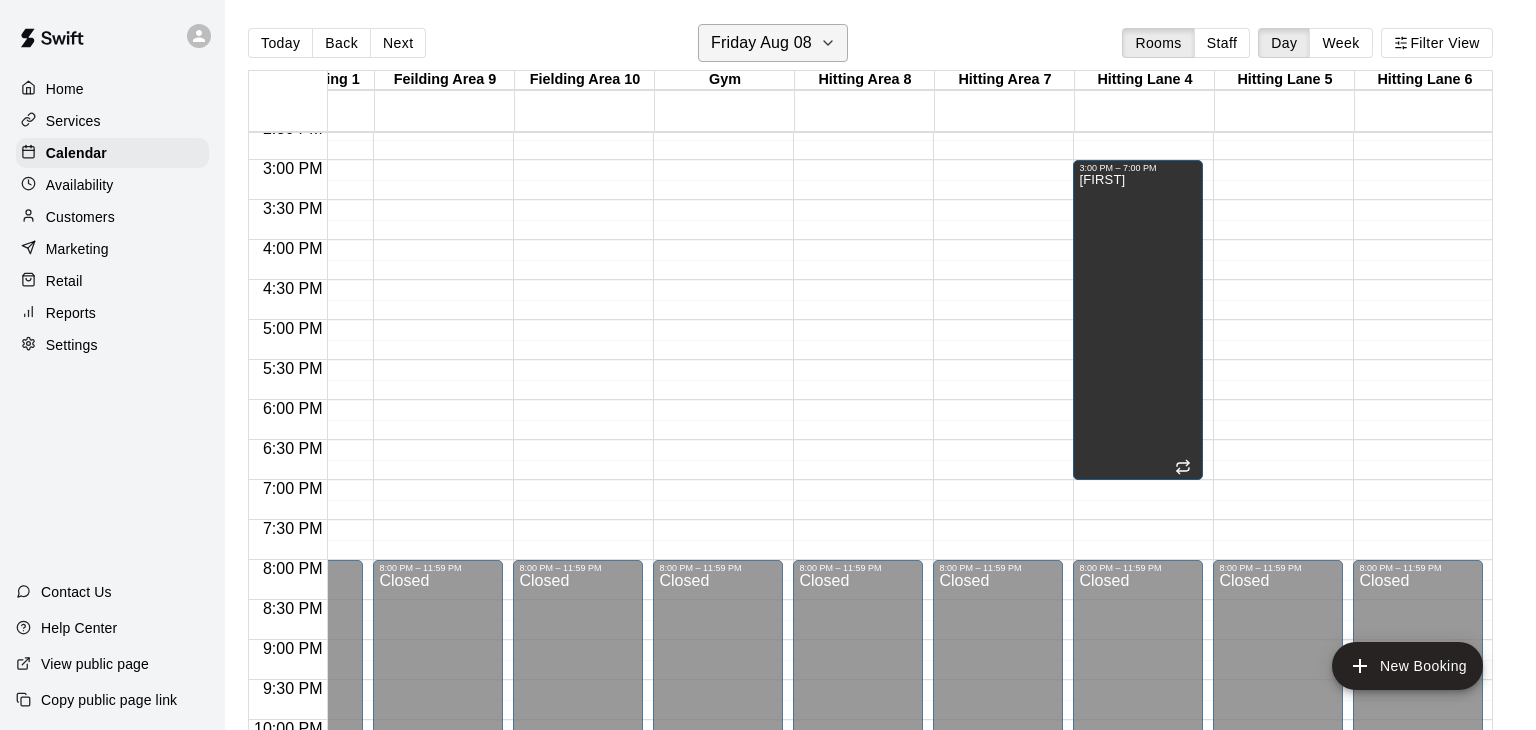 scroll, scrollTop: 1172, scrollLeft: 514, axis: both 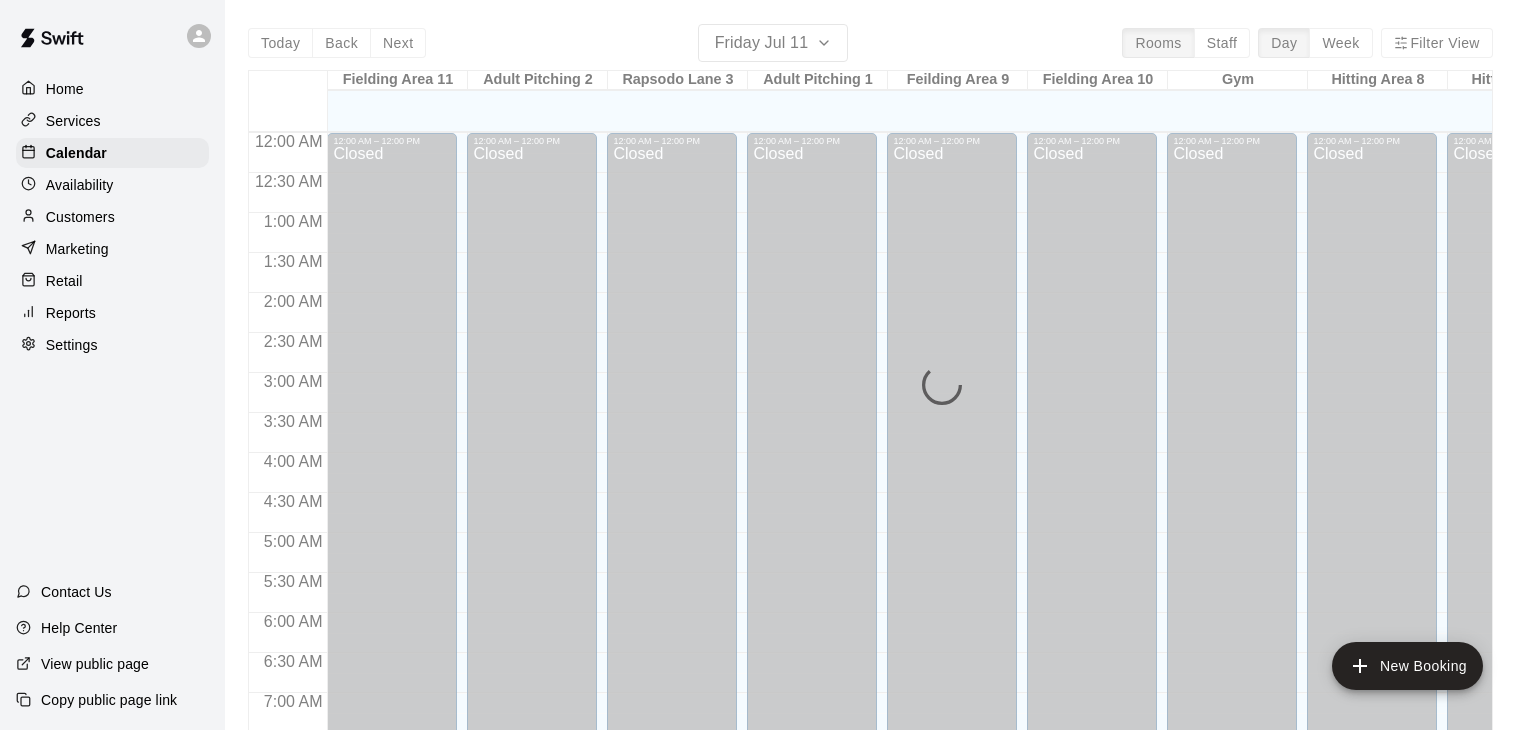 click on "Today Back Next Fri Adult Pitching 2 Fri Rapsodo Lane 3 Fri Adult Pitching 1 Fri Feilding Area 9 Fri Fielding Area 10 Fri Gym Fri Hitting Area 8 Fri Hitting Area 7 Fri Hitting Lane 4 Fri Hitting Lane 5 Fri Hitting Lane 6 Fri 12:00 AM 12:30 AM 1:00 AM 1:30 AM 2:00 AM 2:30 AM 3:00 AM 3:30 AM 4:00 AM 4:30 AM 5:00 AM 5:30 AM 6:00 AM 6:30 AM 7:00 AM 7:30 AM 8:00 AM 8:30 AM 9:00 AM 9:30 AM 10:00 AM 10:30 AM 11:00 AM 11:30 AM 12:00 PM 12:30 PM 1:00 PM 1:30 PM 2:00 PM 2:30 PM 3:00 PM 3:30 PM 4:00 PM 4:30 PM 5:00 PM 5:30 PM 6:00 PM 6:30 PM 7:00 PM 7:30 PM 8:00 PM 8:30 PM 9:00 PM 9:30 PM 10:00 PM 10:30 PM 11:00 PM 11:30 PM 12:00 AM – 12:00 PM Closed 8:00 PM – 11:59 PM Closed 12:00 AM – 12:00 PM Closed 8:00 PM – 11:59 PM Closed 12:00 AM – 12:00 PM Closed 8:00 PM – 11:59 PM Closed 12:00 AM – 12:00 PM Closed 8:00 PM – 11:59 PM Closed 12:00 AM – 12:00 PM Closed 8:00 PM – 11:59 PM Closed Closed Closed" at bounding box center [870, 389] 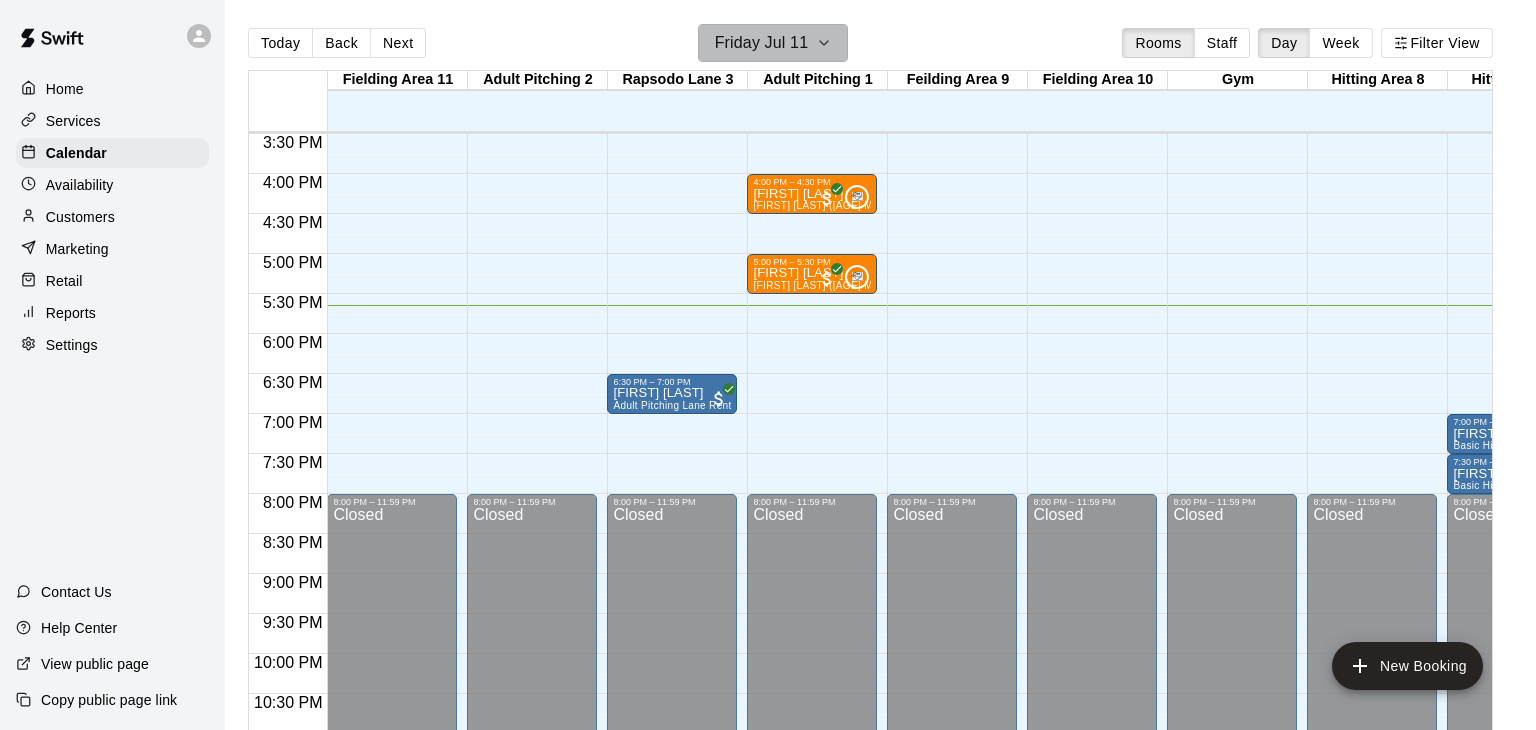 click 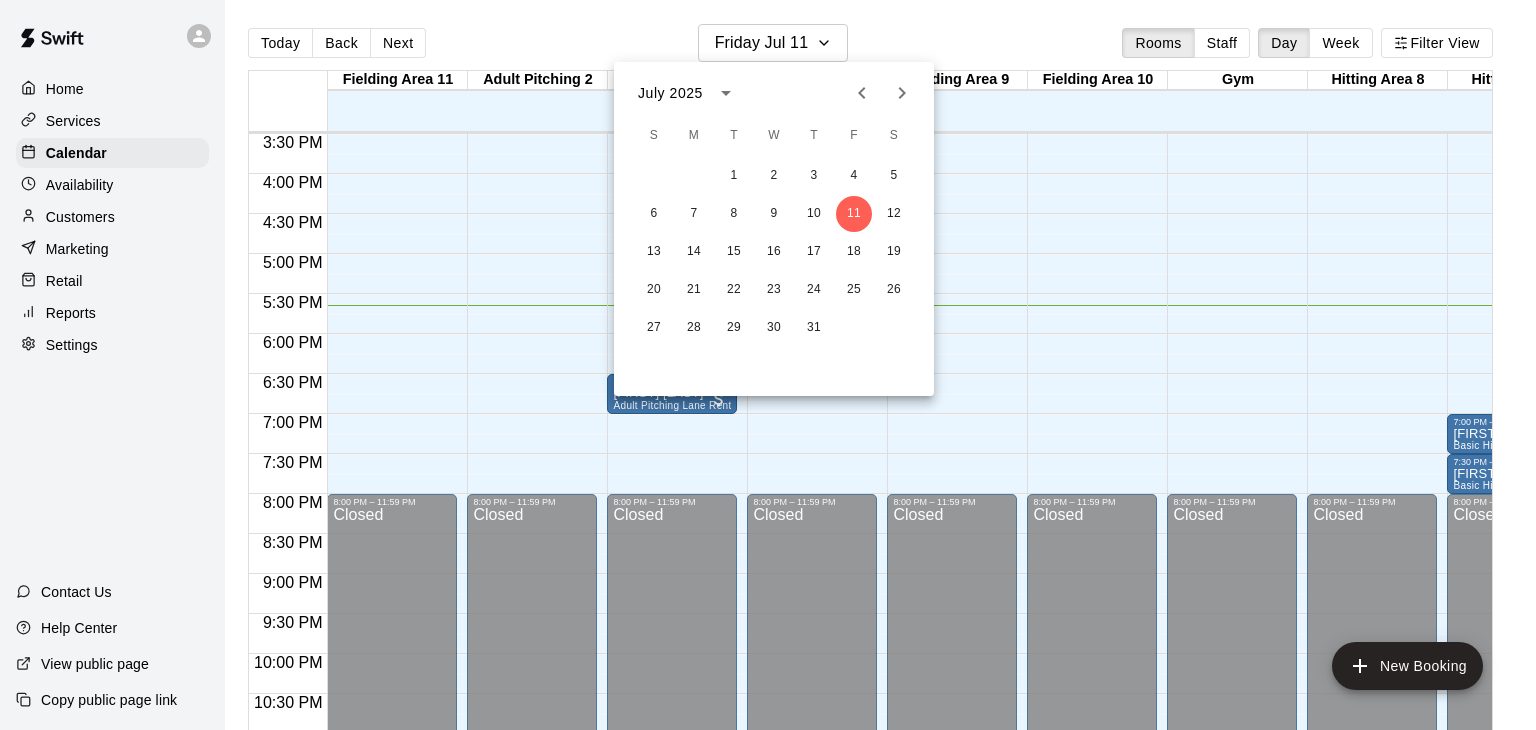 click 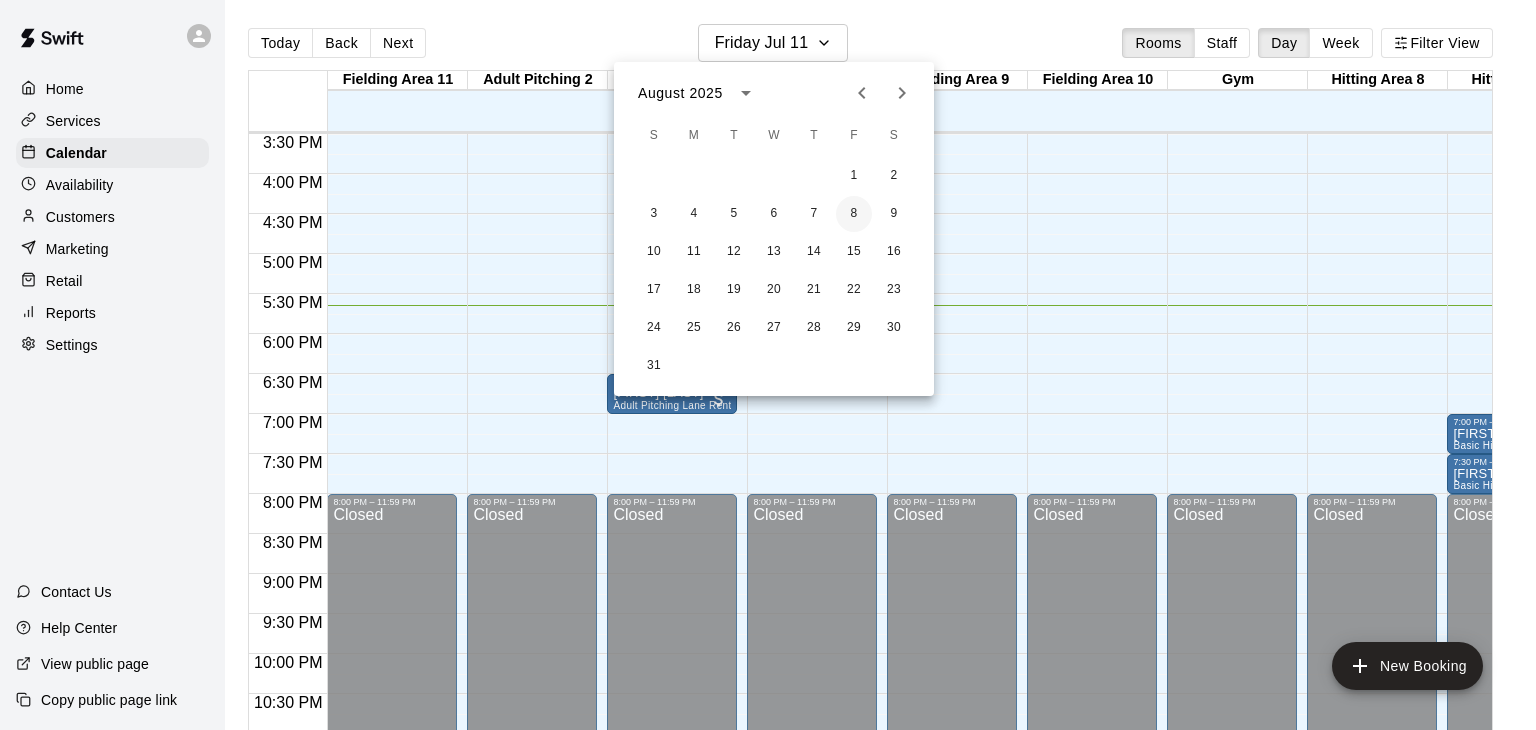 click on "8" at bounding box center (854, 214) 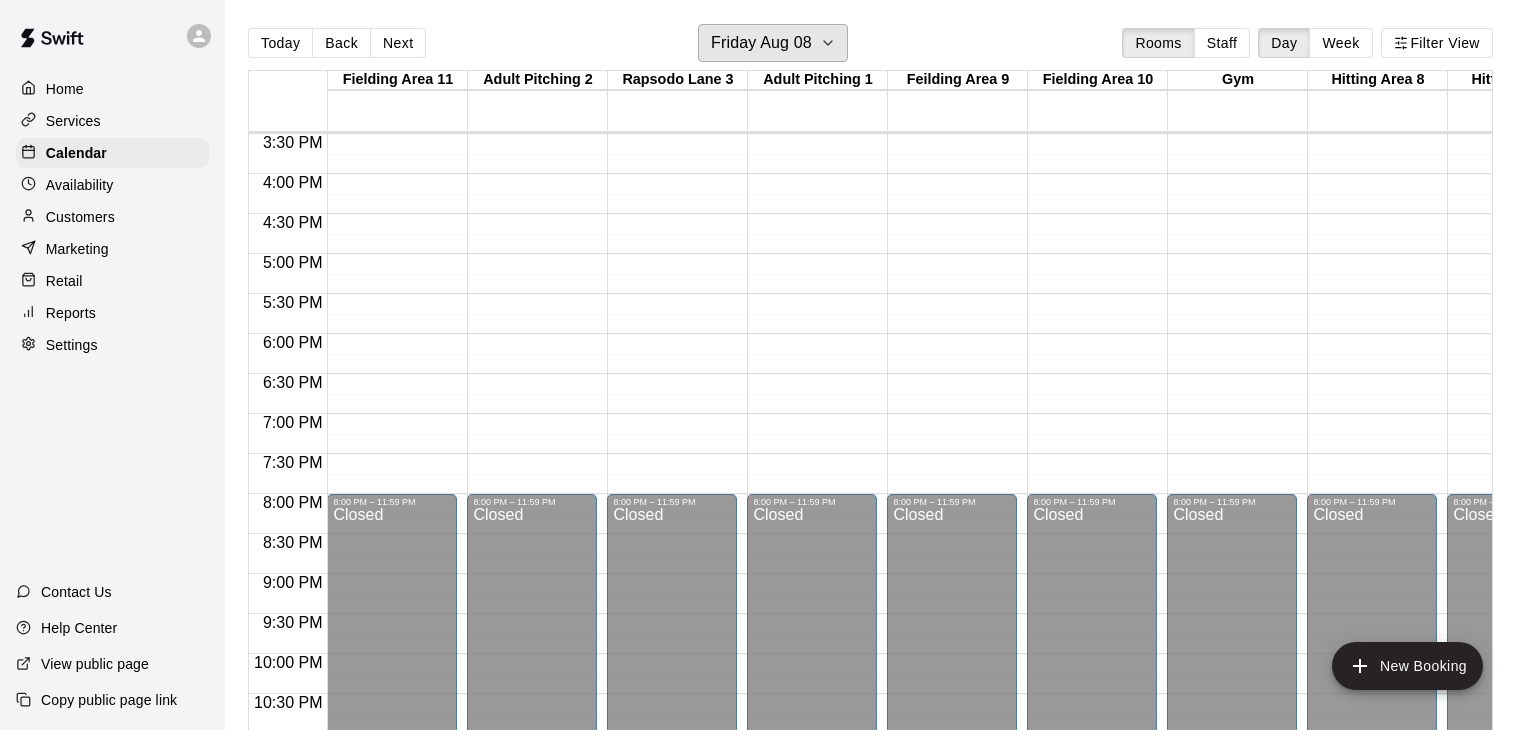 scroll, scrollTop: 1239, scrollLeft: 283, axis: both 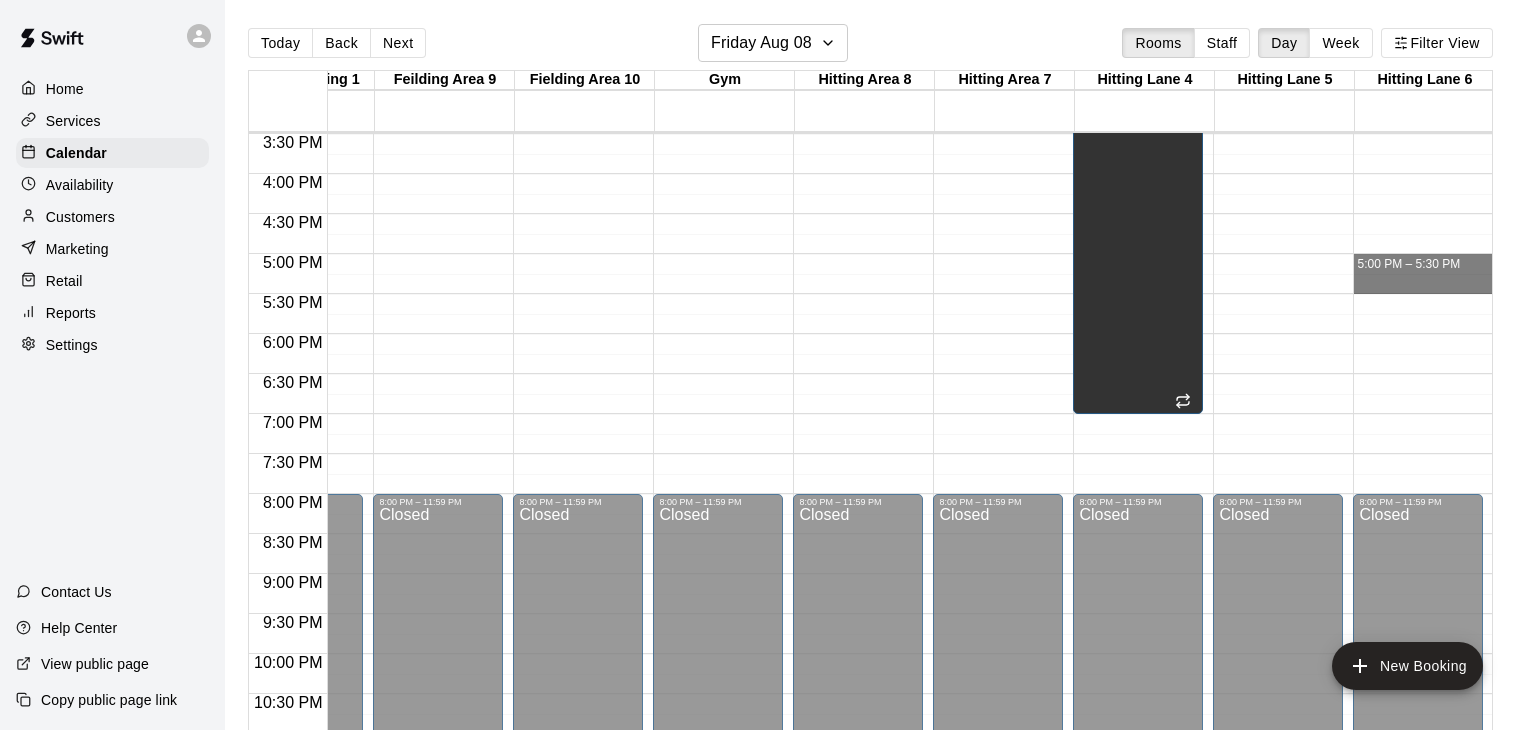 drag, startPoint x: 1458, startPoint y: 255, endPoint x: 1456, endPoint y: 279, distance: 24.083189 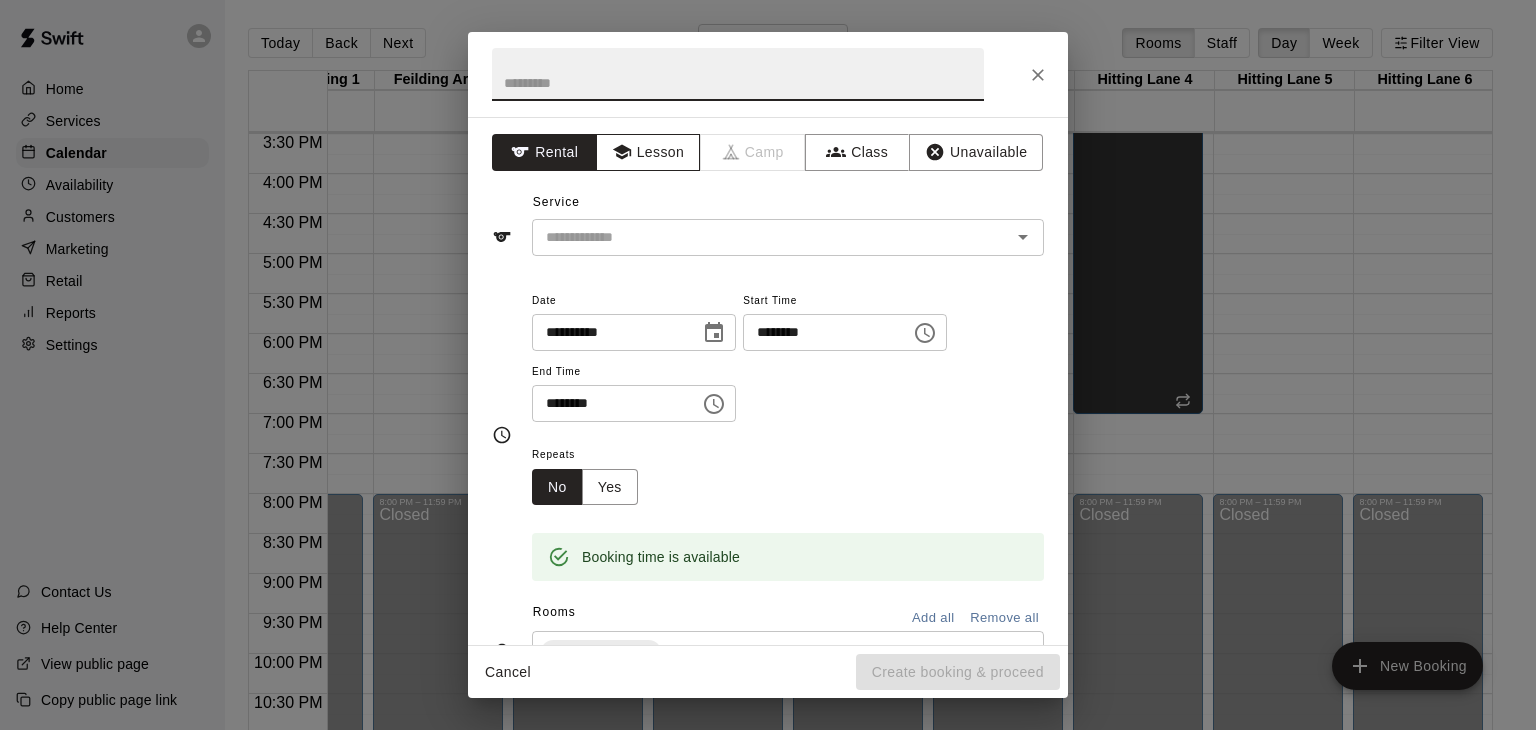 click on "Lesson" at bounding box center [648, 152] 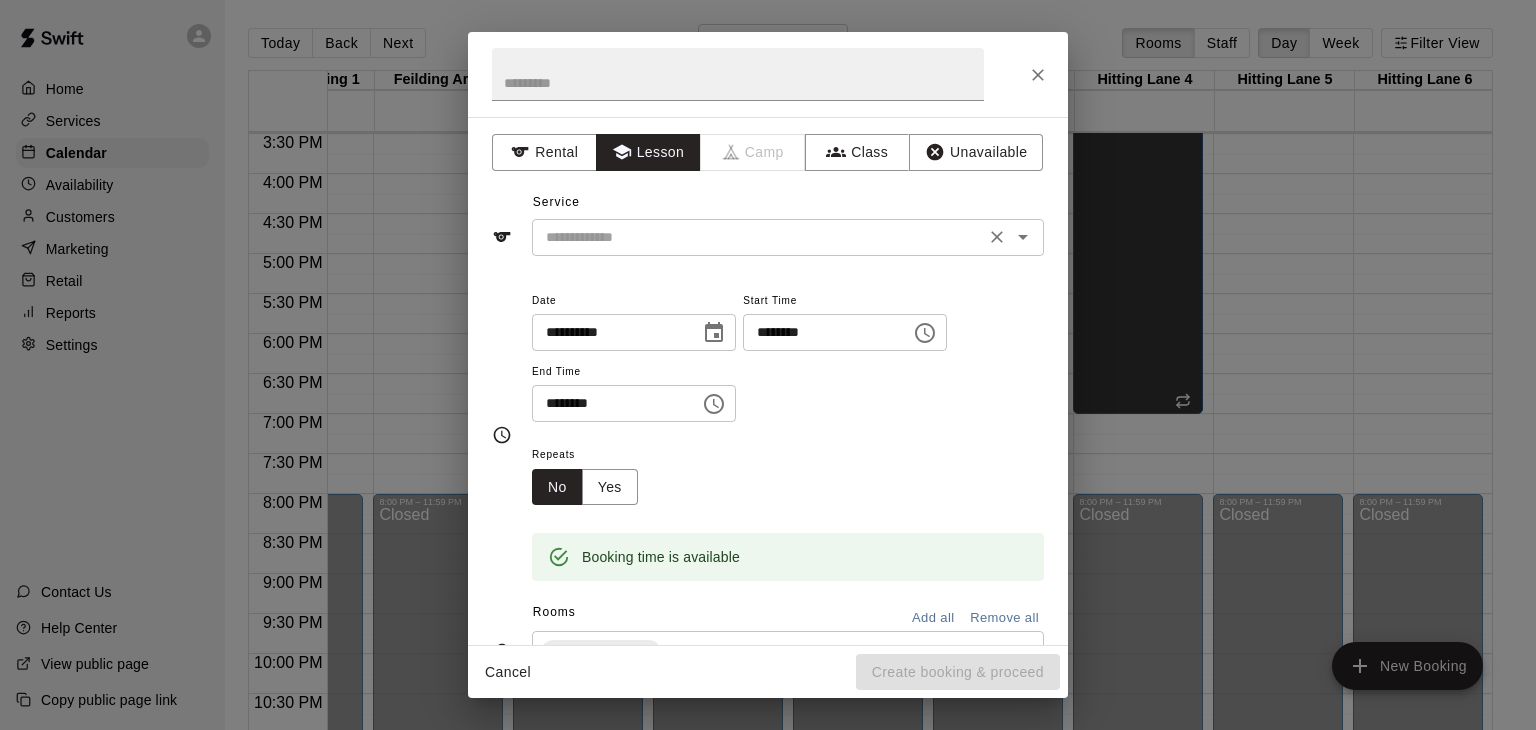 click at bounding box center (758, 237) 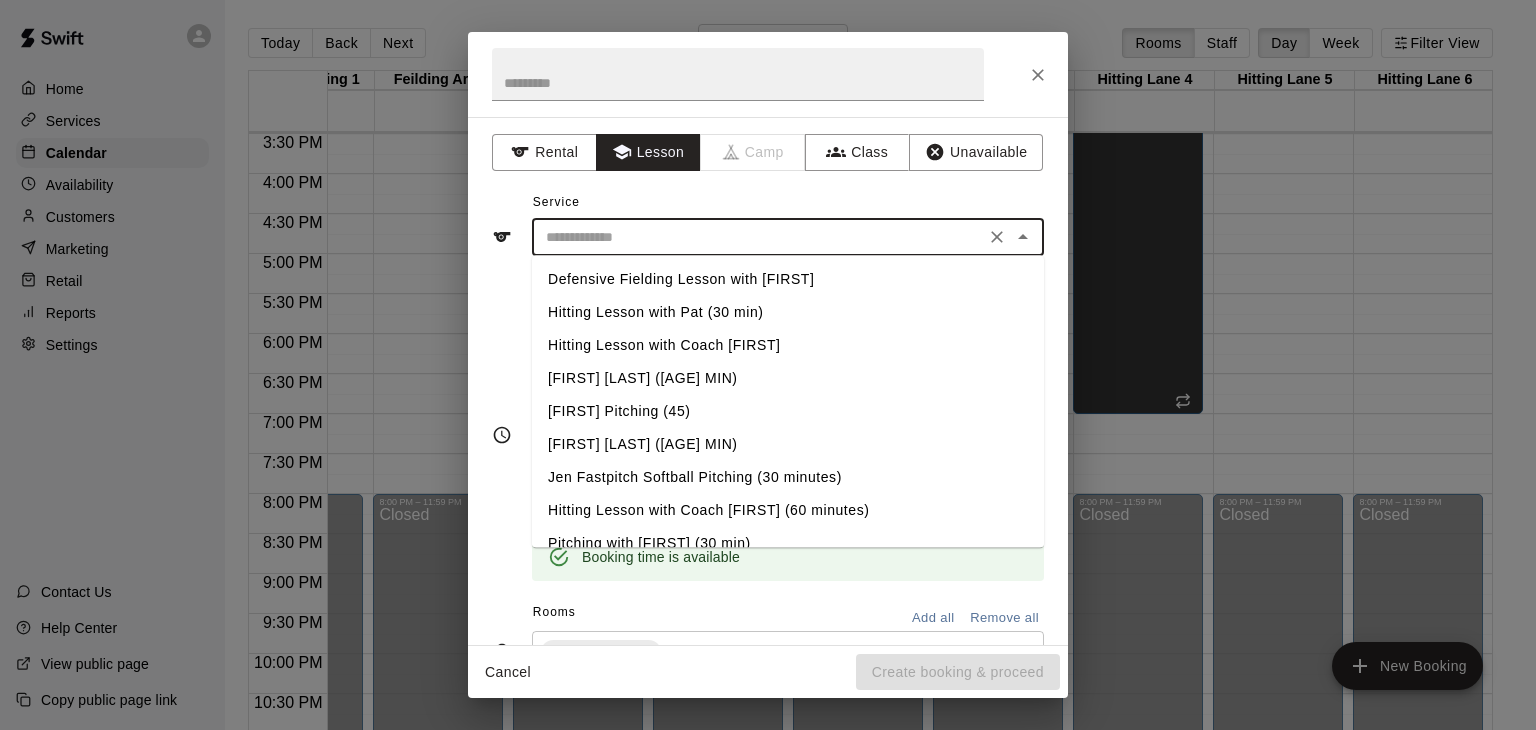 click on "Hitting Lesson with Coach [FIRST]" at bounding box center [788, 345] 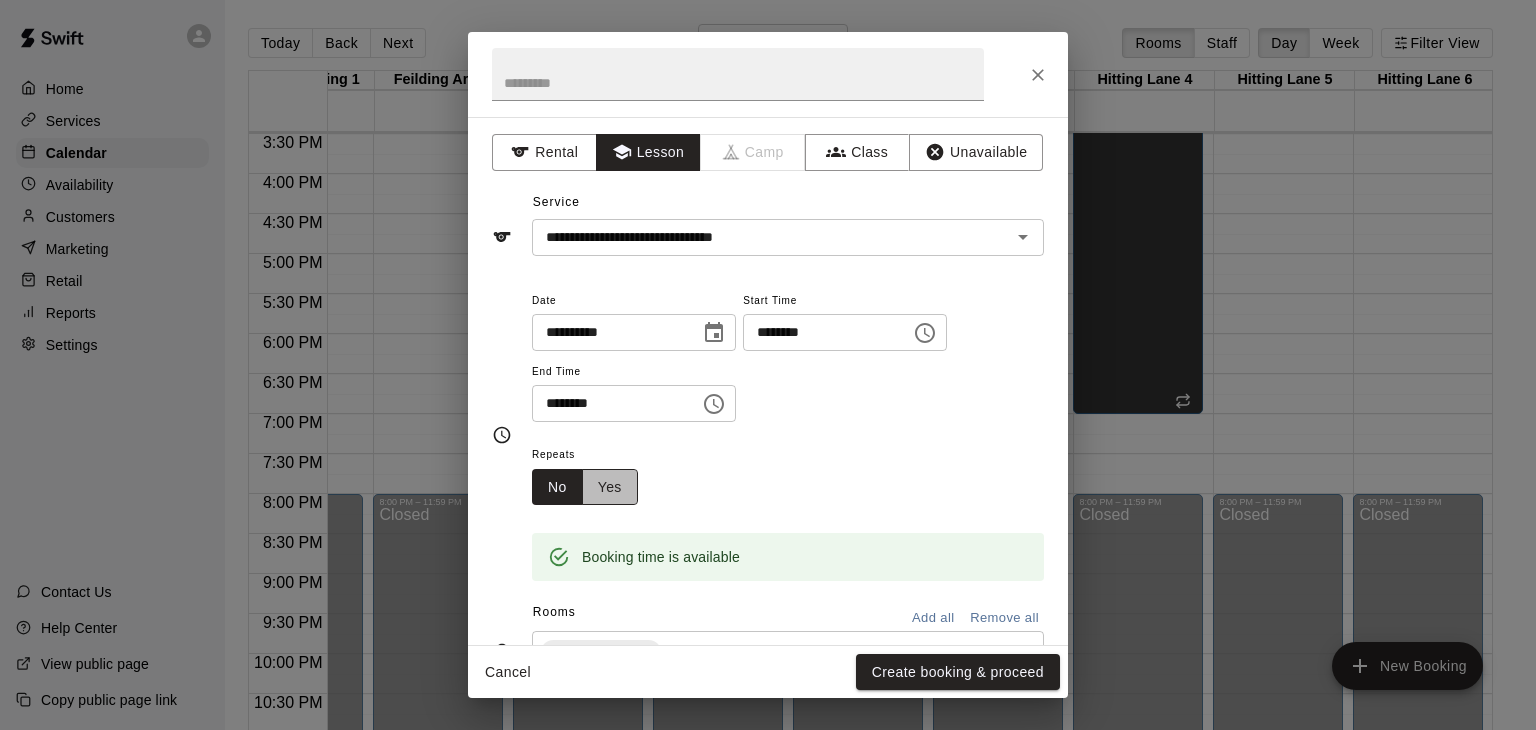 click on "Yes" at bounding box center [610, 487] 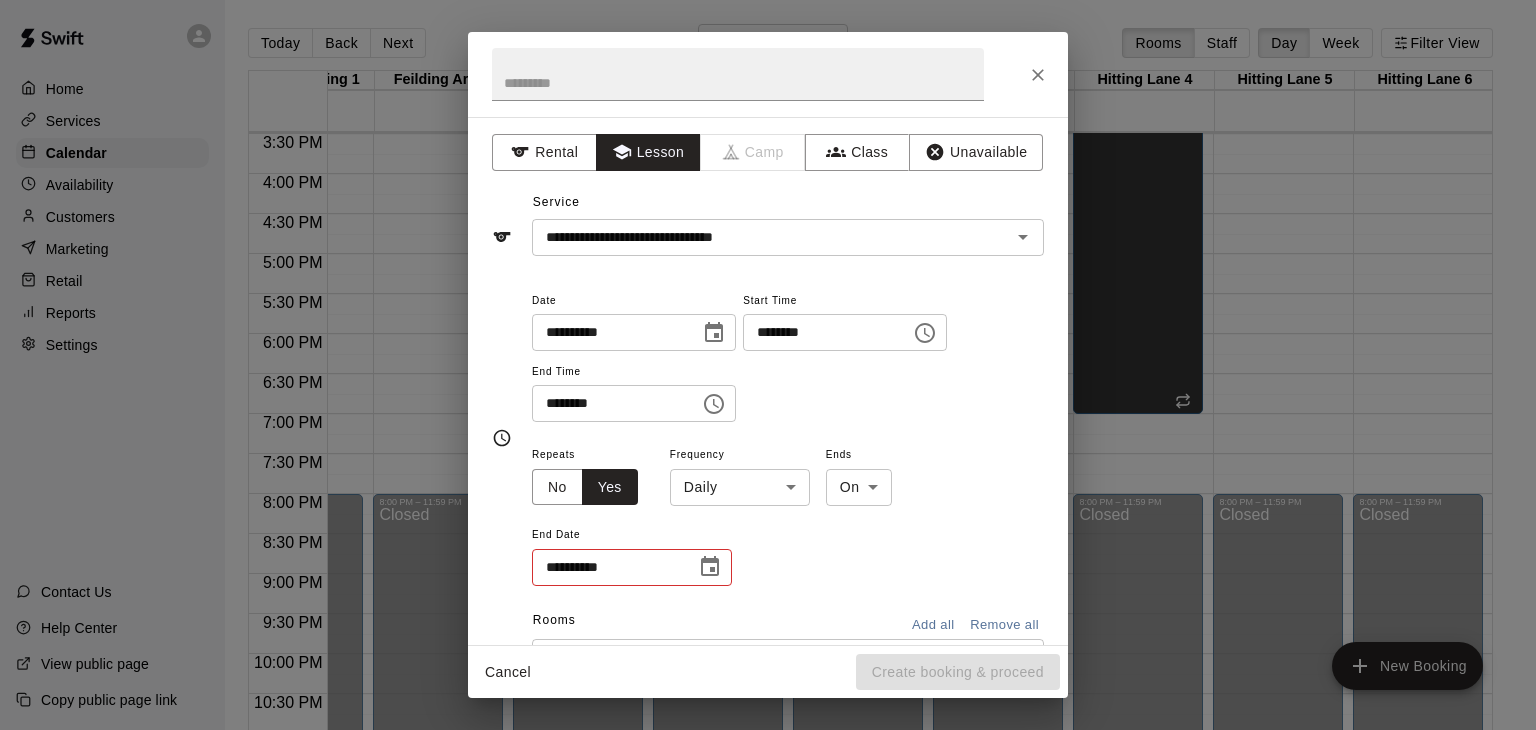 click 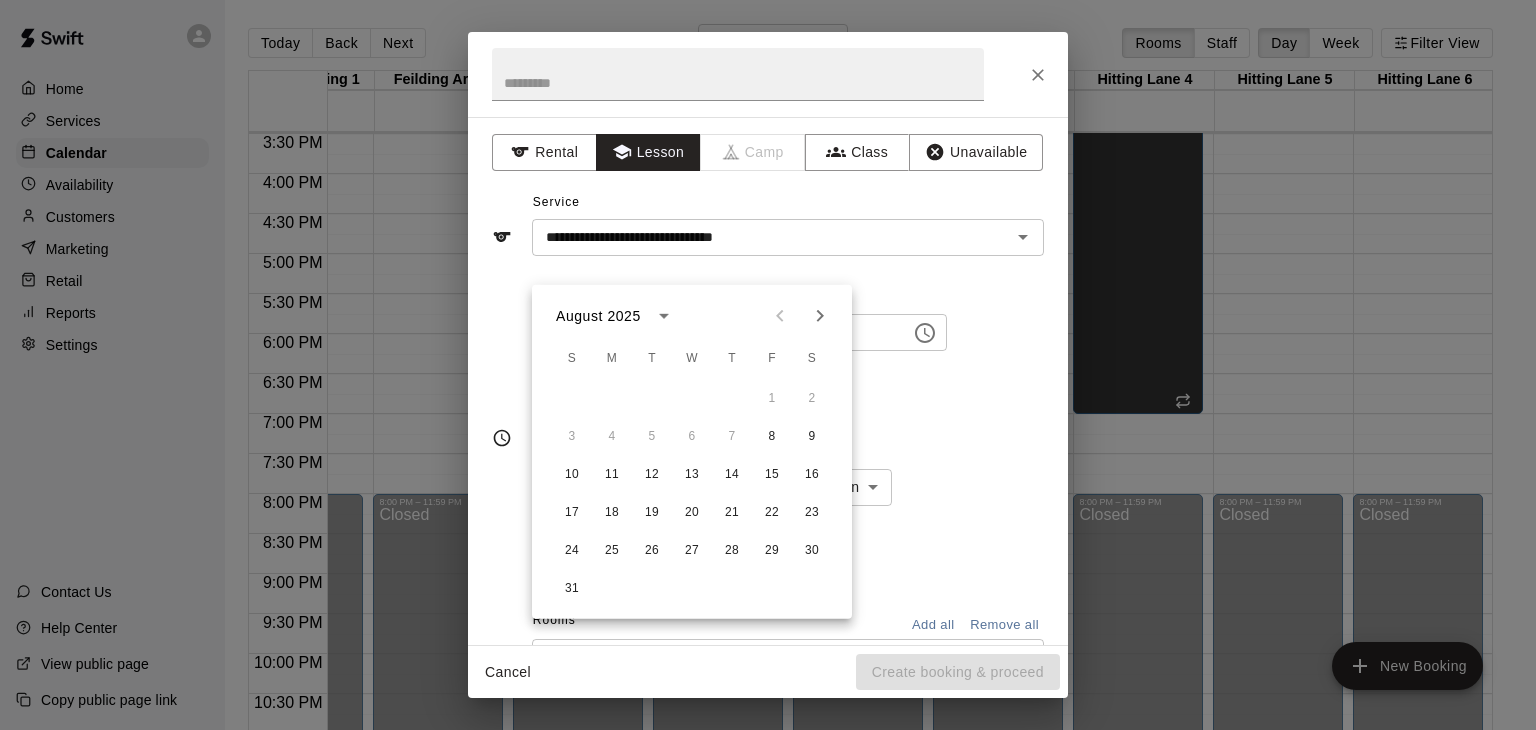 click 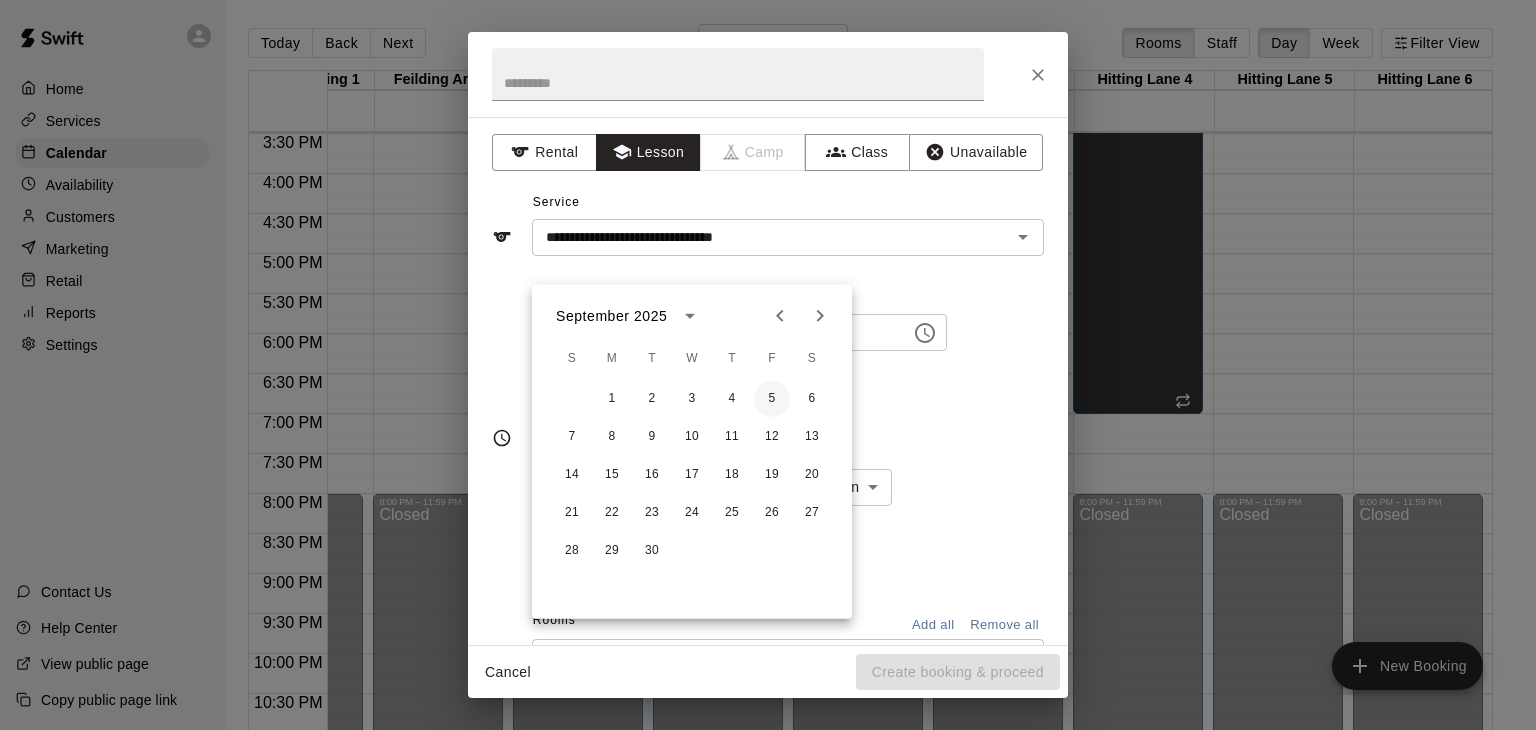 click on "5" at bounding box center (772, 399) 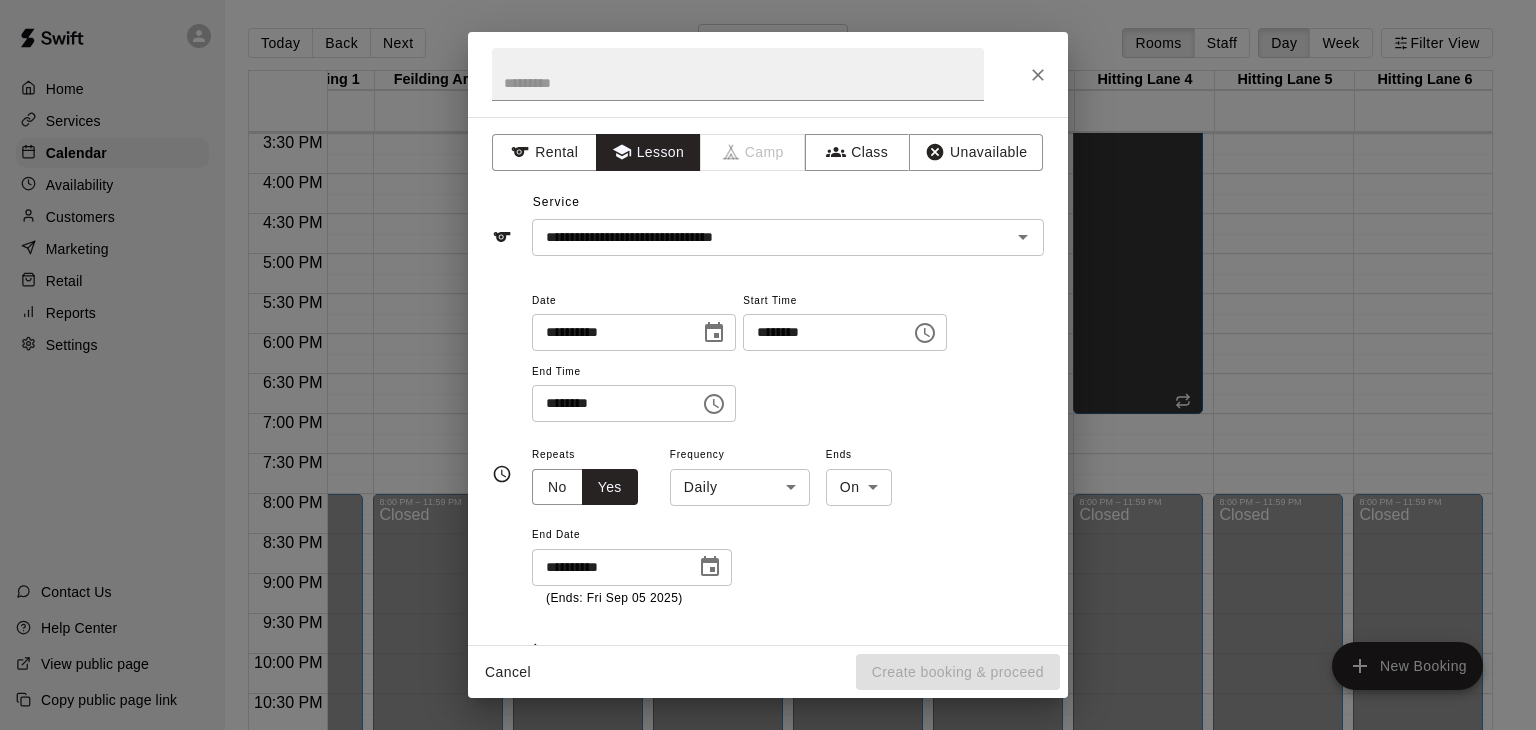 type on "**********" 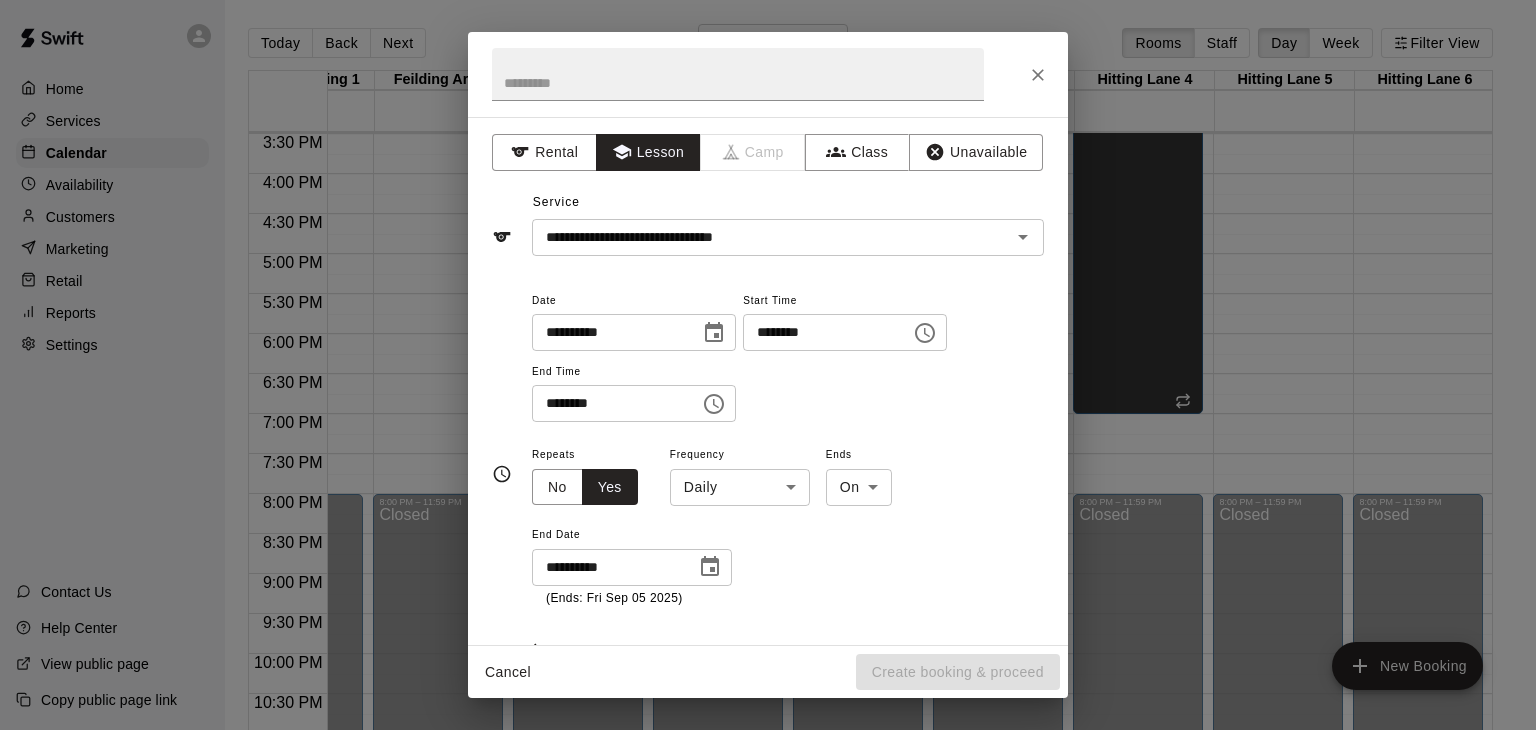 scroll, scrollTop: 13, scrollLeft: 0, axis: vertical 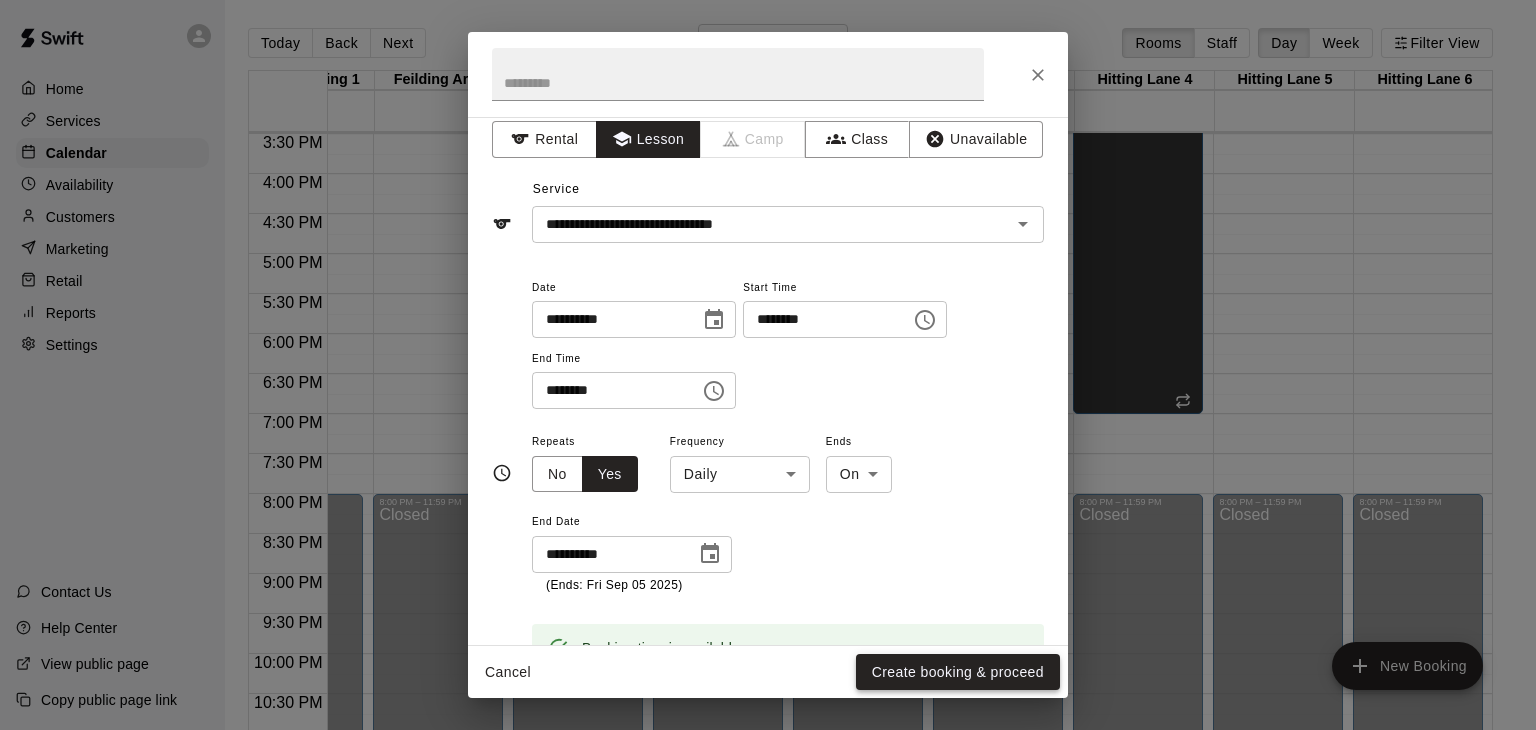 click on "Create booking & proceed" at bounding box center (958, 672) 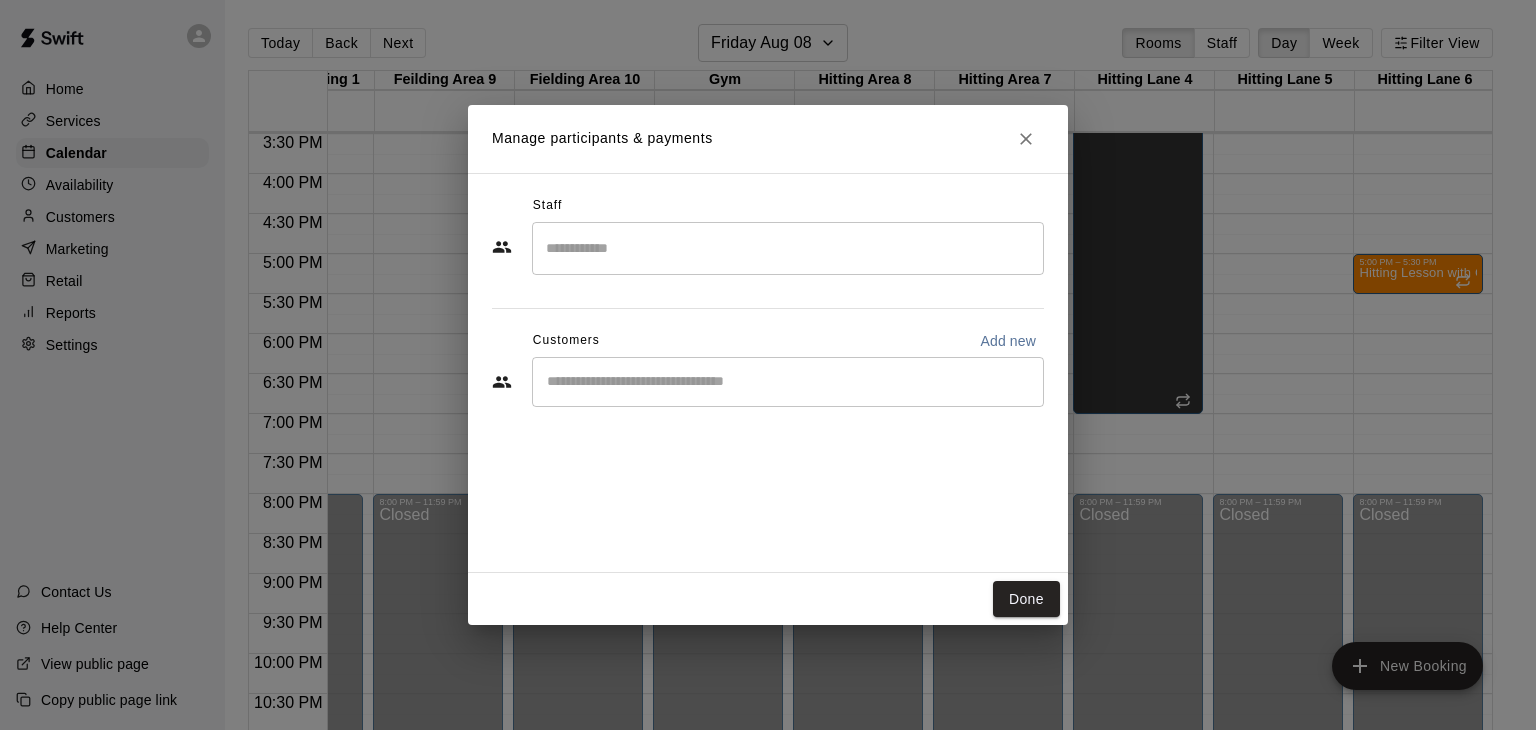 click at bounding box center [788, 248] 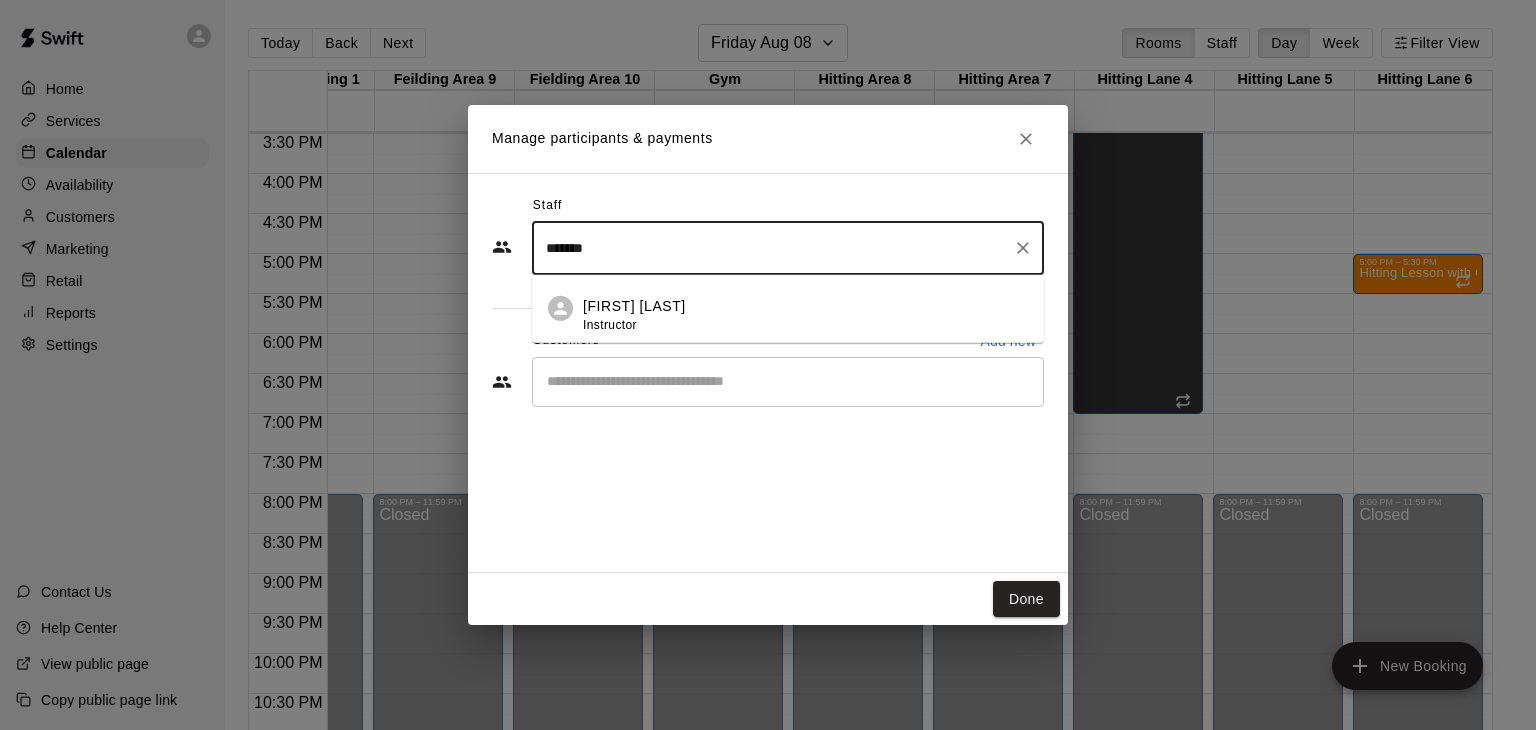 click on "[FIRST] [LAST]" at bounding box center (634, 306) 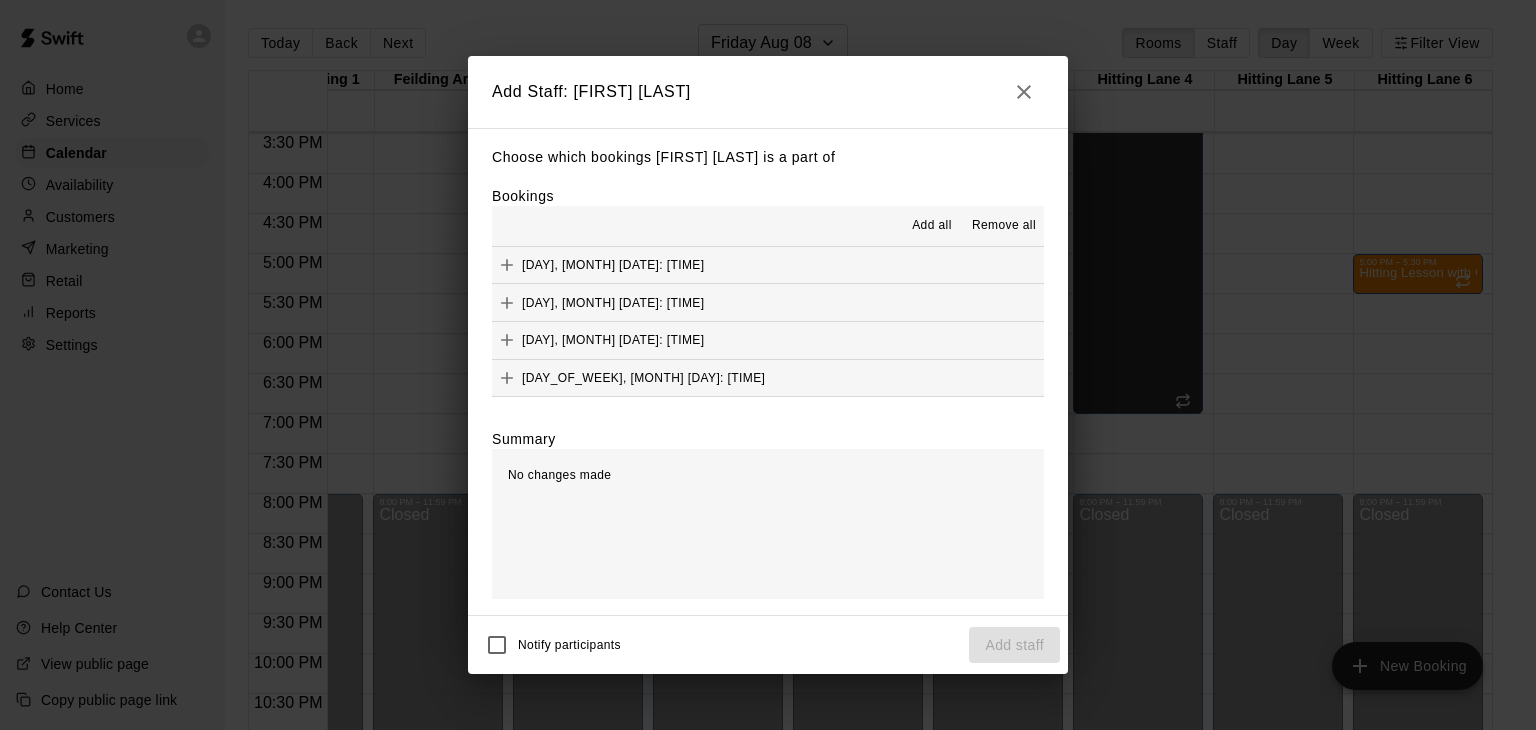 click on "Add all" at bounding box center (932, 226) 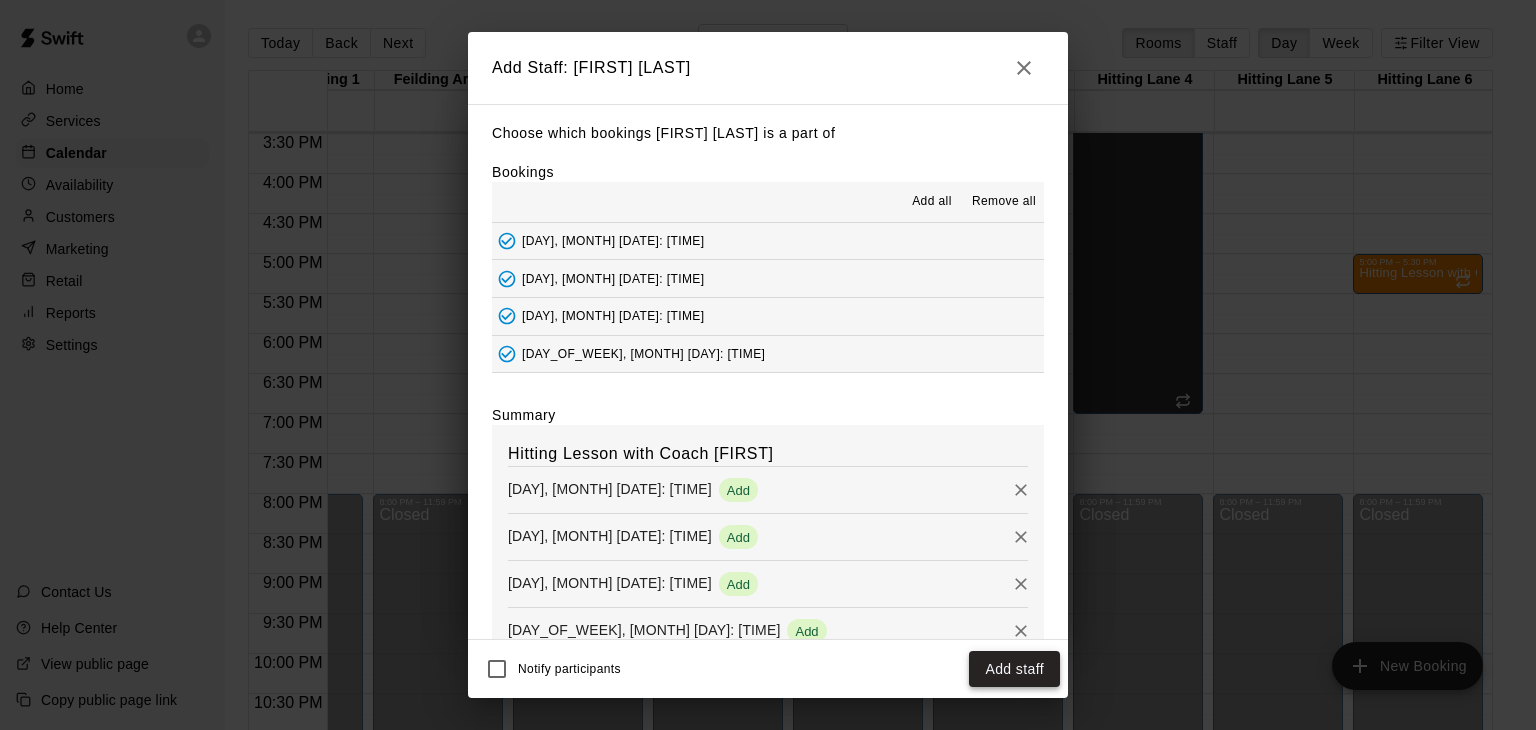 click on "Add staff" at bounding box center [1014, 669] 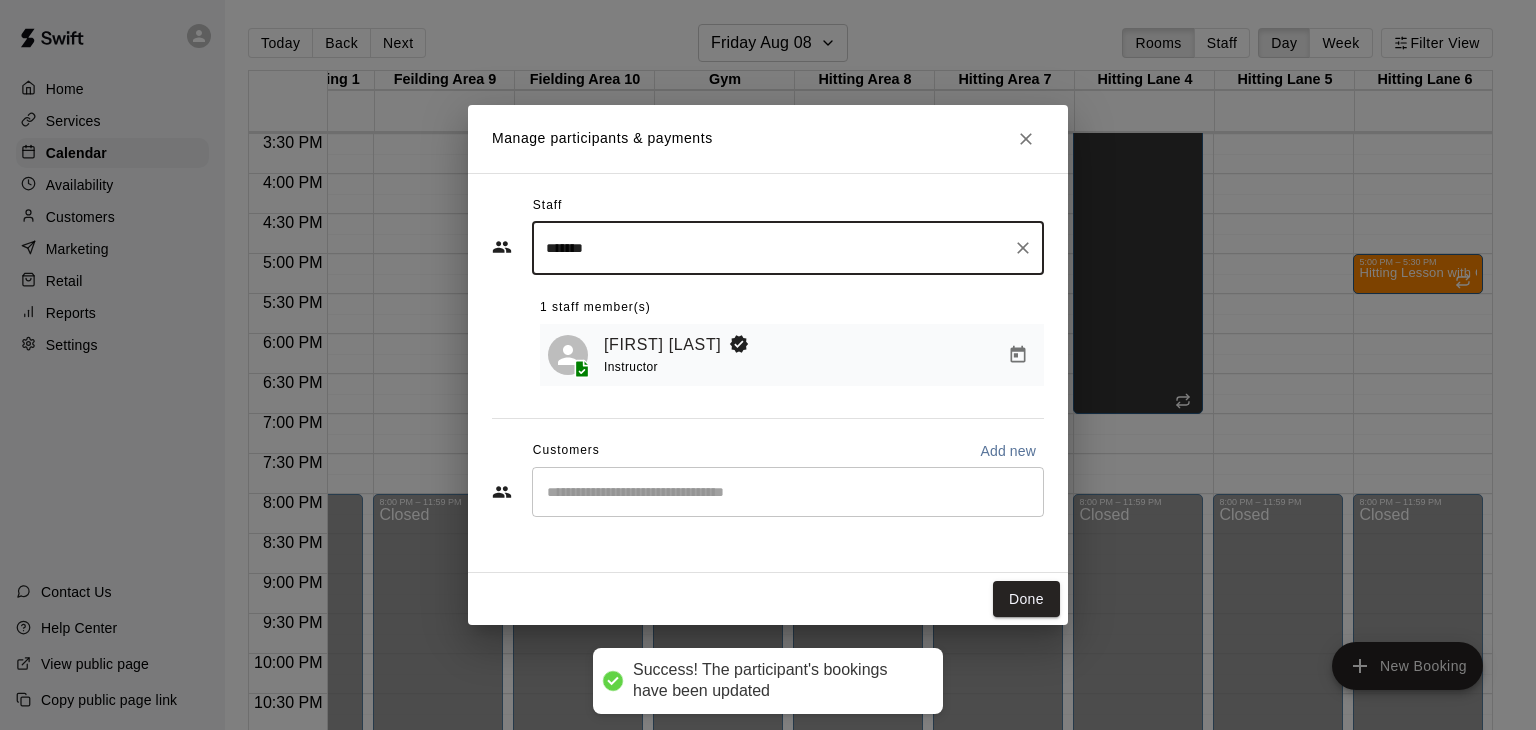 click on "​" at bounding box center [788, 492] 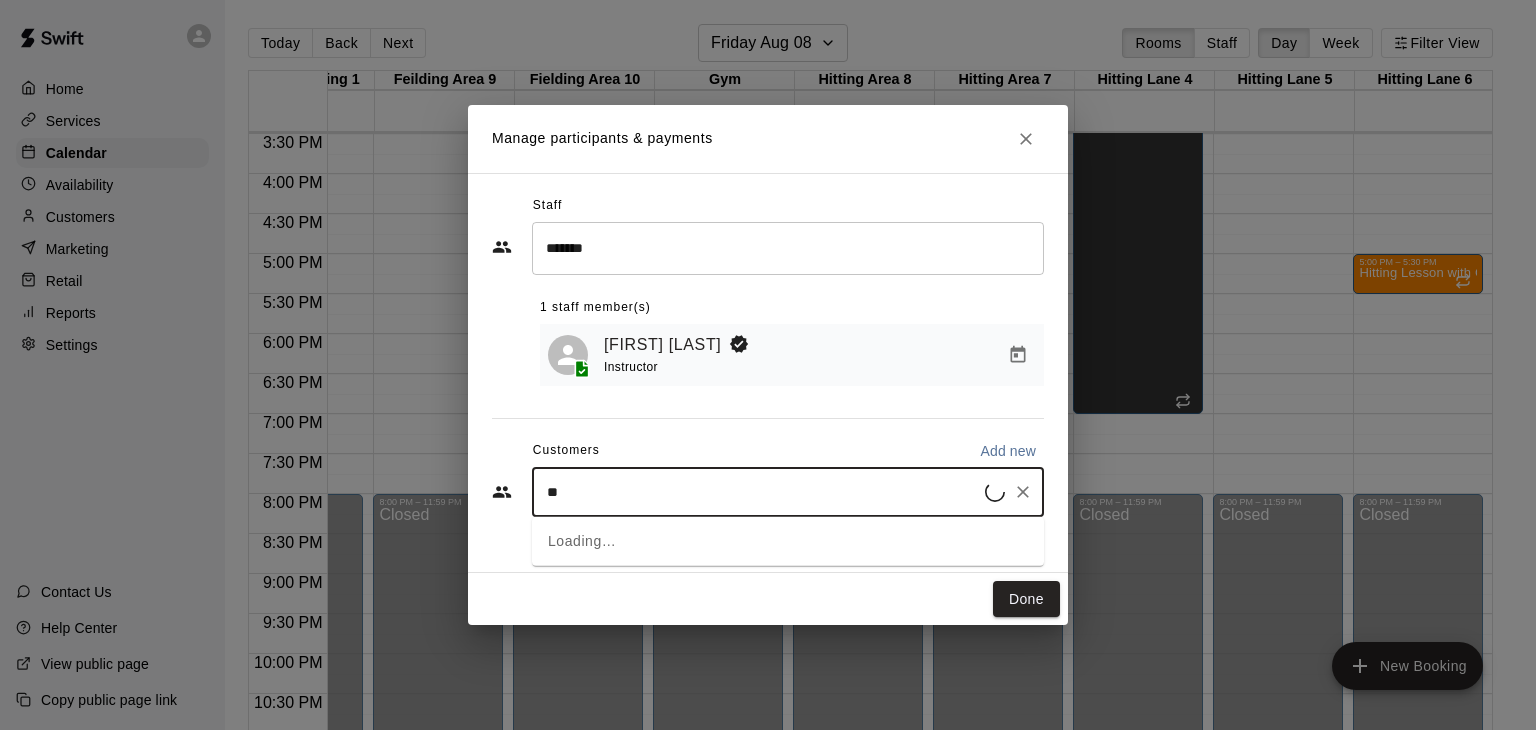 type on "***" 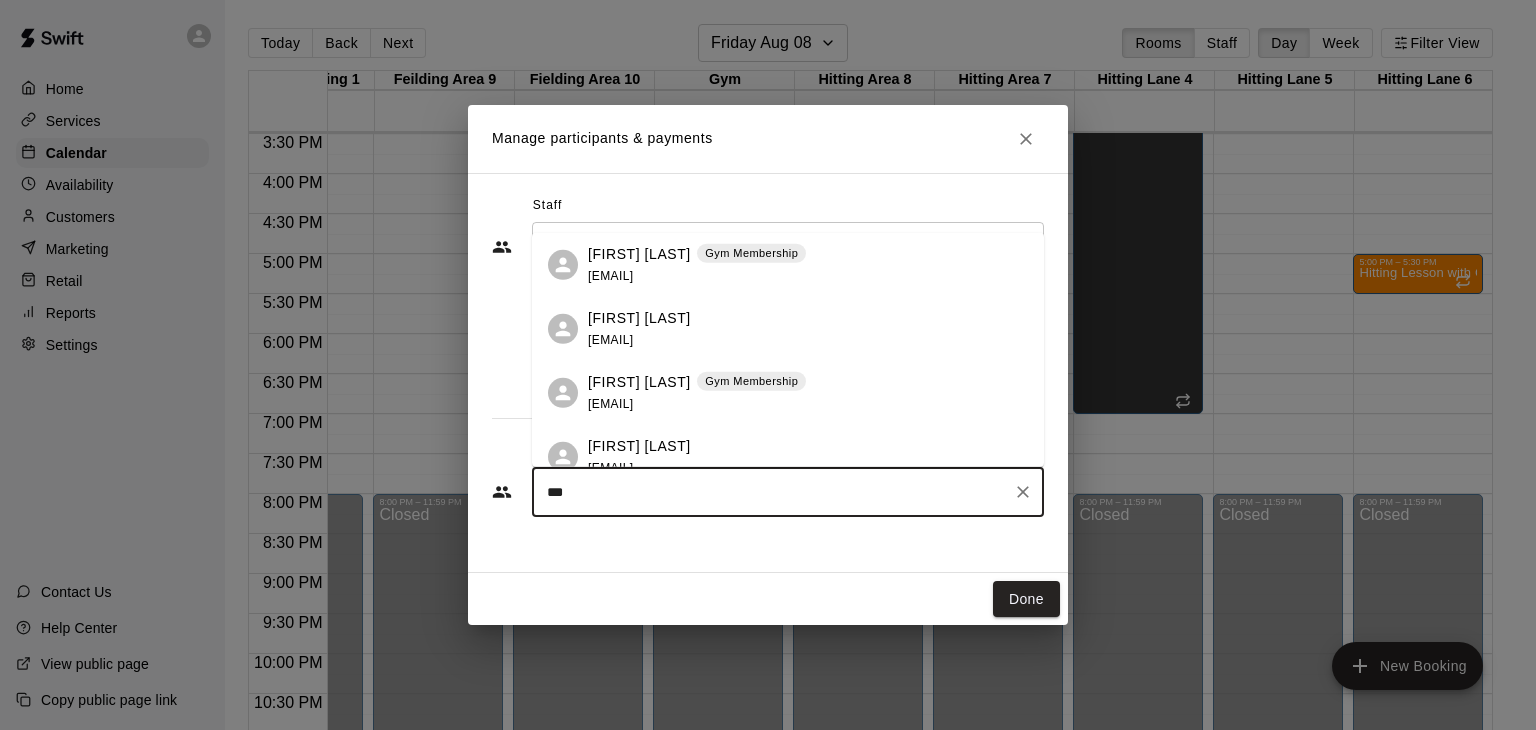 click on "[FIRST] [LAST]" at bounding box center [639, 382] 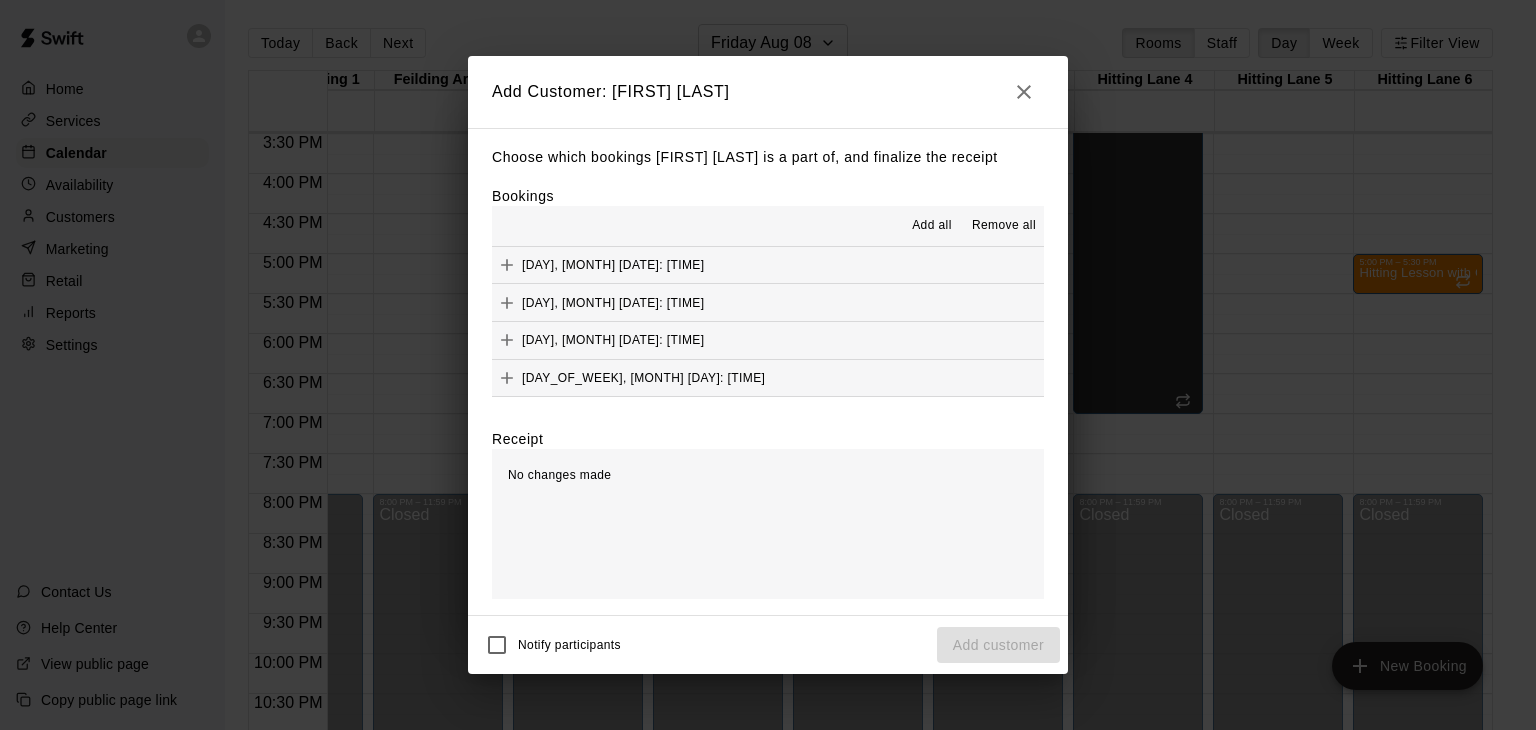 click on "Add all" at bounding box center (932, 226) 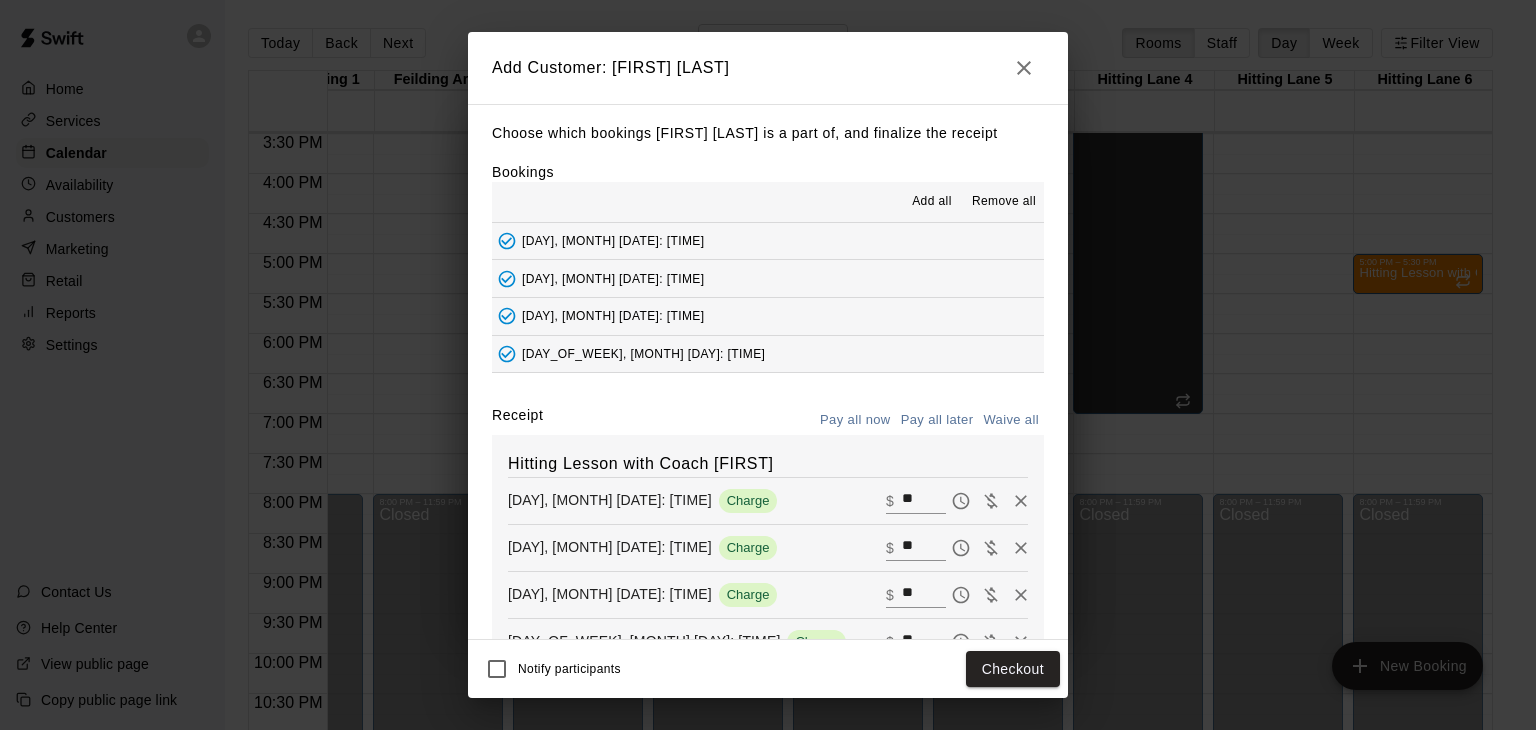 click on "Pay all later" at bounding box center [937, 420] 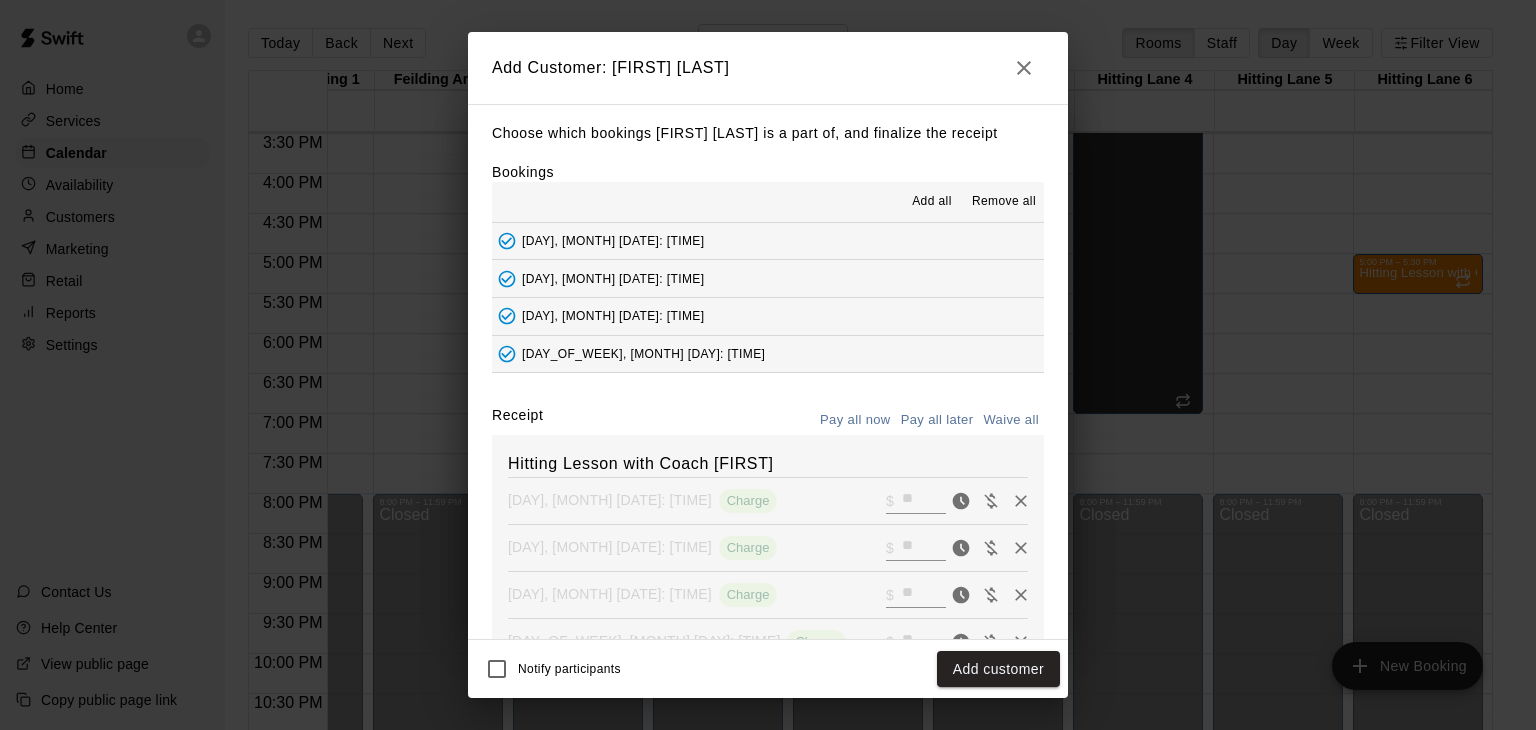 click on "Pay all later" at bounding box center (937, 420) 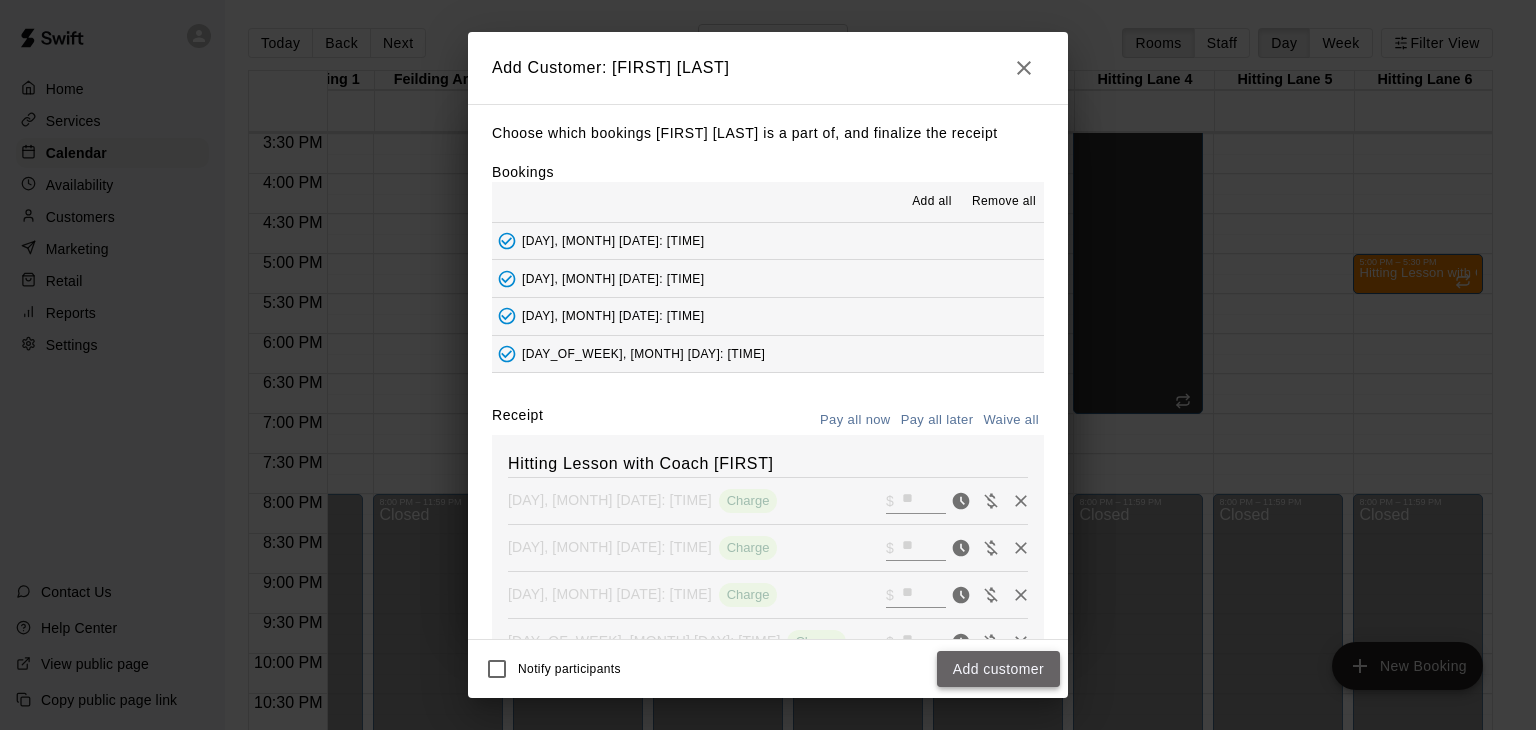 click on "Add customer" at bounding box center [998, 669] 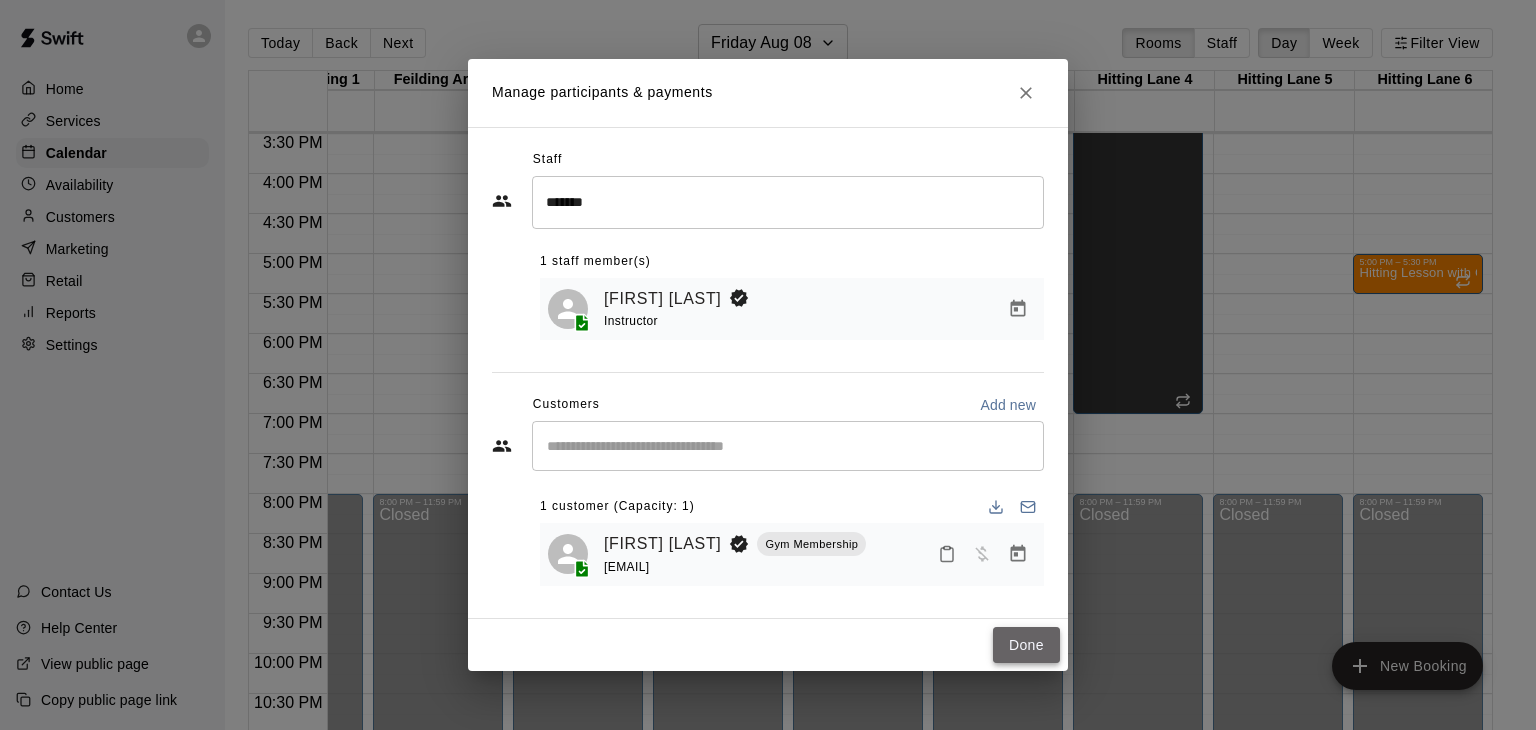 click on "Done" at bounding box center [1026, 645] 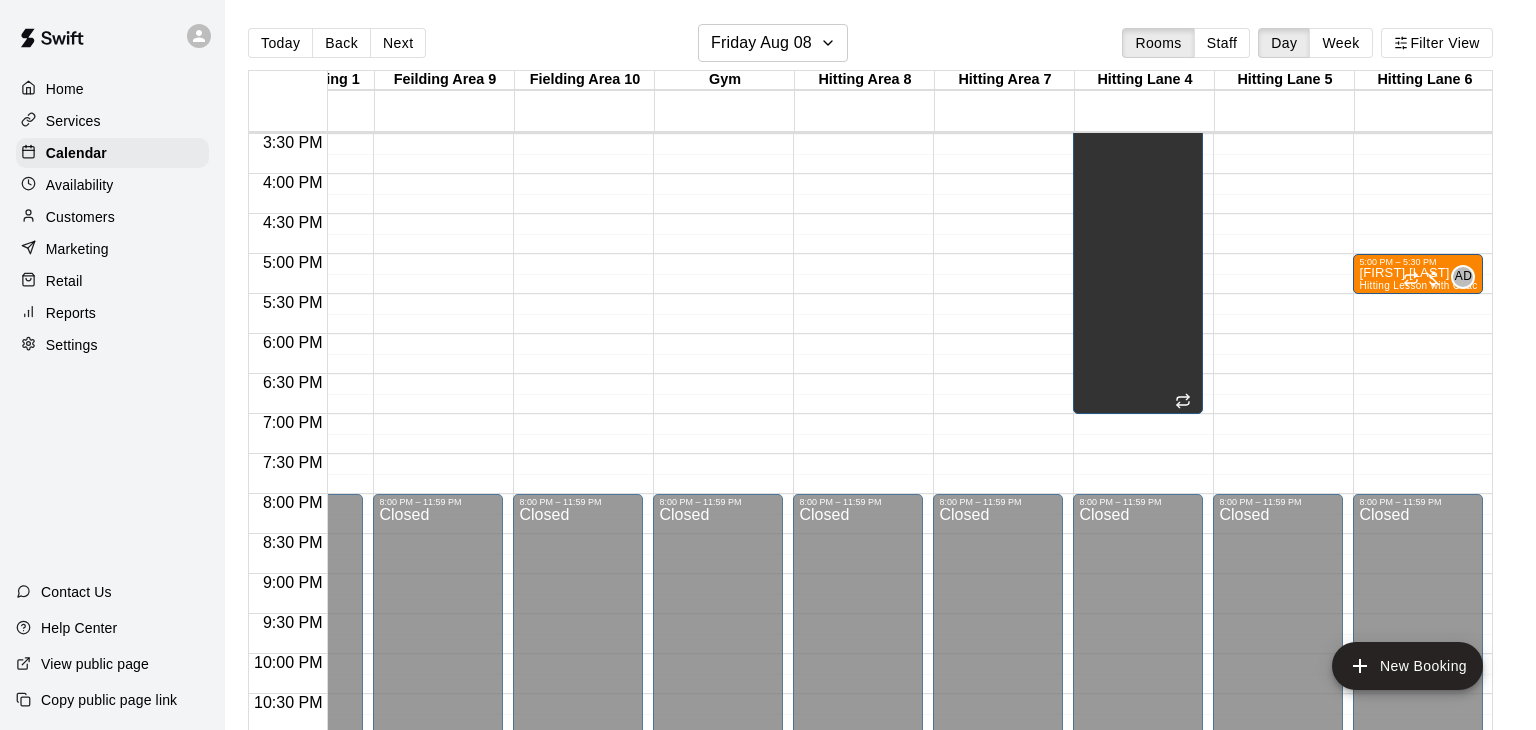 click on "Availability" at bounding box center [80, 185] 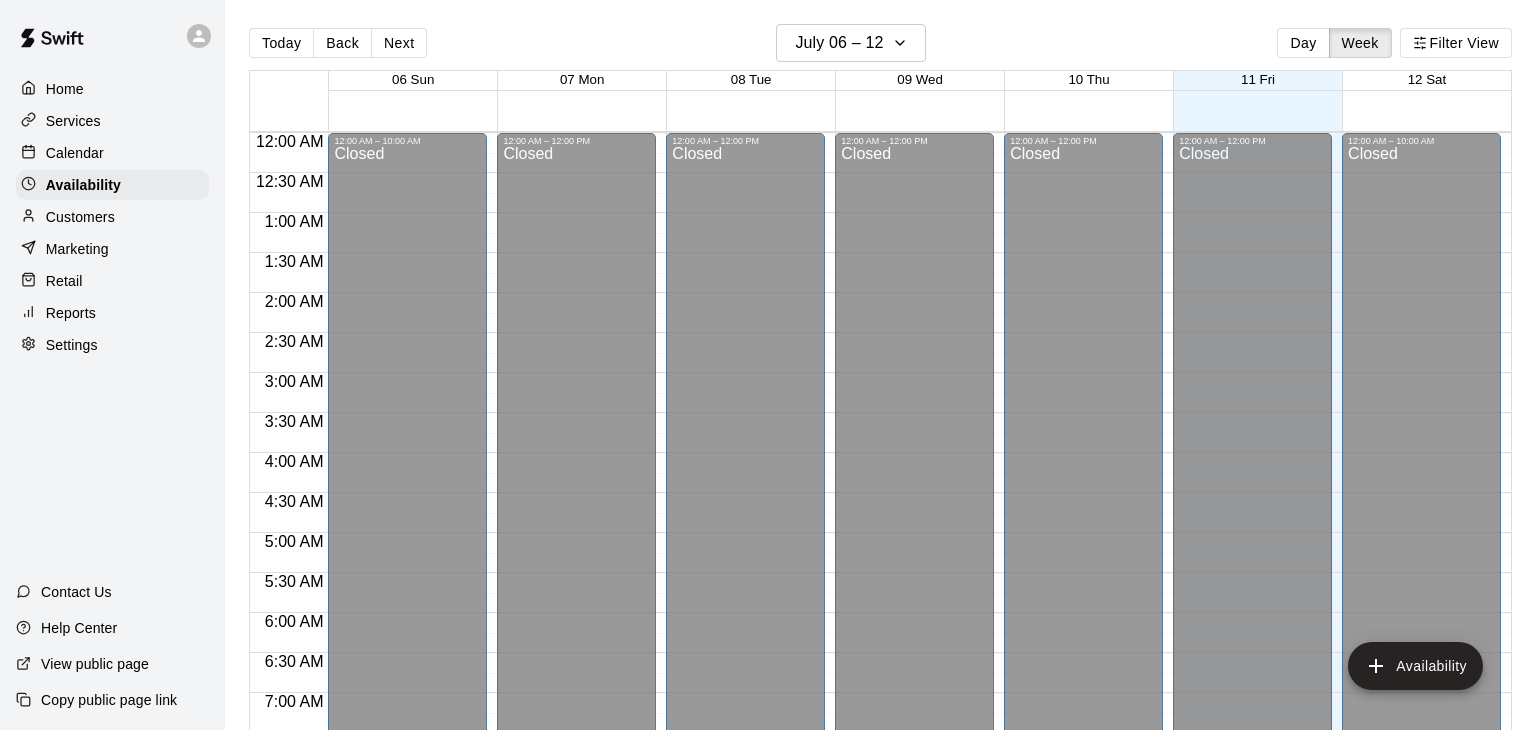 scroll, scrollTop: 1299, scrollLeft: 0, axis: vertical 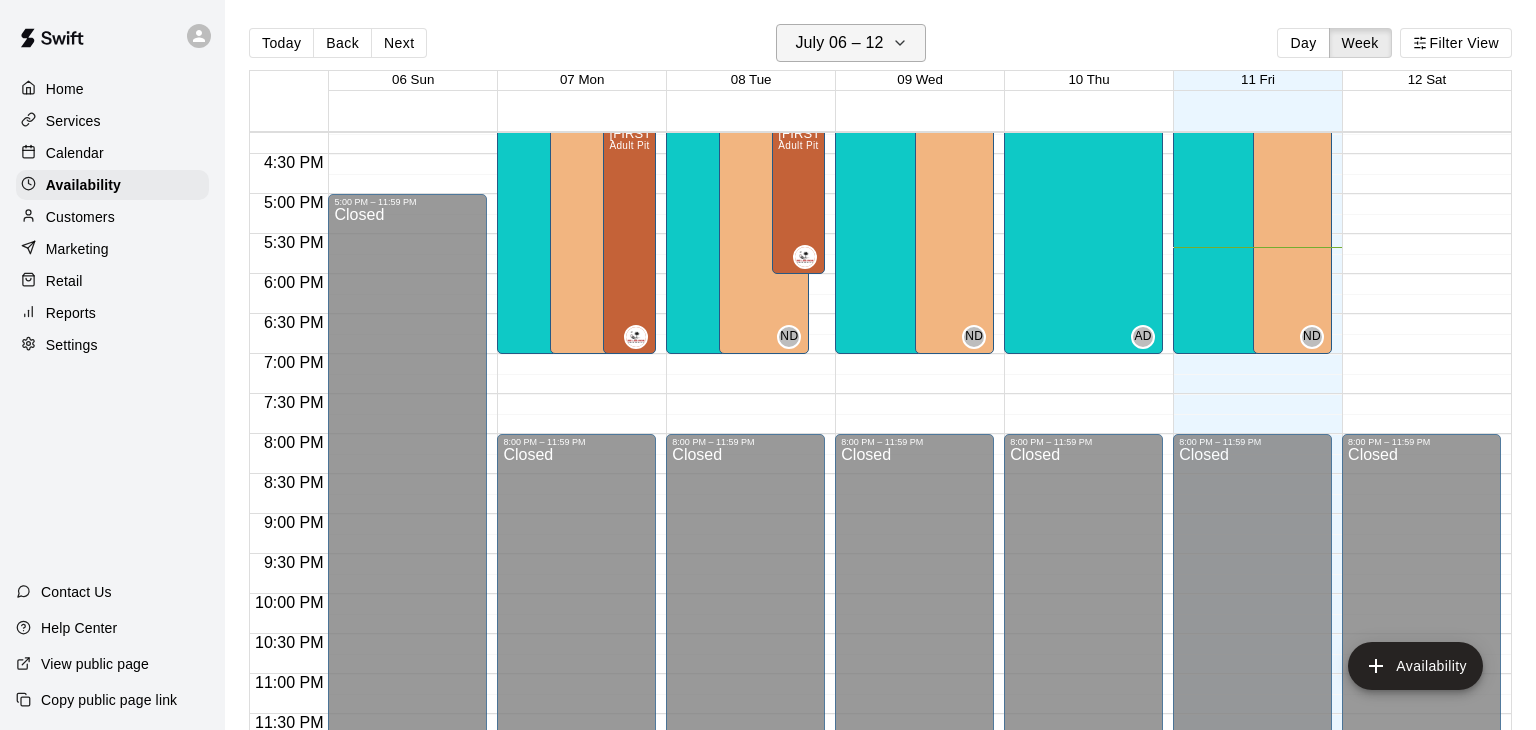 click 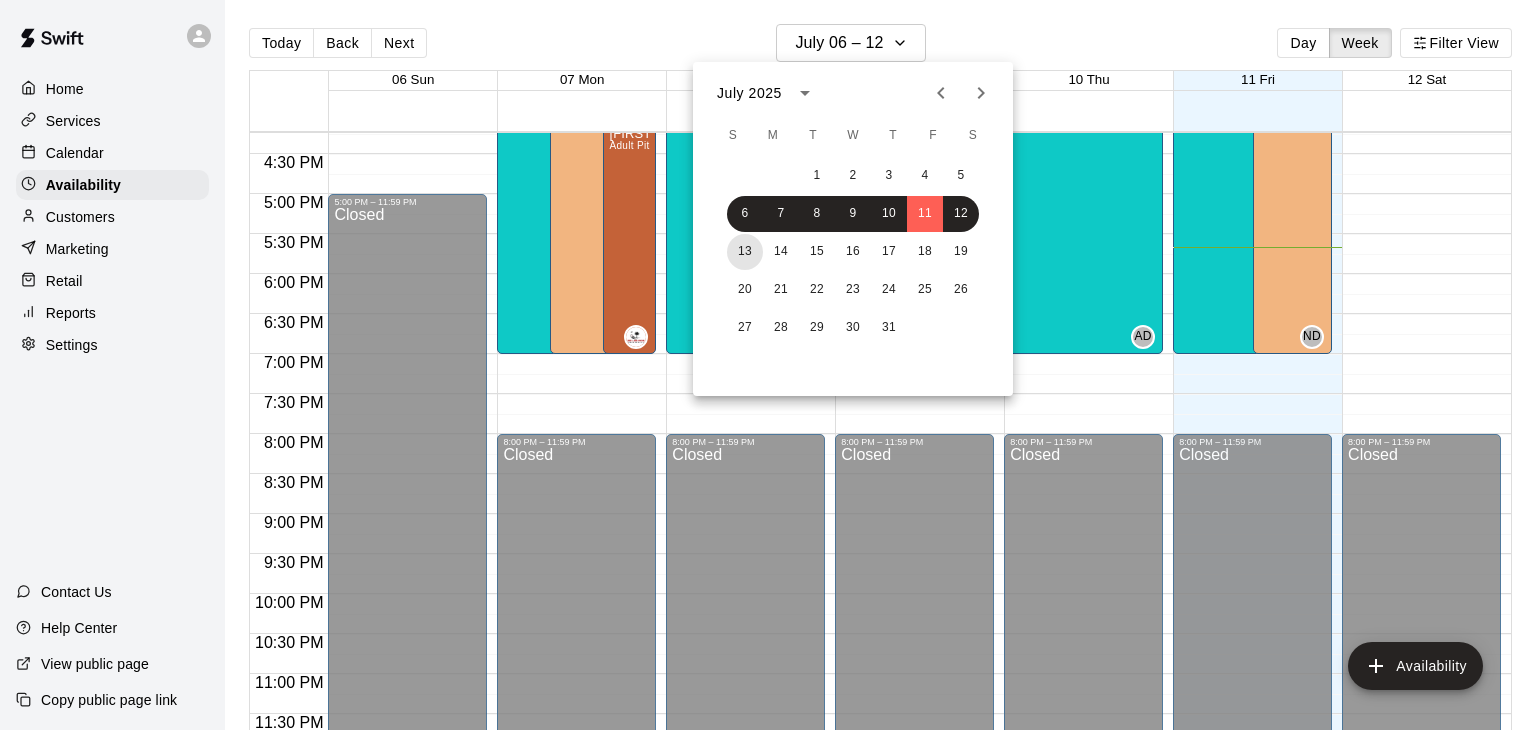 drag, startPoint x: 742, startPoint y: 250, endPoint x: 982, endPoint y: 255, distance: 240.05208 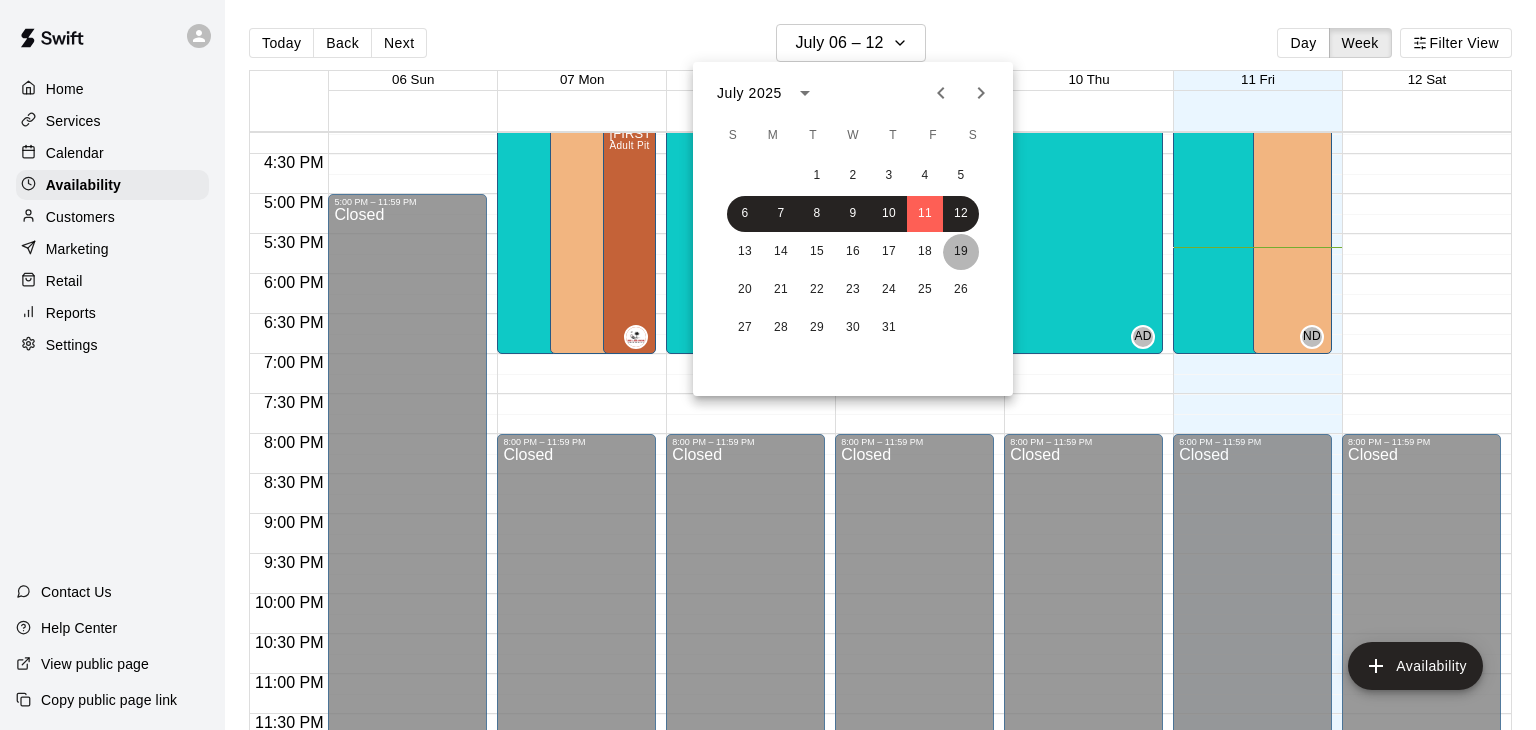 click on "19" at bounding box center [961, 252] 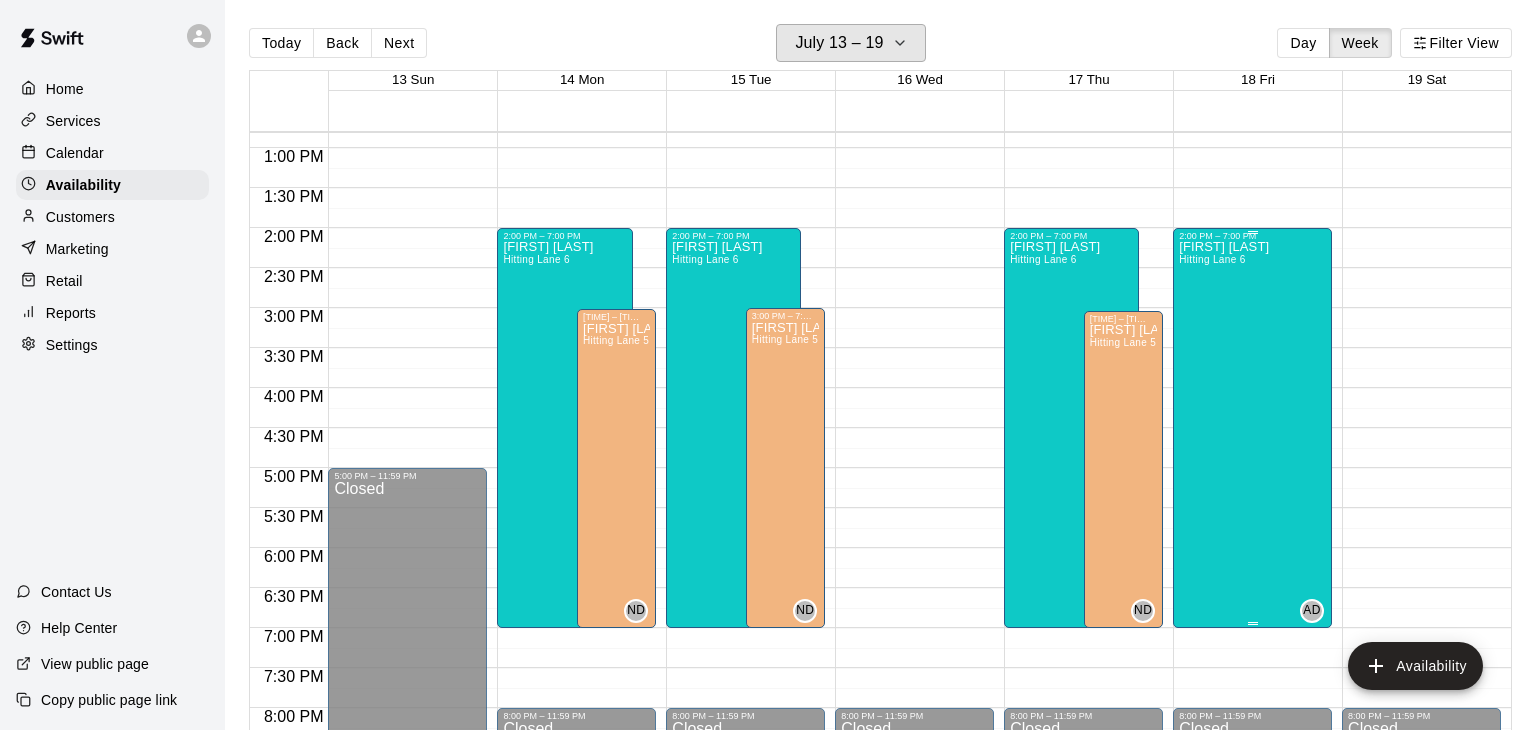 scroll, scrollTop: 1024, scrollLeft: 0, axis: vertical 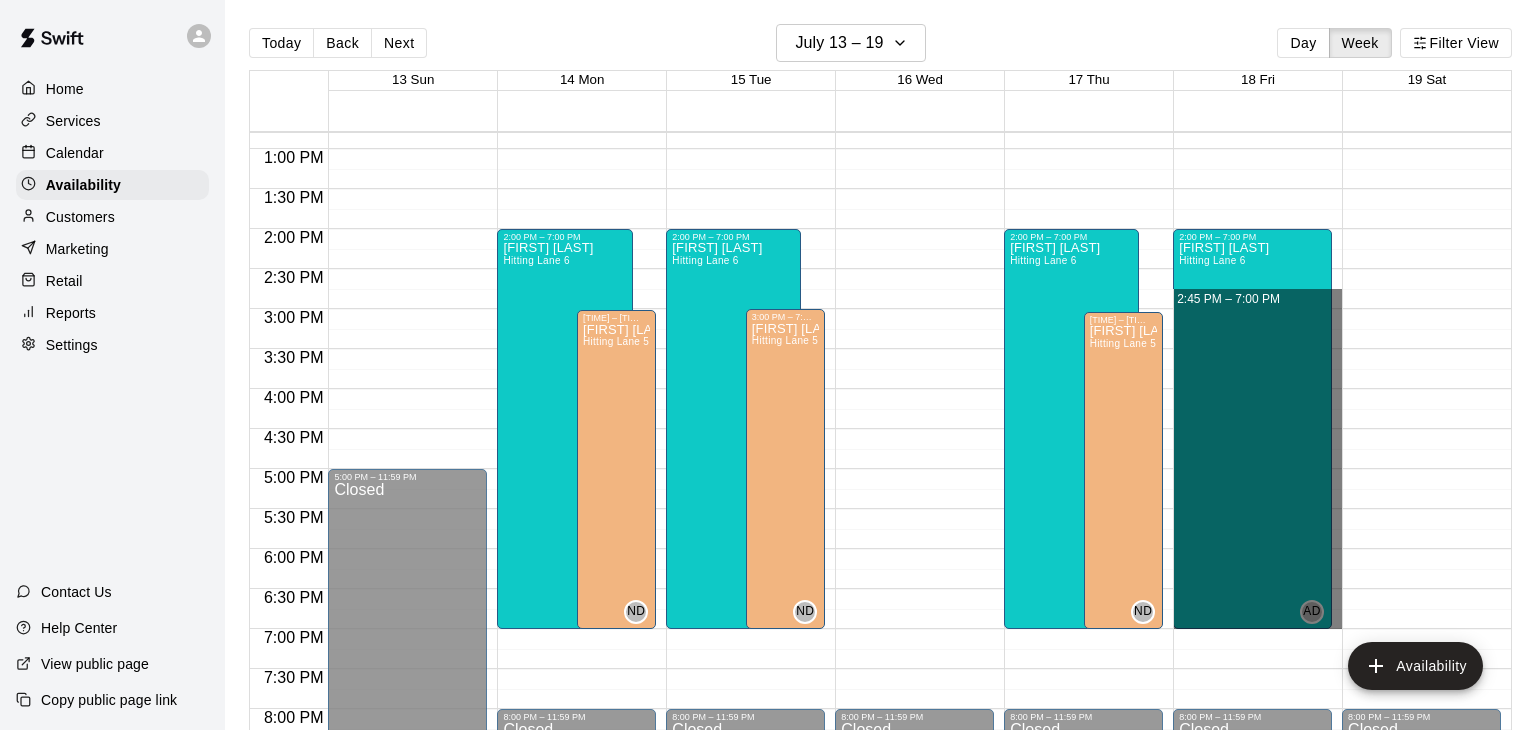 drag, startPoint x: 1336, startPoint y: 305, endPoint x: 1296, endPoint y: 621, distance: 318.52158 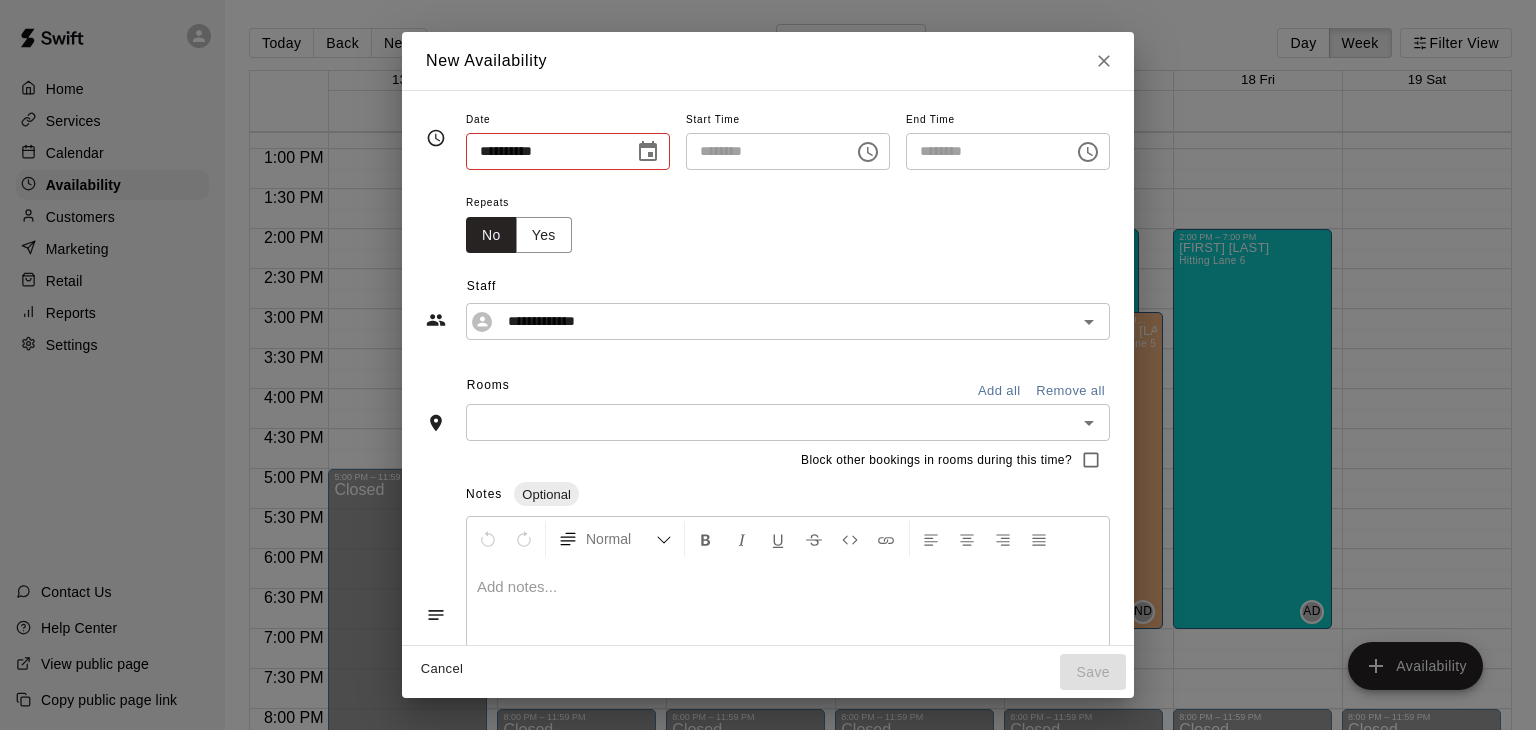 type on "**********" 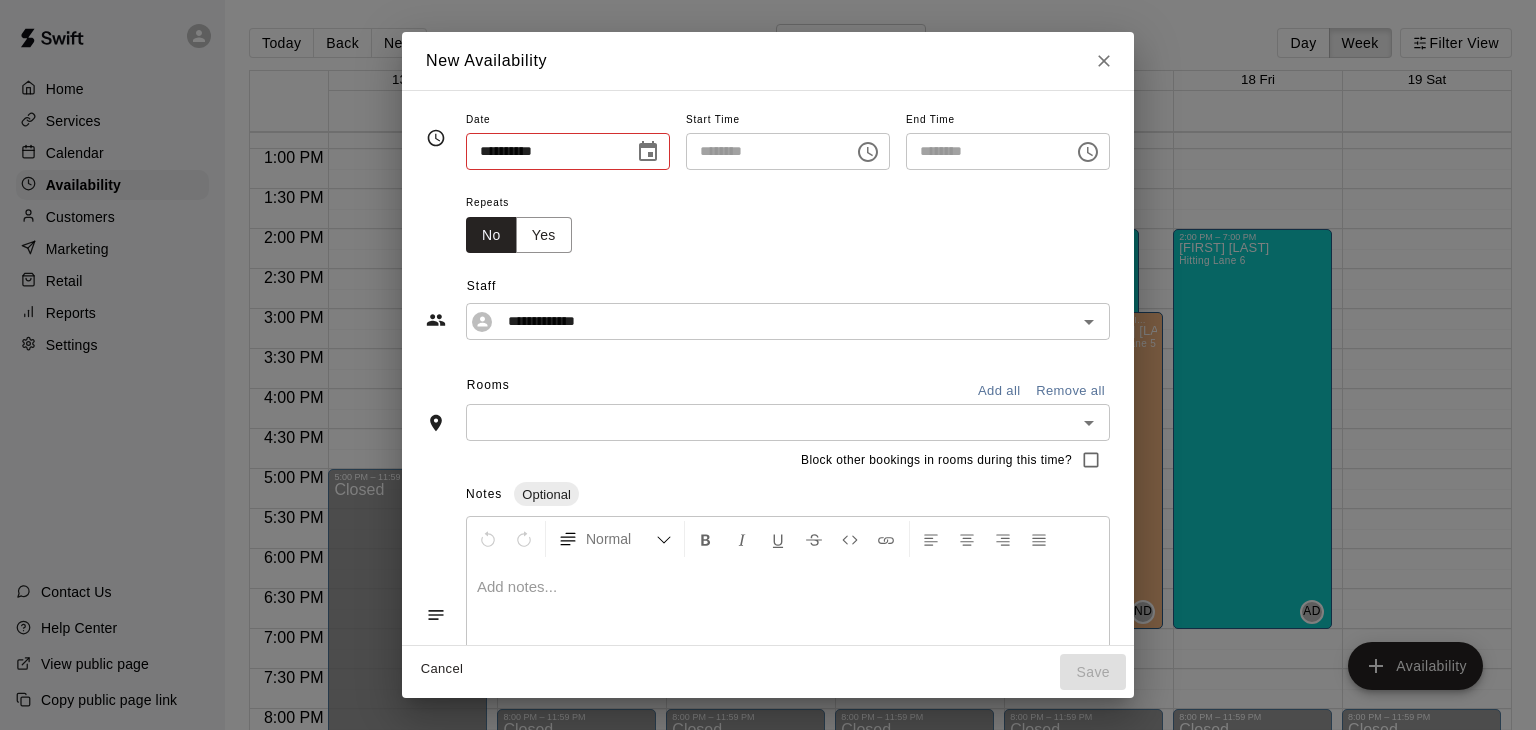 type on "********" 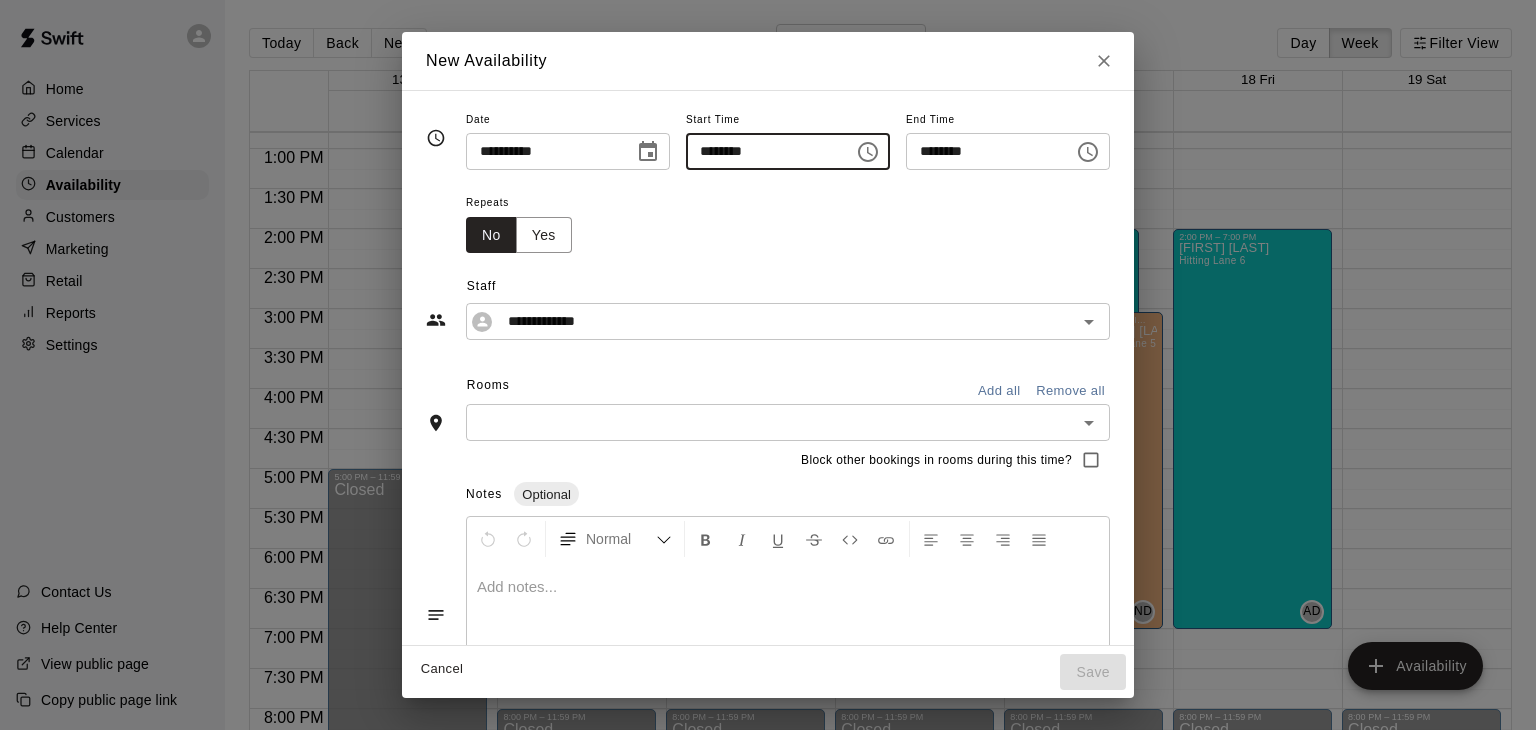 click on "********" at bounding box center (763, 151) 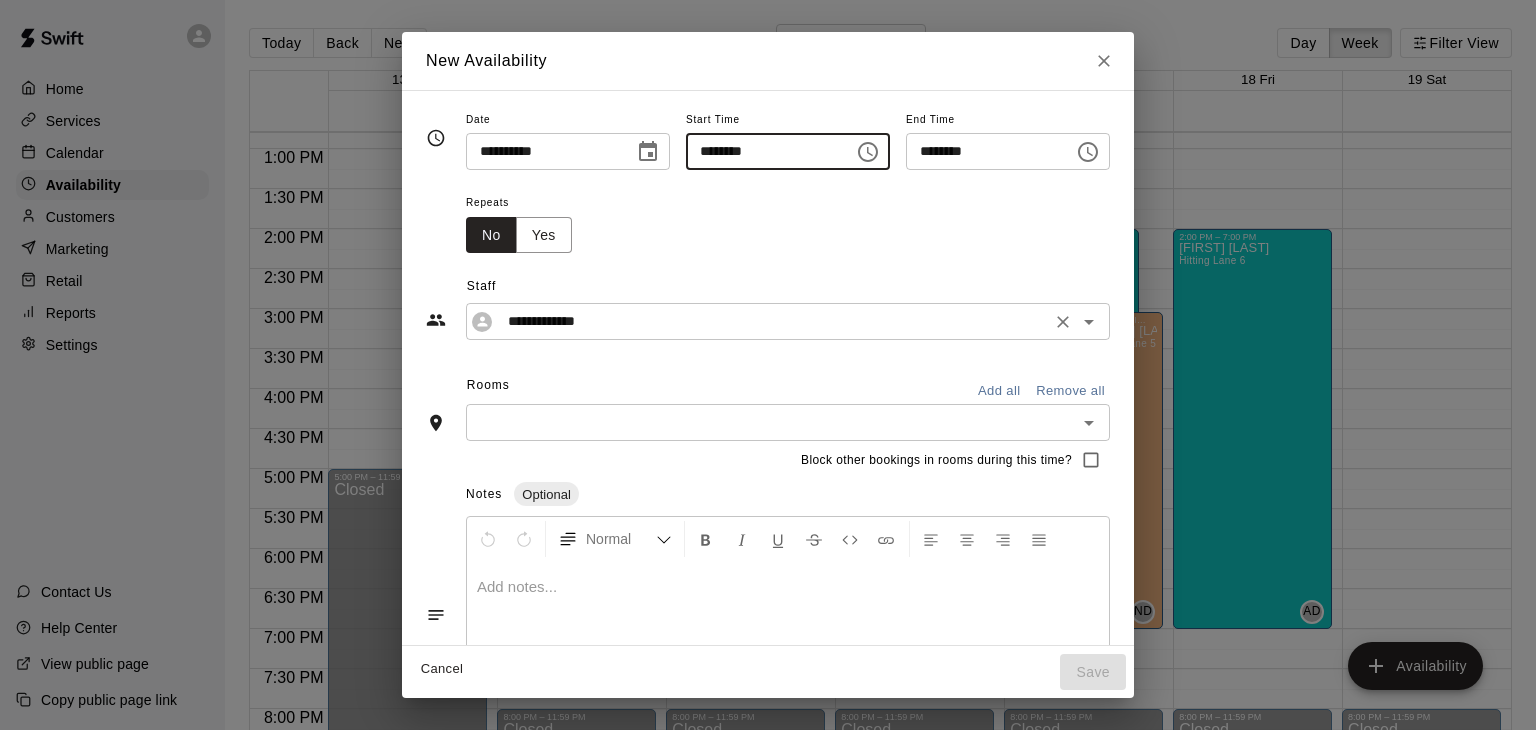 type on "********" 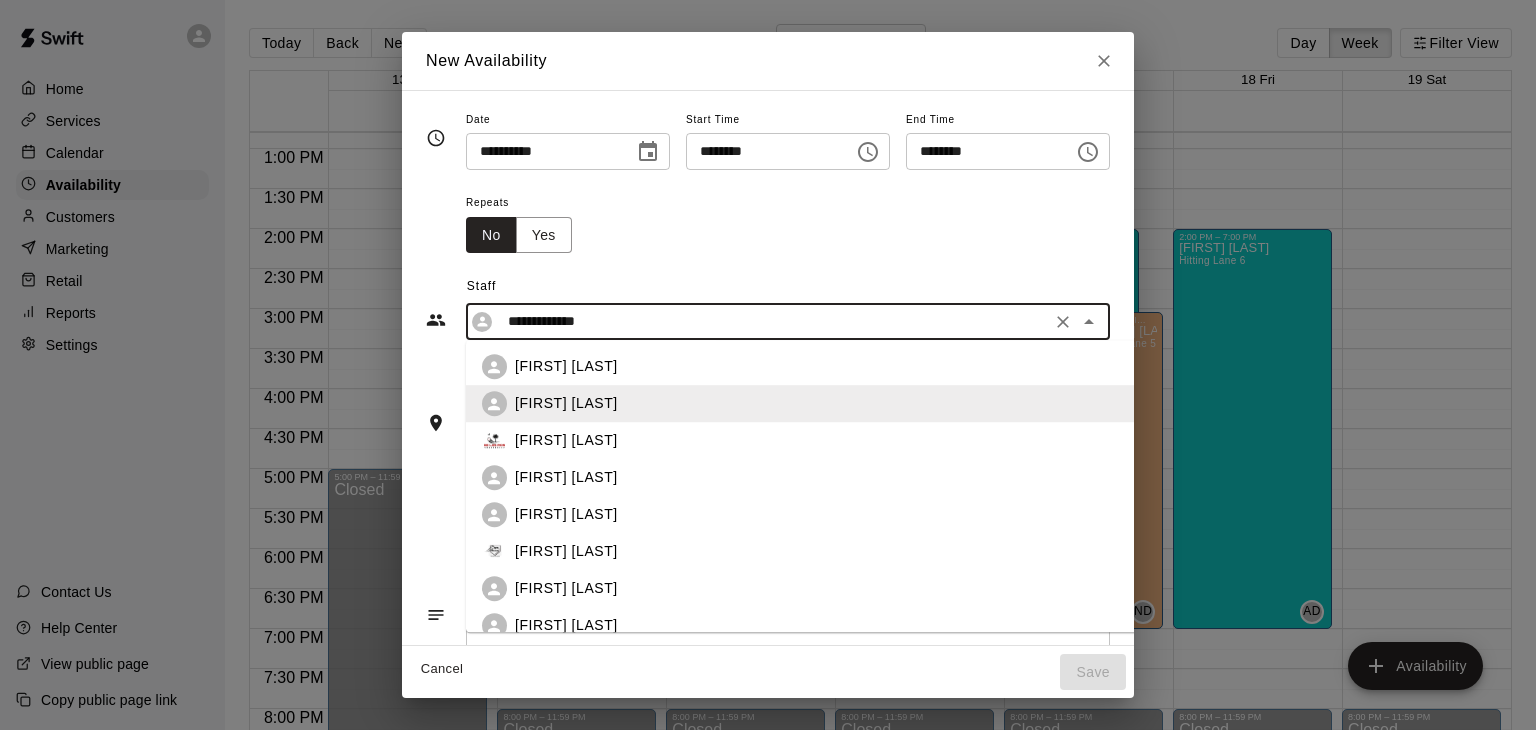 click on "[FIRST] [LAST]" at bounding box center [867, 589] 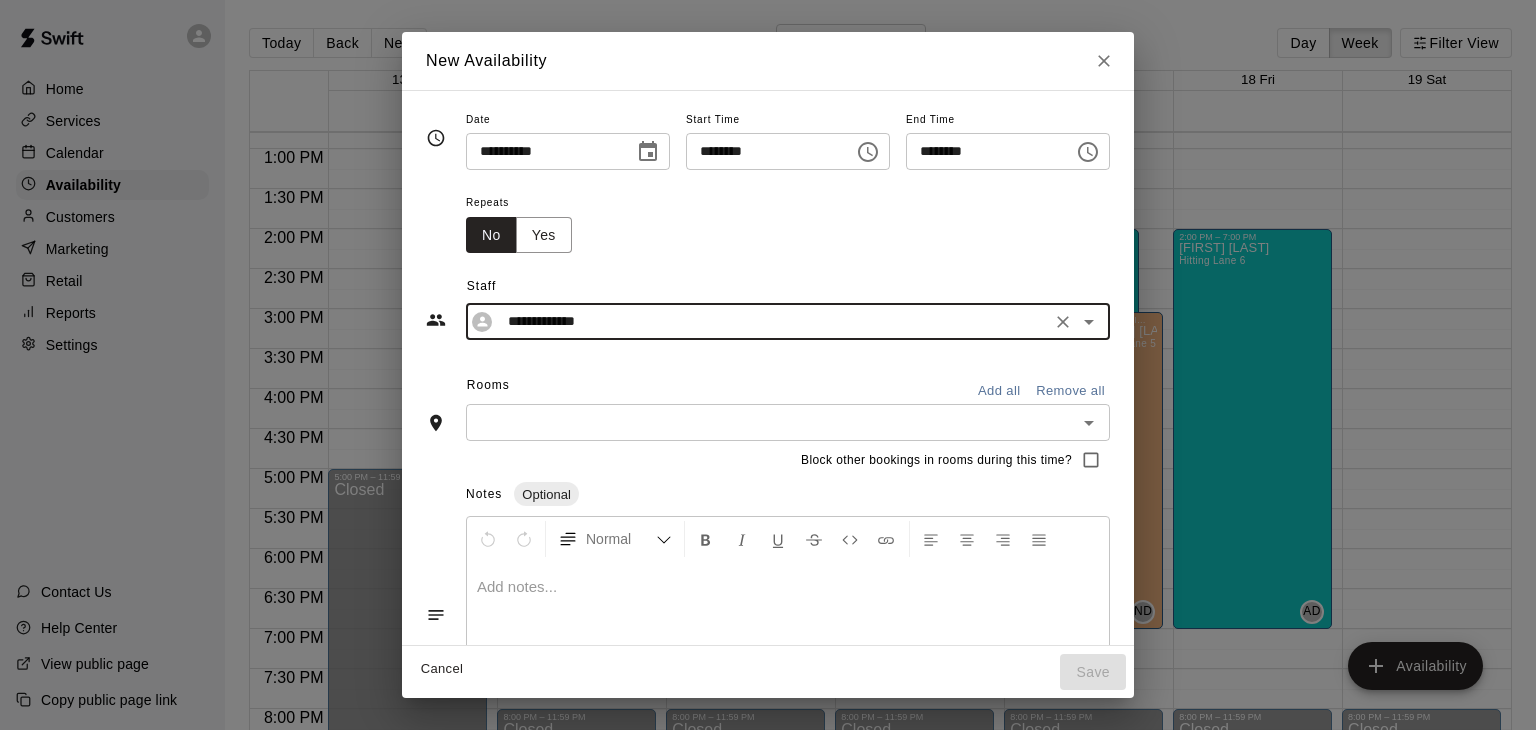 click at bounding box center (771, 422) 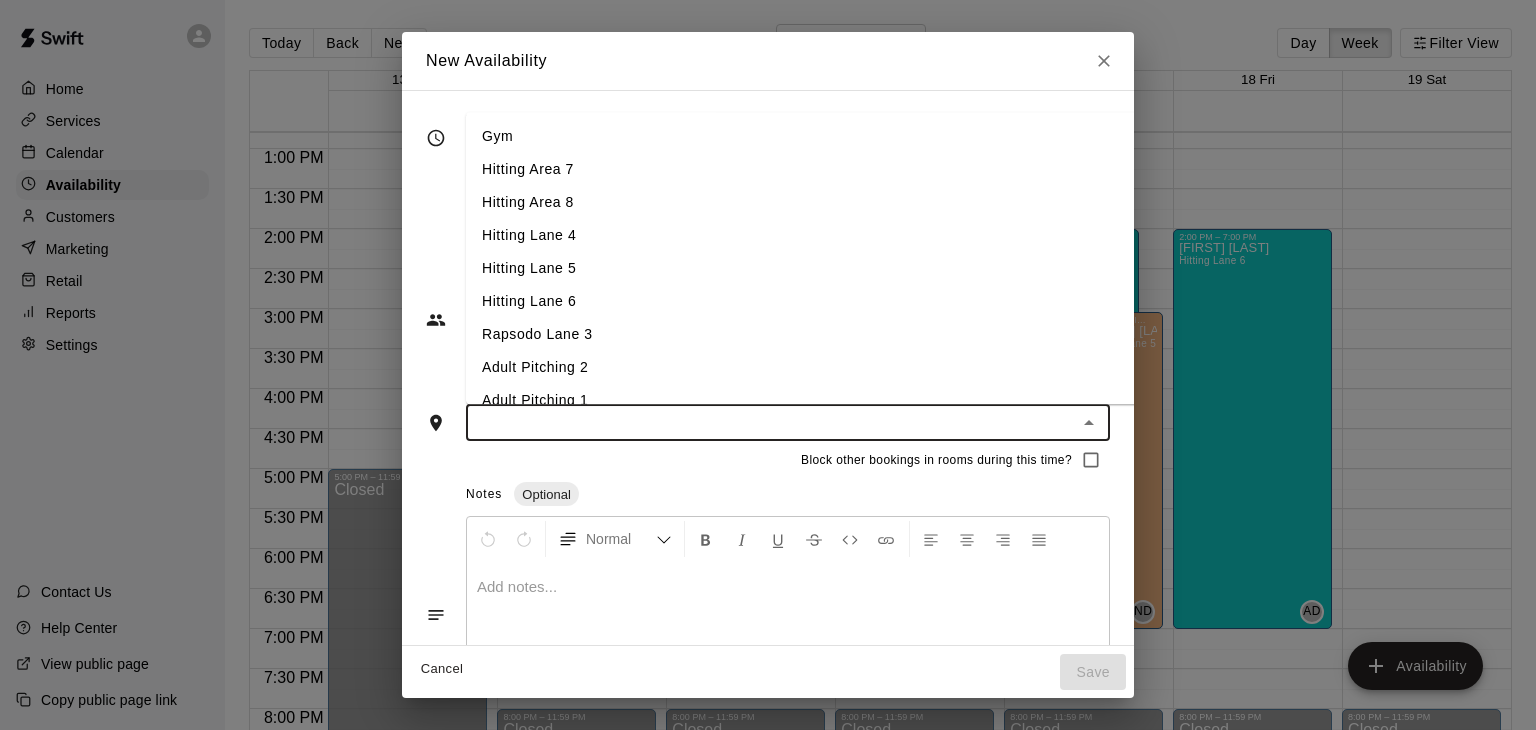 click on "Hitting Lane 5" at bounding box center [867, 269] 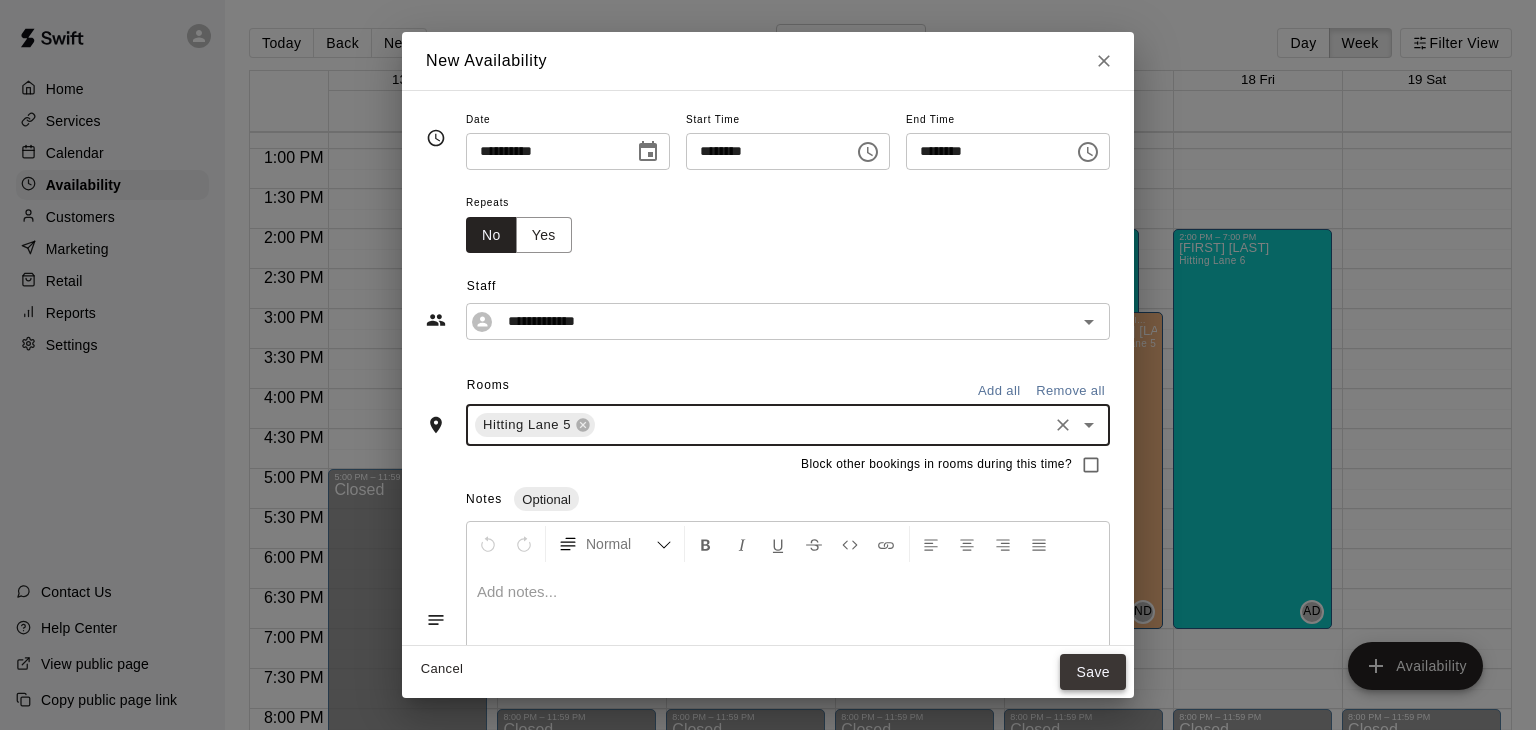 click on "Save" at bounding box center (1093, 672) 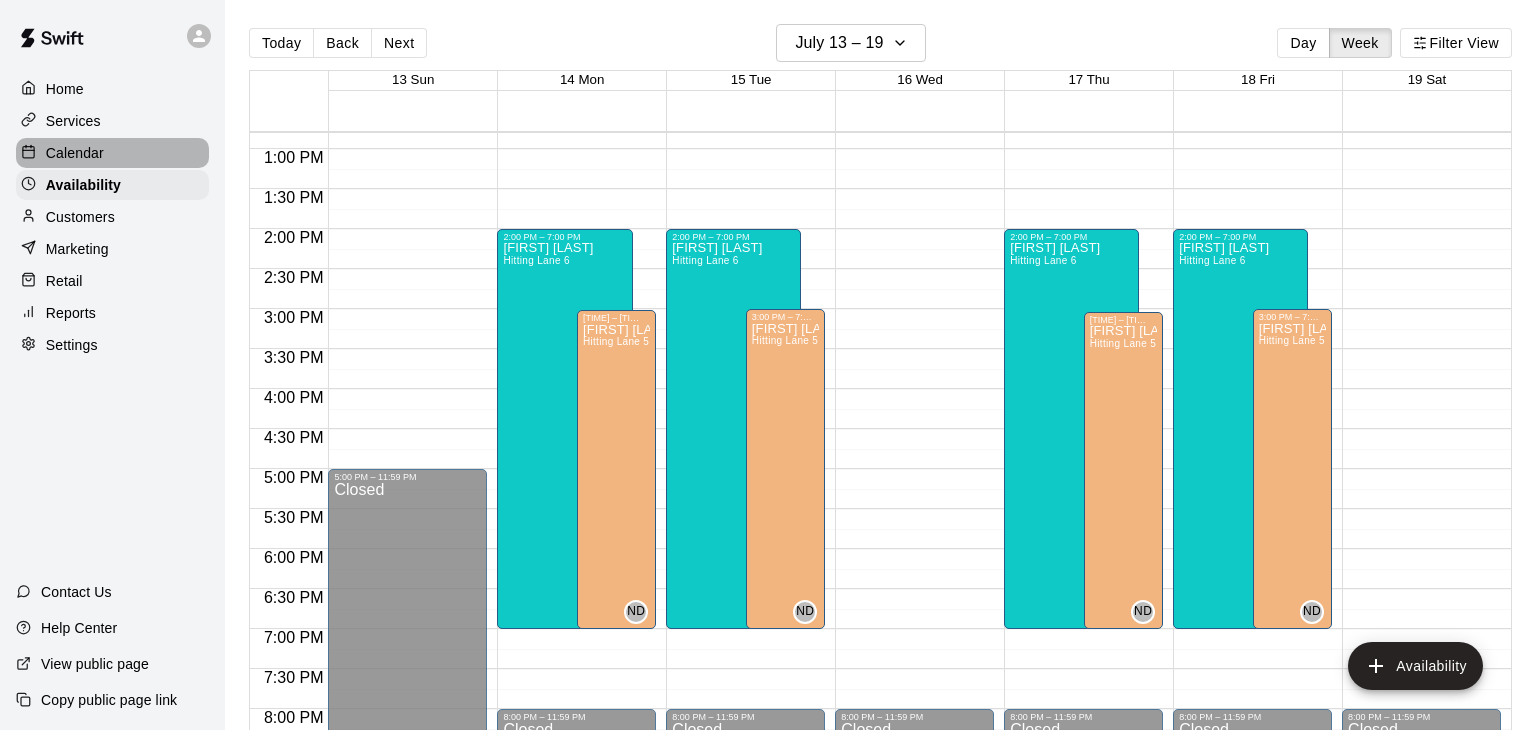 click on "Calendar" at bounding box center [75, 153] 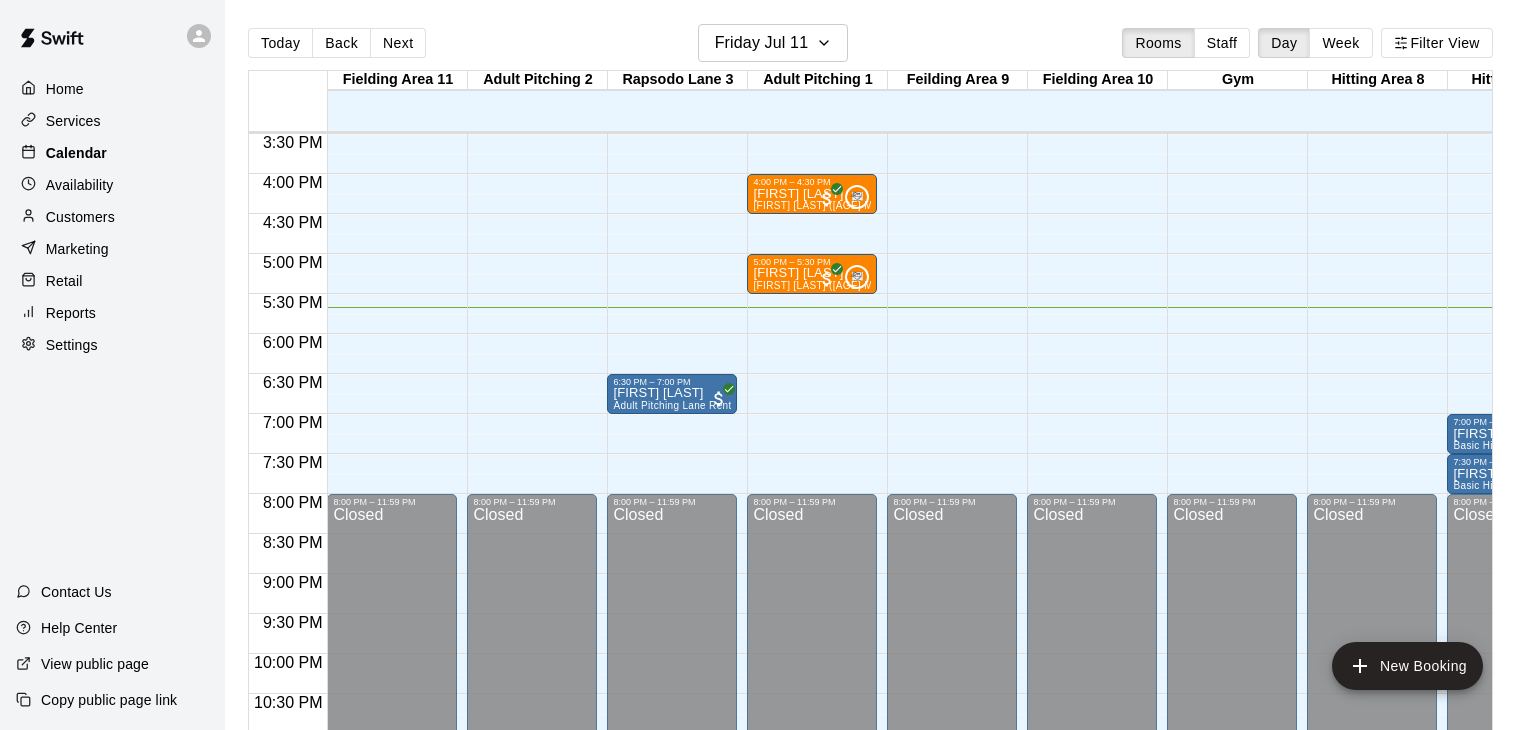 scroll, scrollTop: 1239, scrollLeft: 257, axis: both 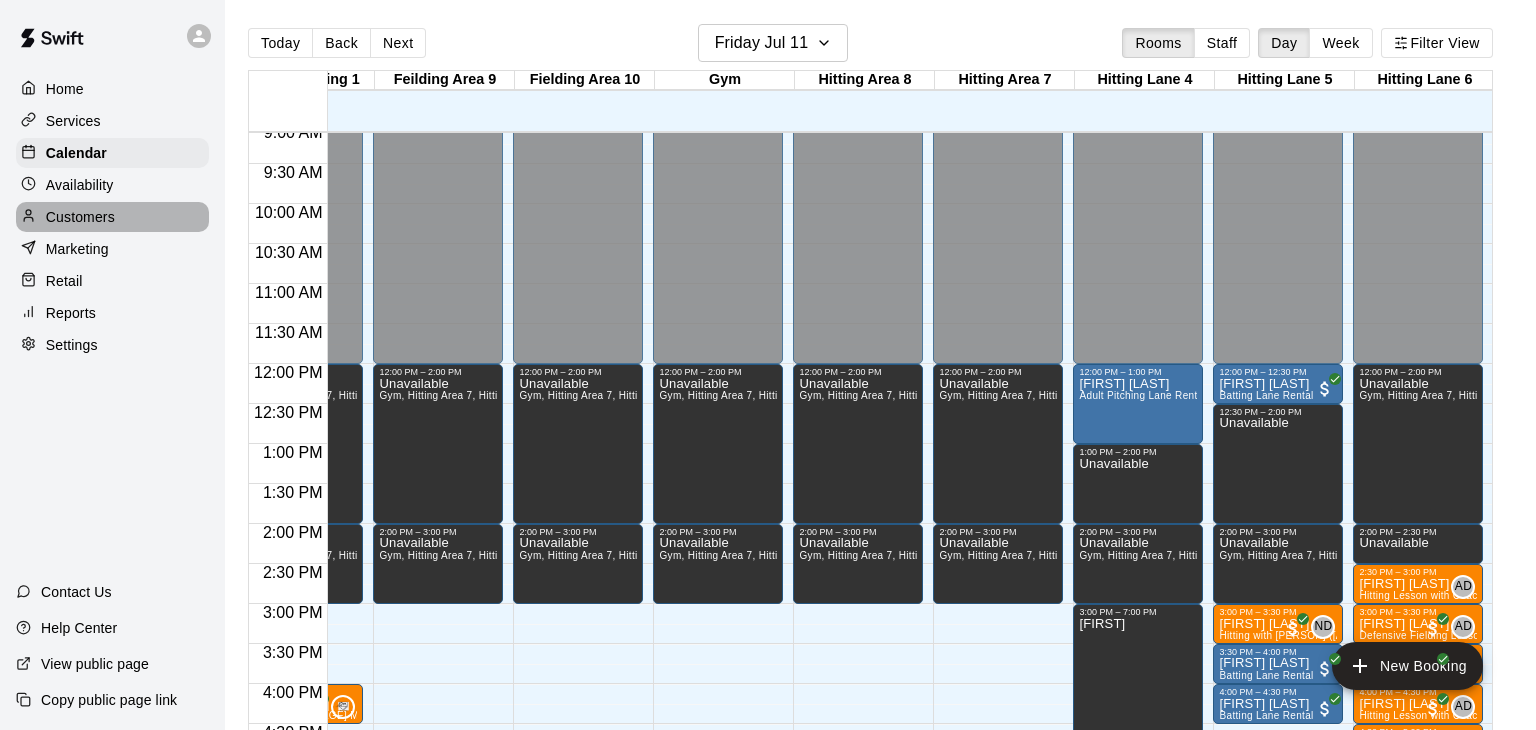 click on "Customers" at bounding box center [80, 217] 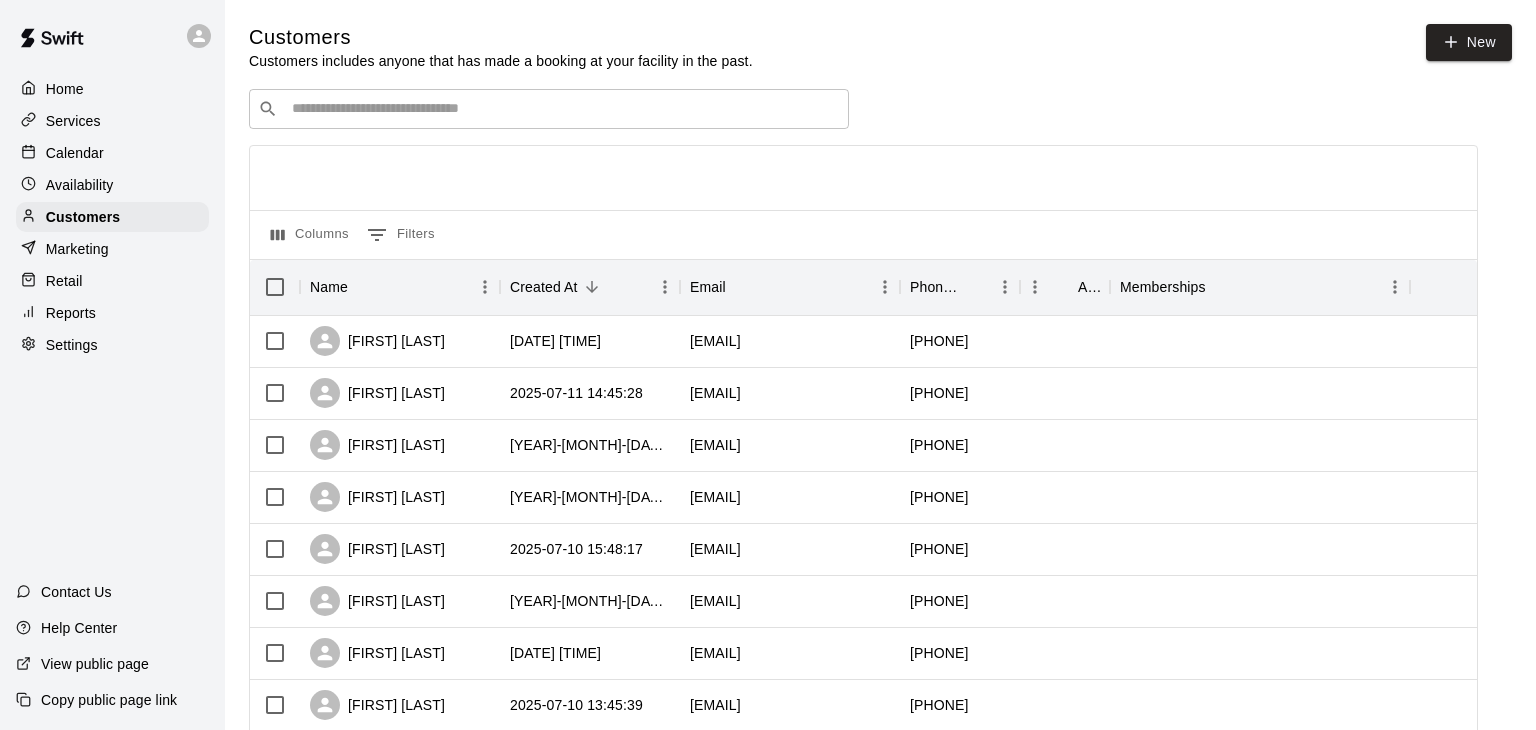 click at bounding box center (563, 109) 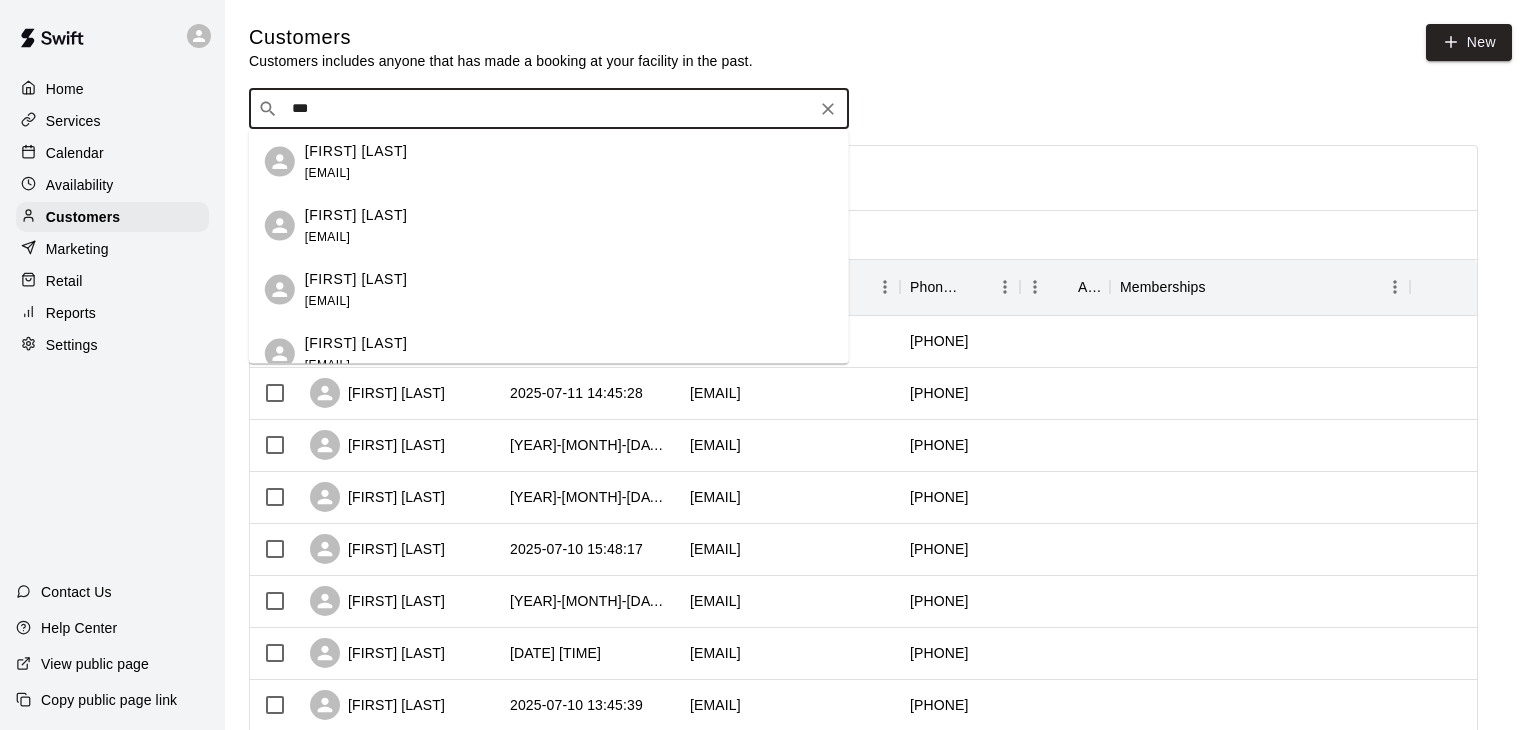 scroll, scrollTop: 22, scrollLeft: 0, axis: vertical 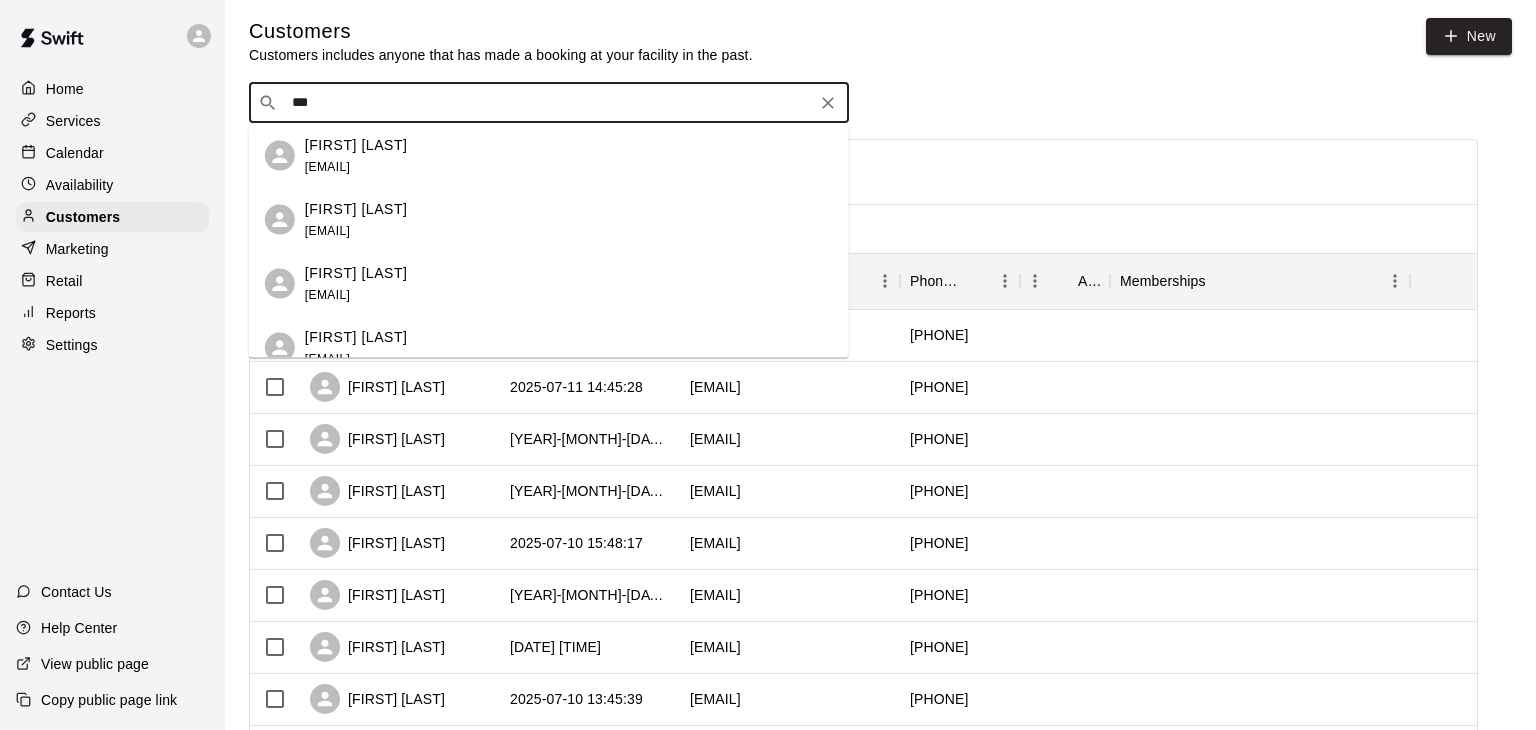 type on "**" 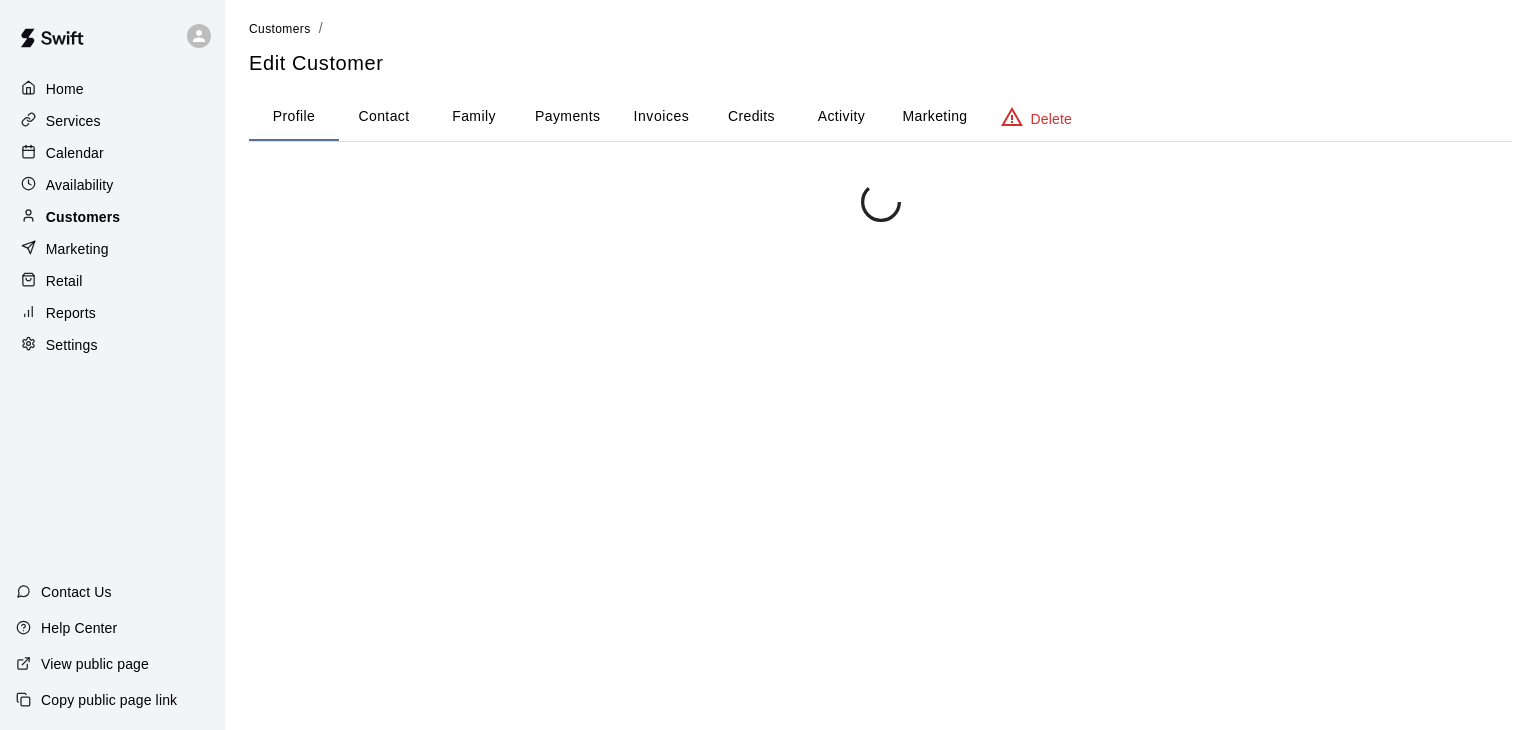scroll, scrollTop: 0, scrollLeft: 0, axis: both 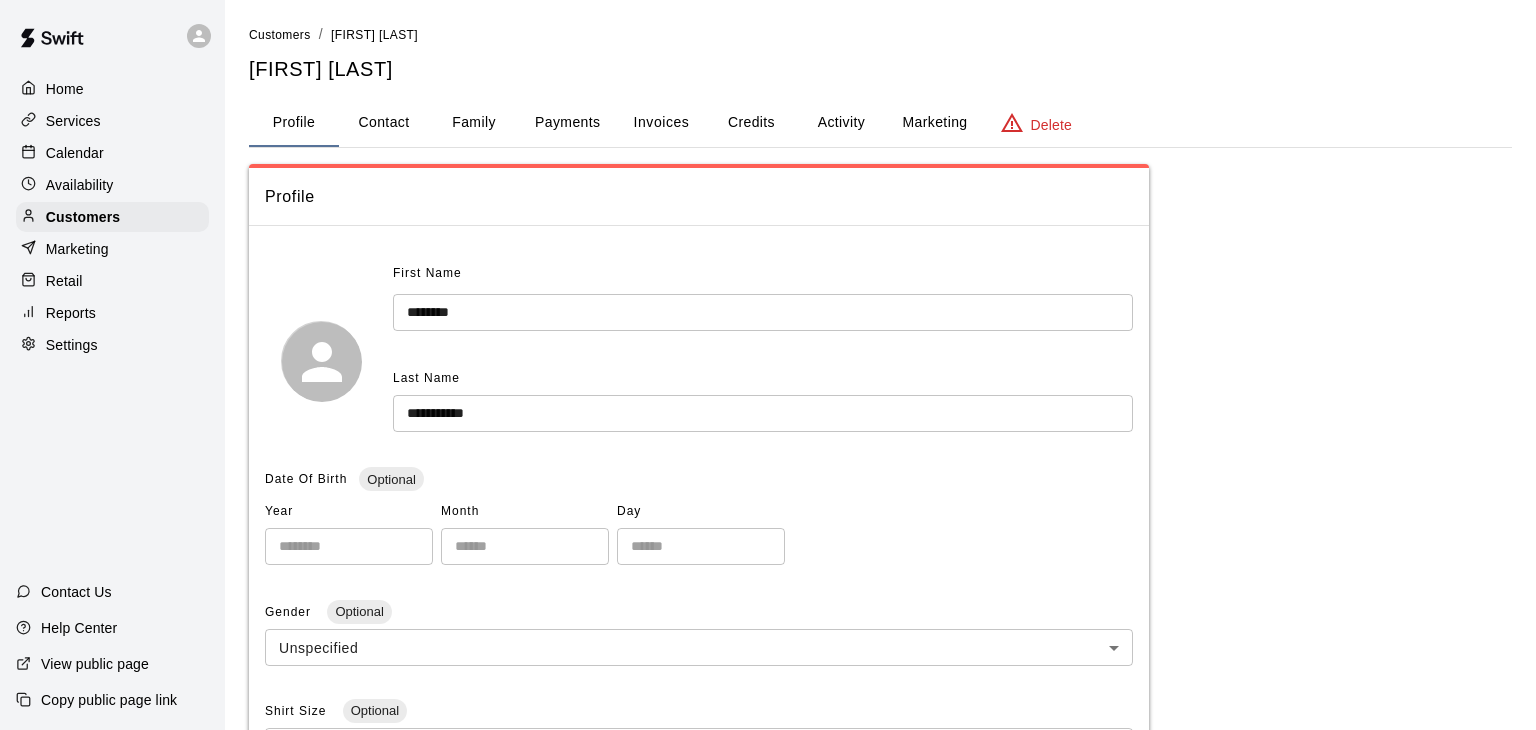 click on "Payments" at bounding box center [567, 123] 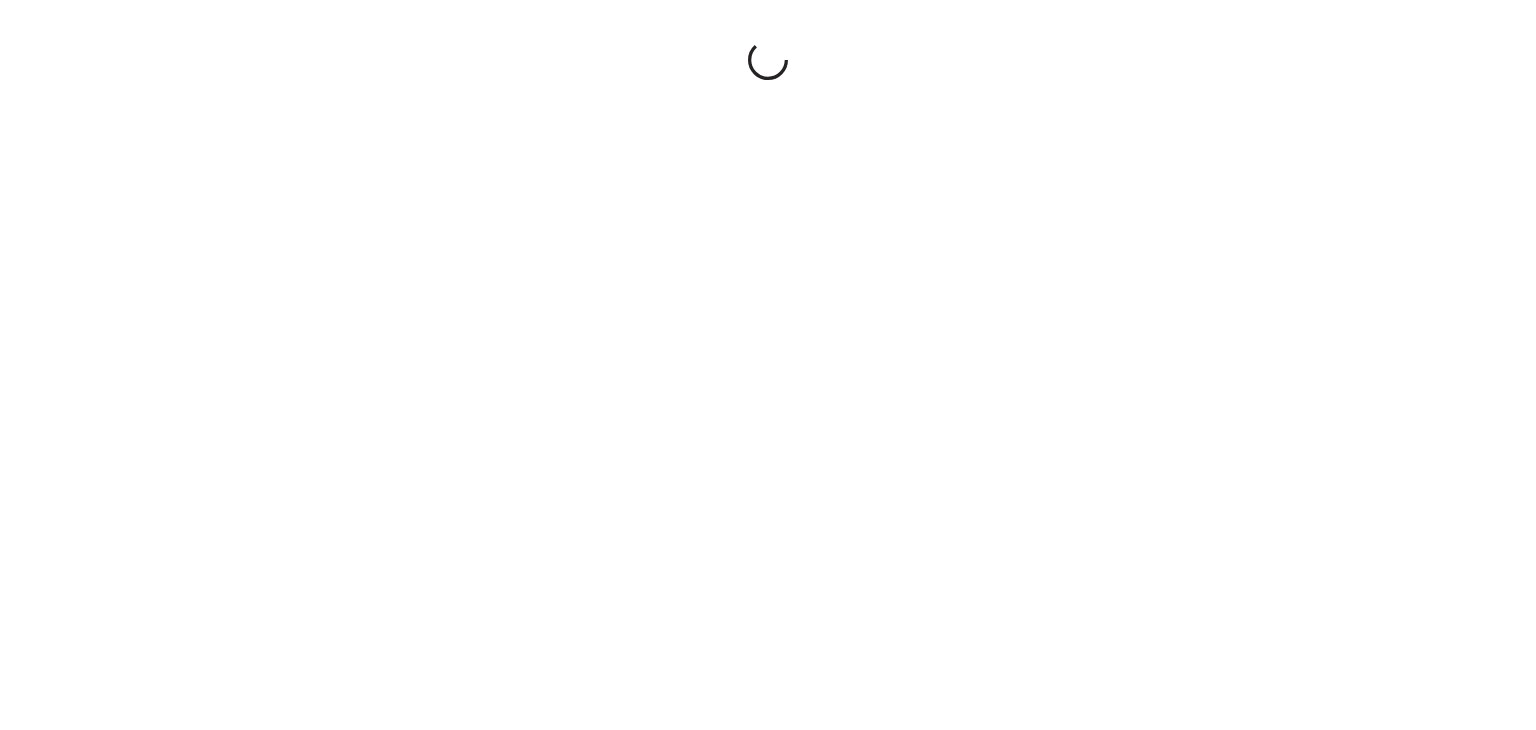 scroll, scrollTop: 0, scrollLeft: 0, axis: both 